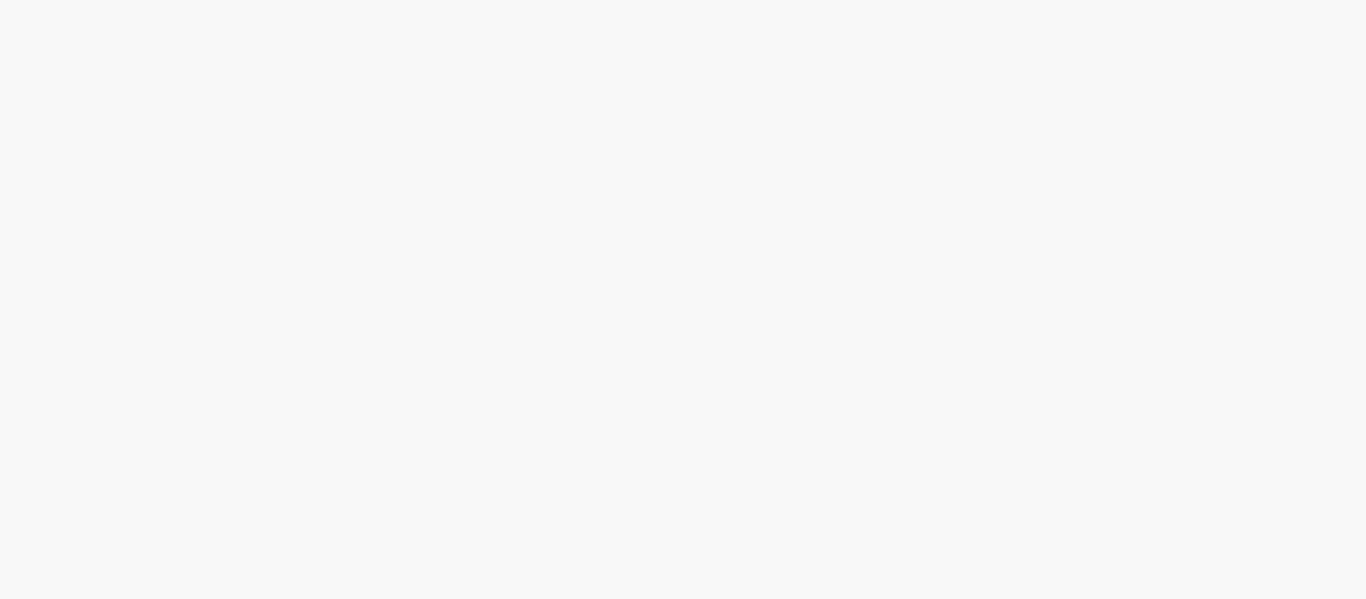 scroll, scrollTop: 0, scrollLeft: 0, axis: both 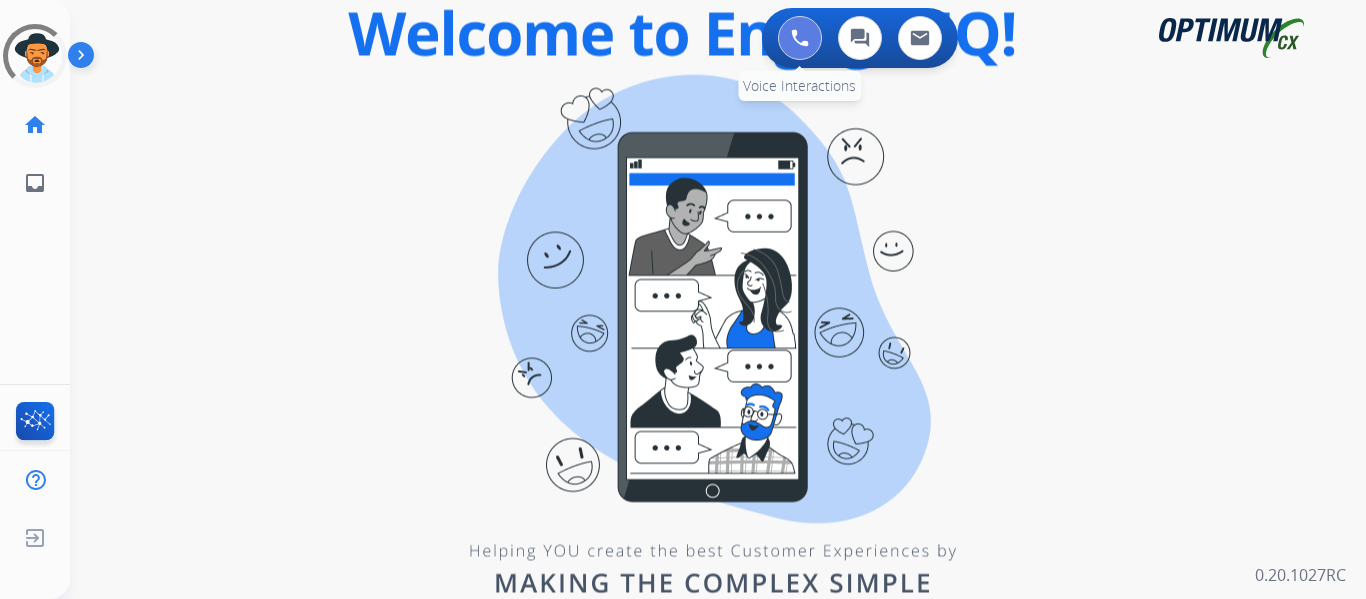 click at bounding box center [800, 38] 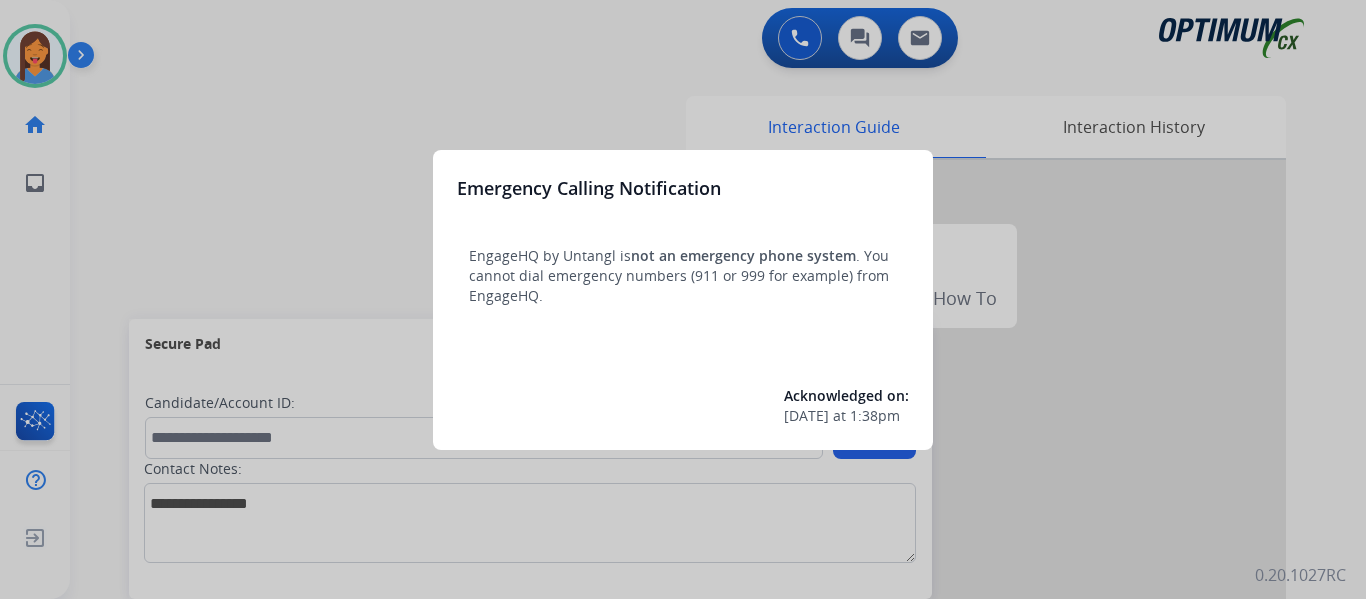 click at bounding box center [683, 299] 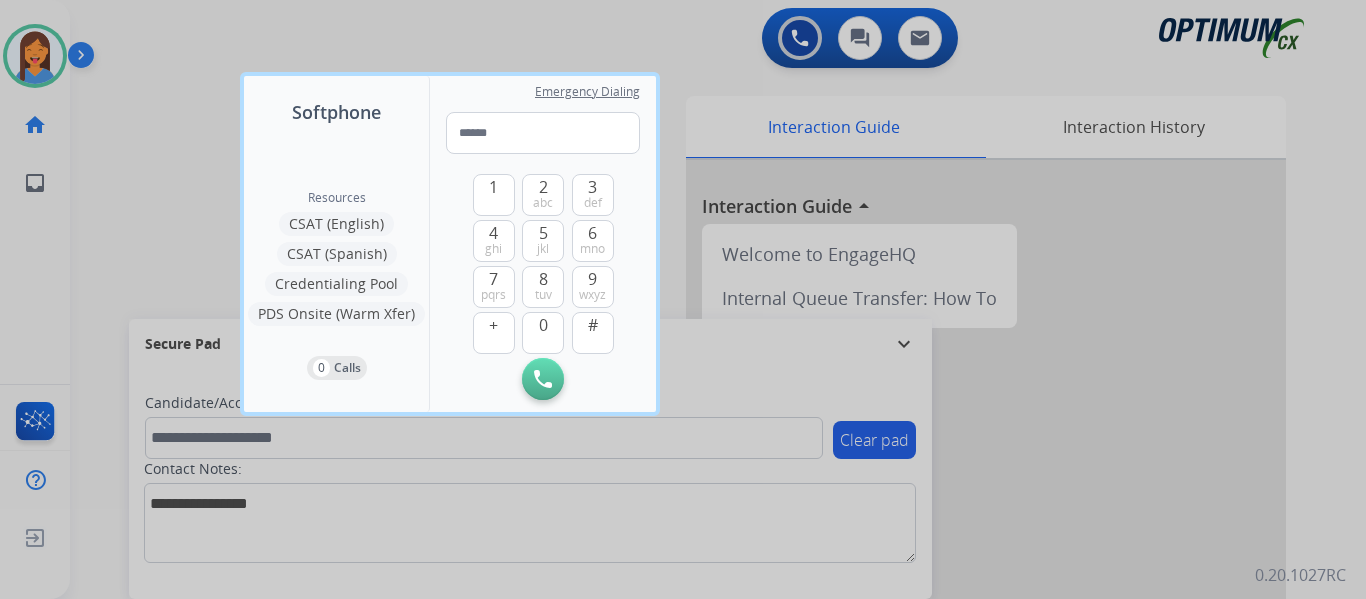 click at bounding box center (683, 299) 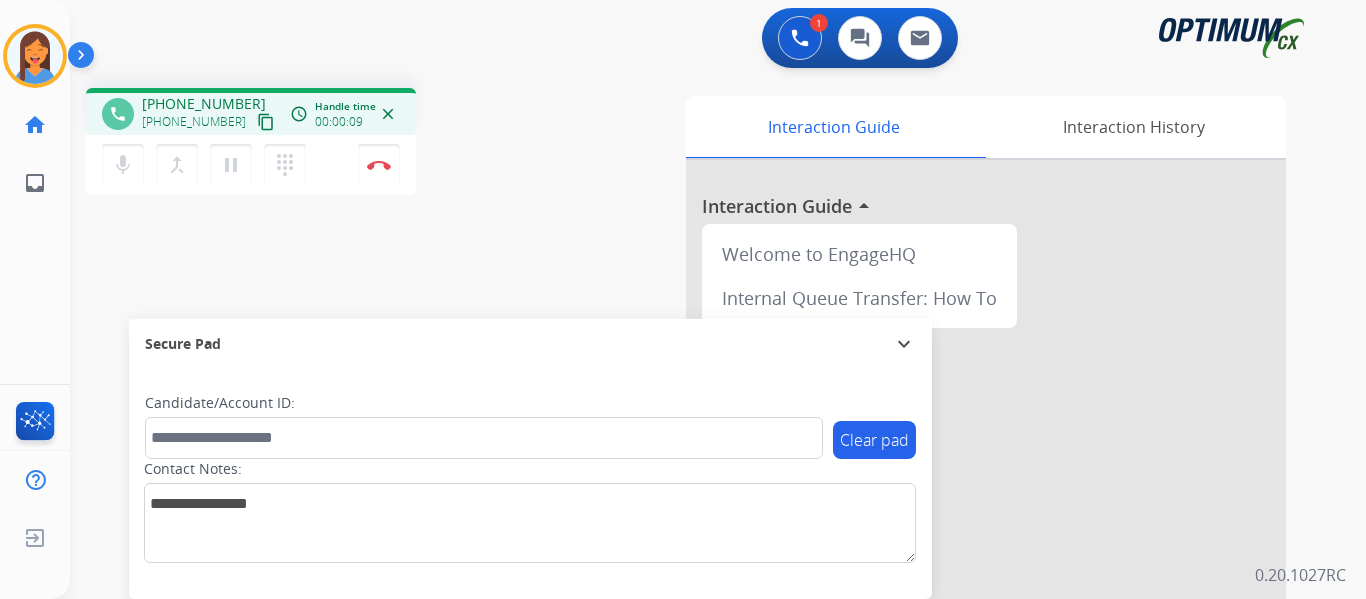 click on "content_copy" at bounding box center (266, 122) 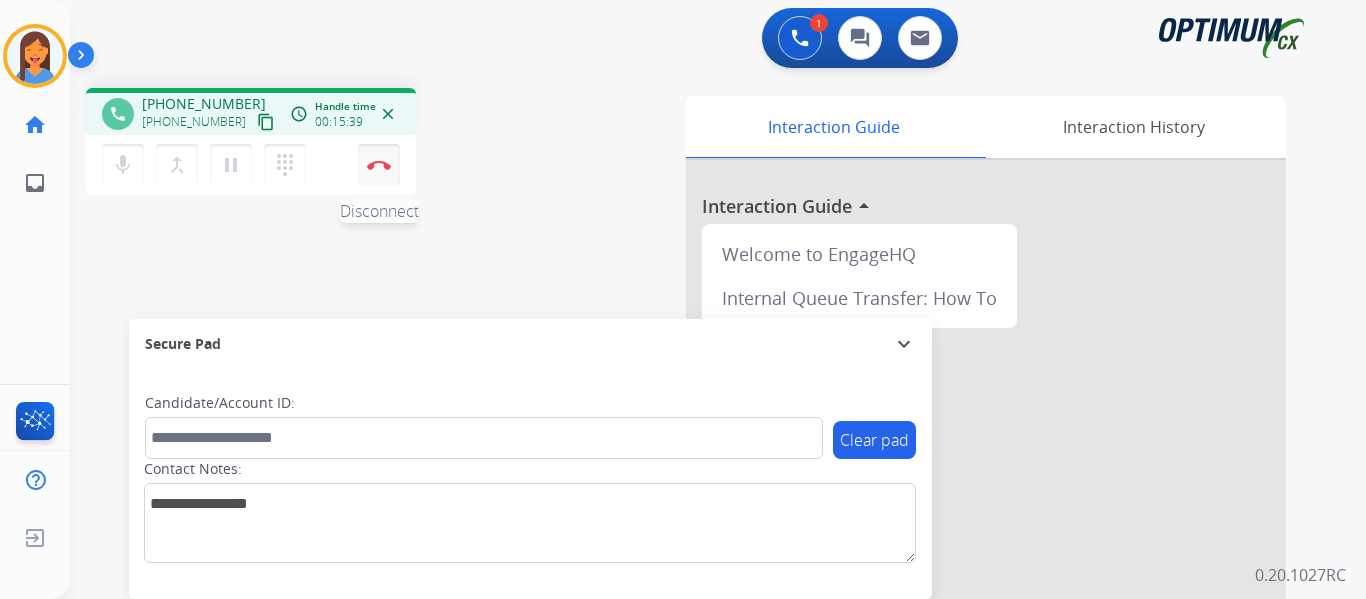 click at bounding box center [379, 165] 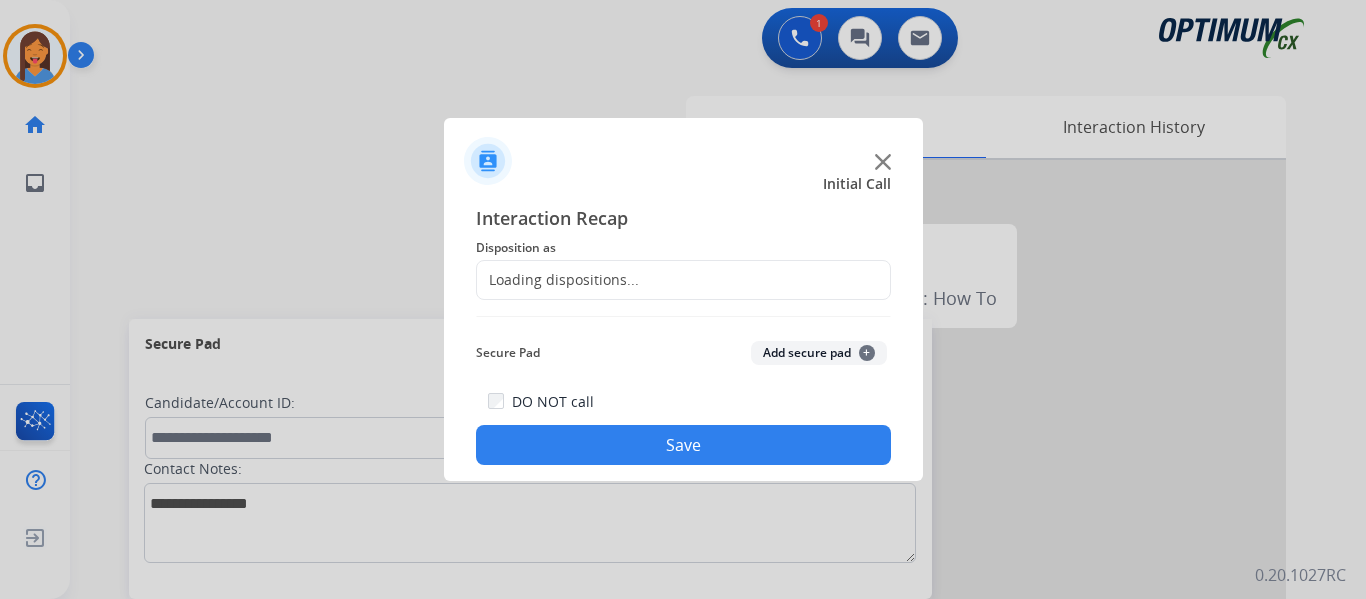 click on "Loading dispositions..." 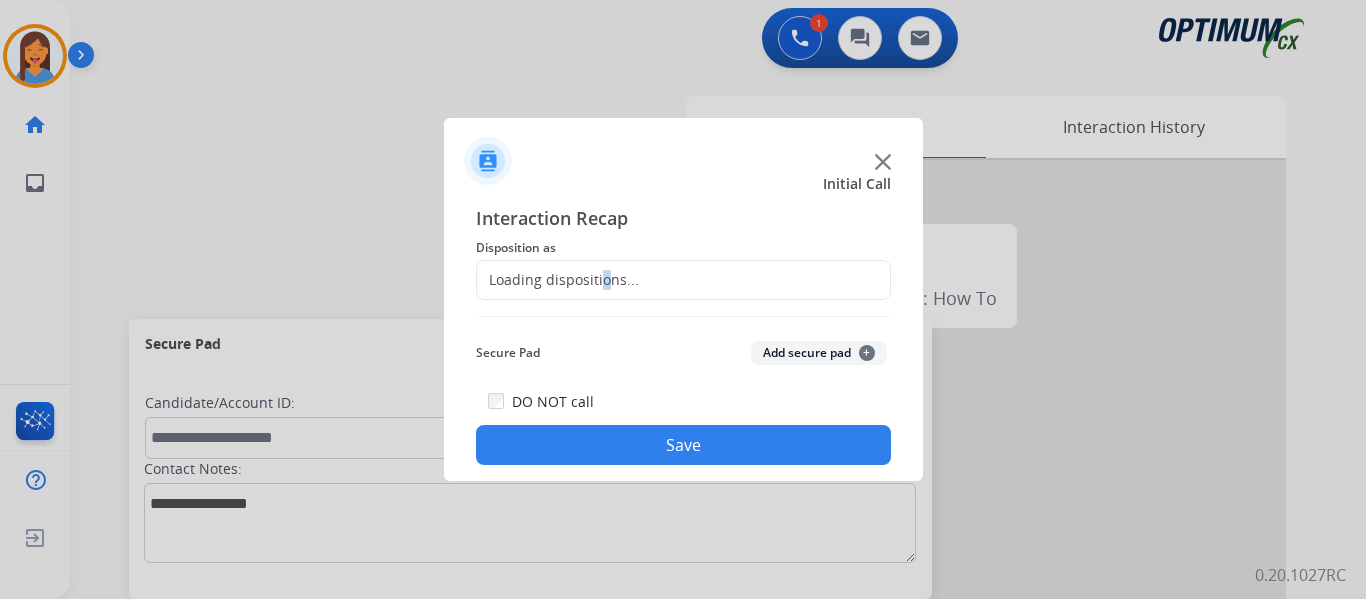 click on "Loading dispositions..." 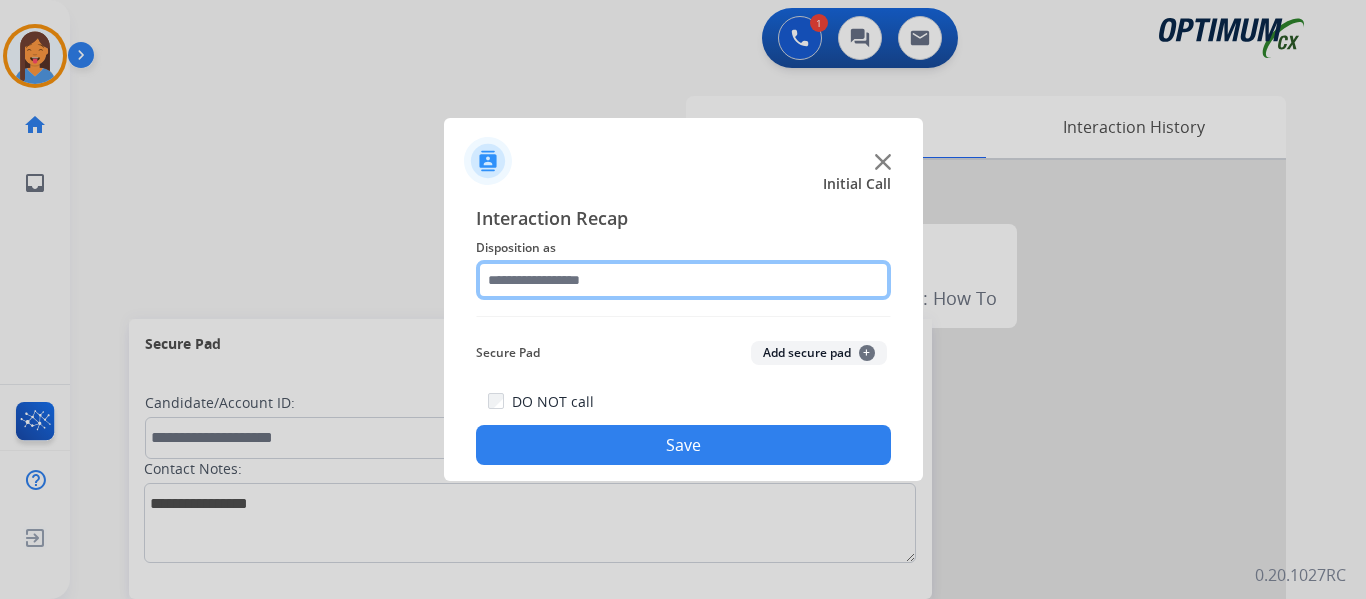 click 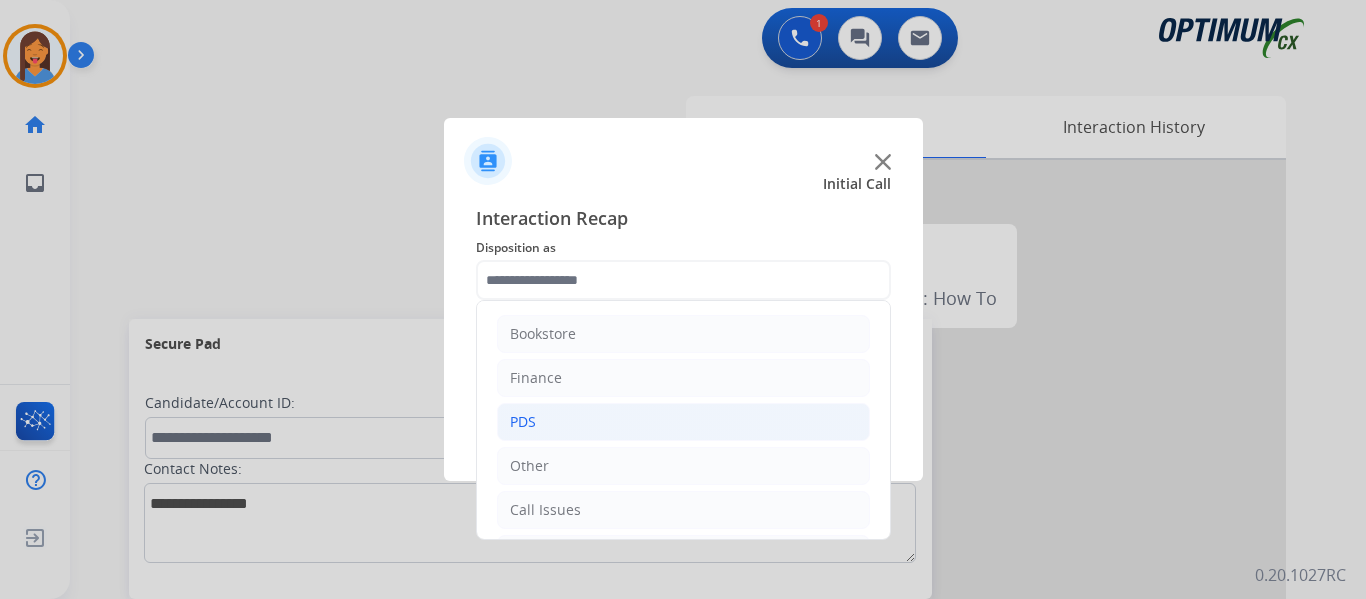click on "PDS" 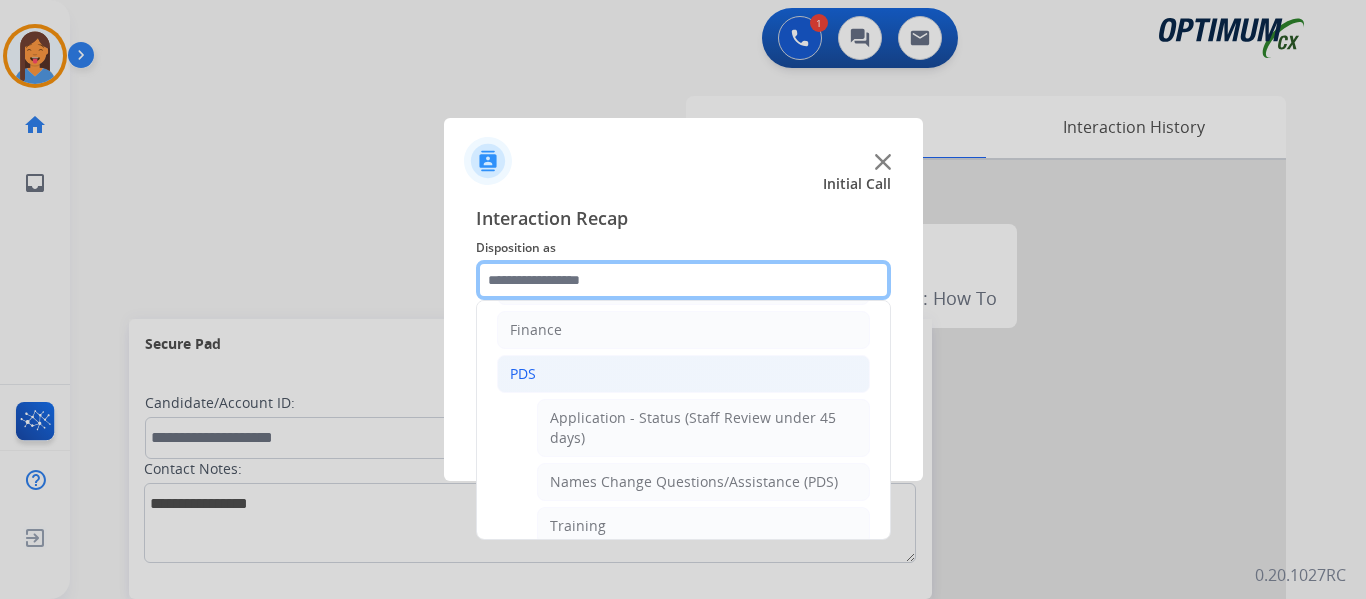 scroll, scrollTop: 0, scrollLeft: 0, axis: both 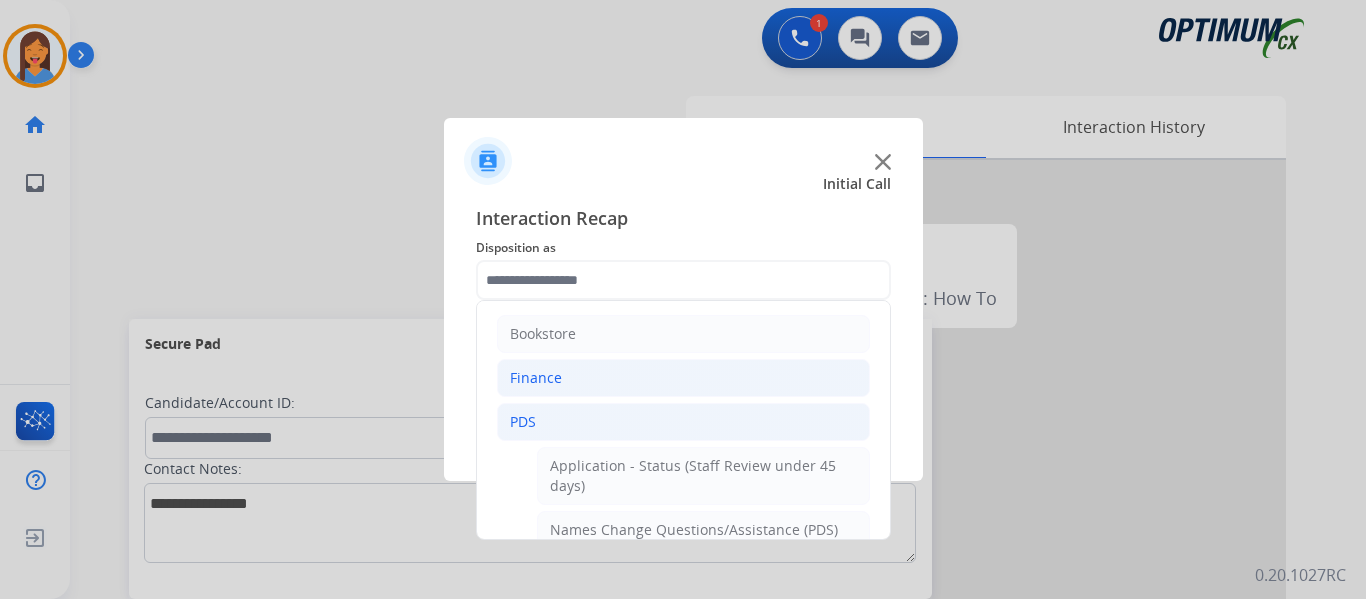 click on "Finance" 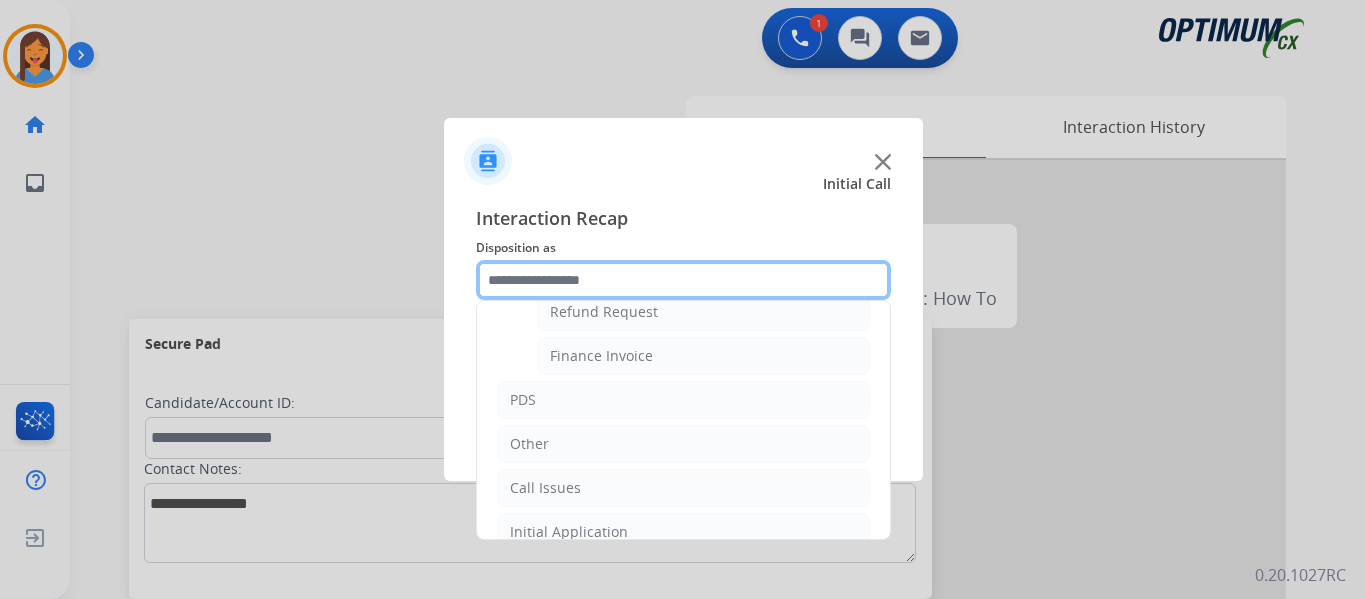 scroll, scrollTop: 200, scrollLeft: 0, axis: vertical 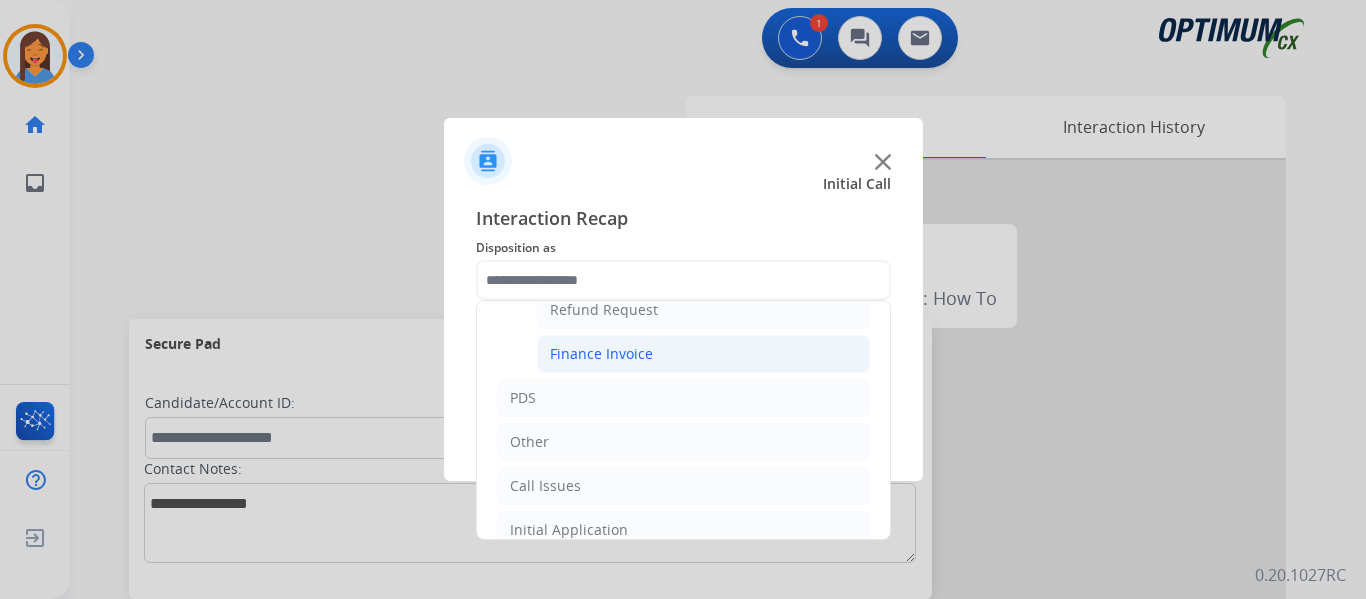 click on "Finance Invoice" 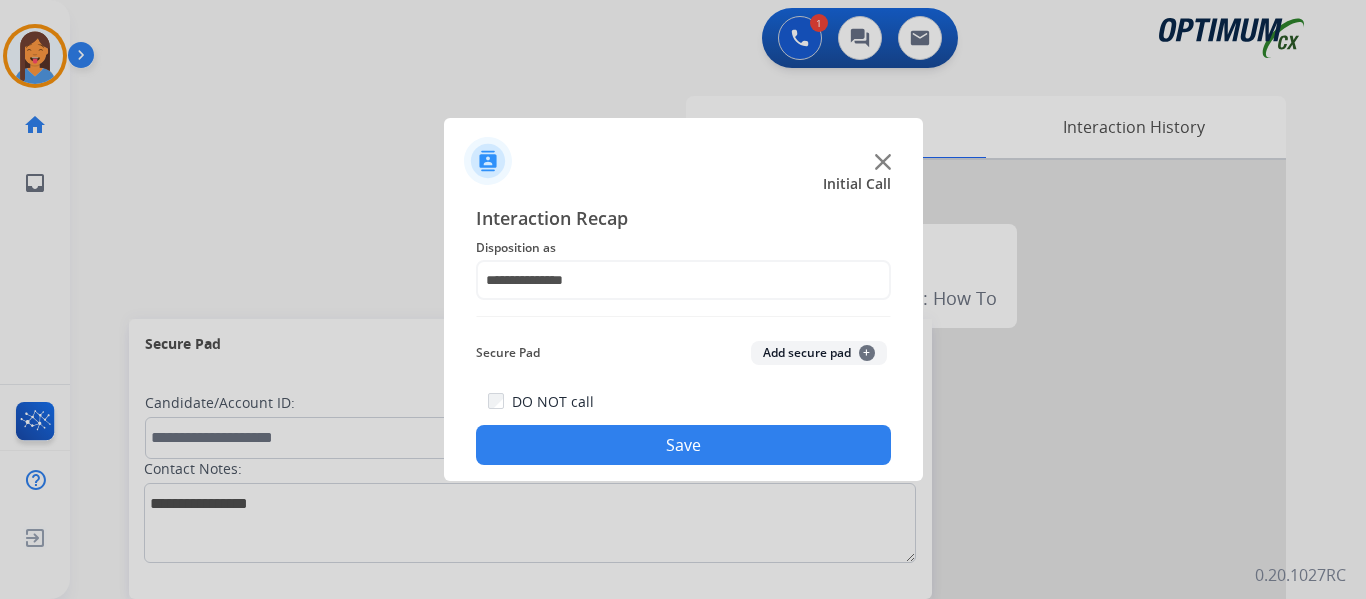 click on "Save" 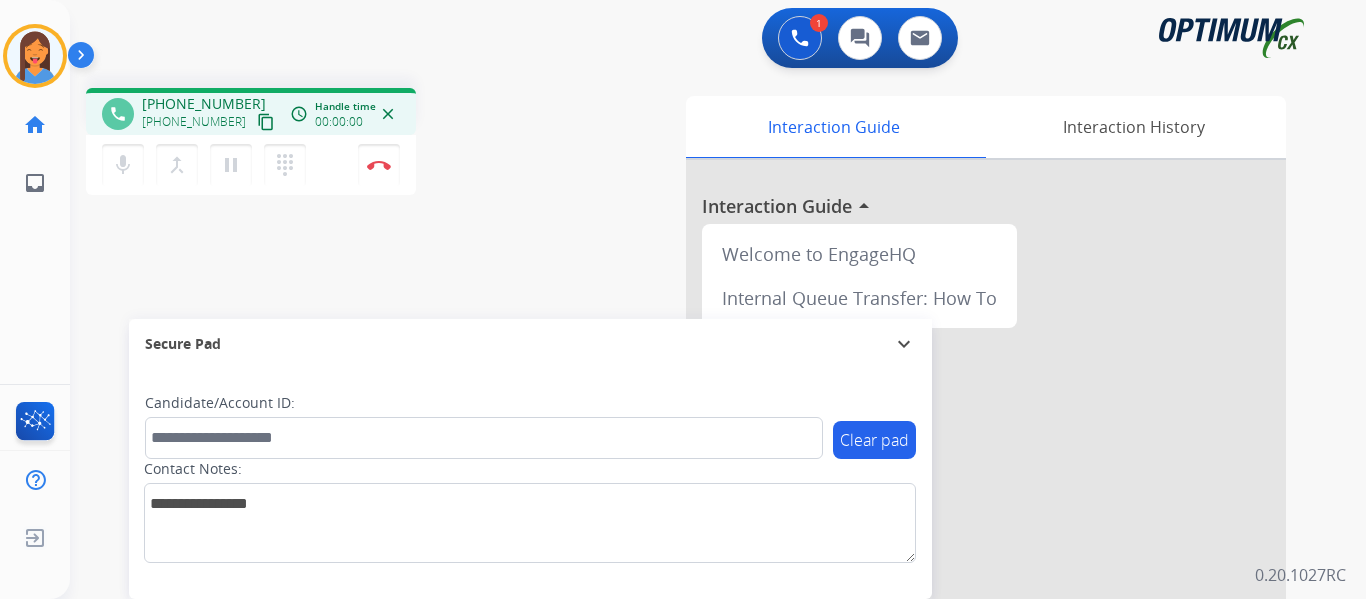 click on "content_copy" at bounding box center [266, 122] 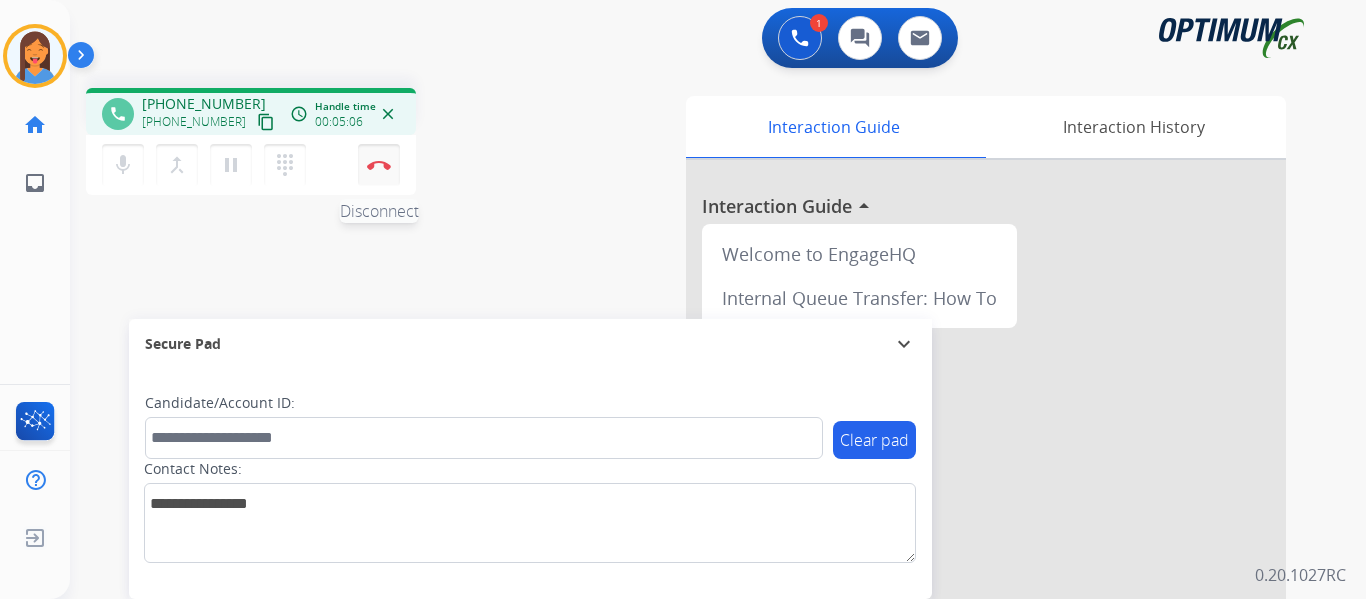 click on "Disconnect" at bounding box center (379, 165) 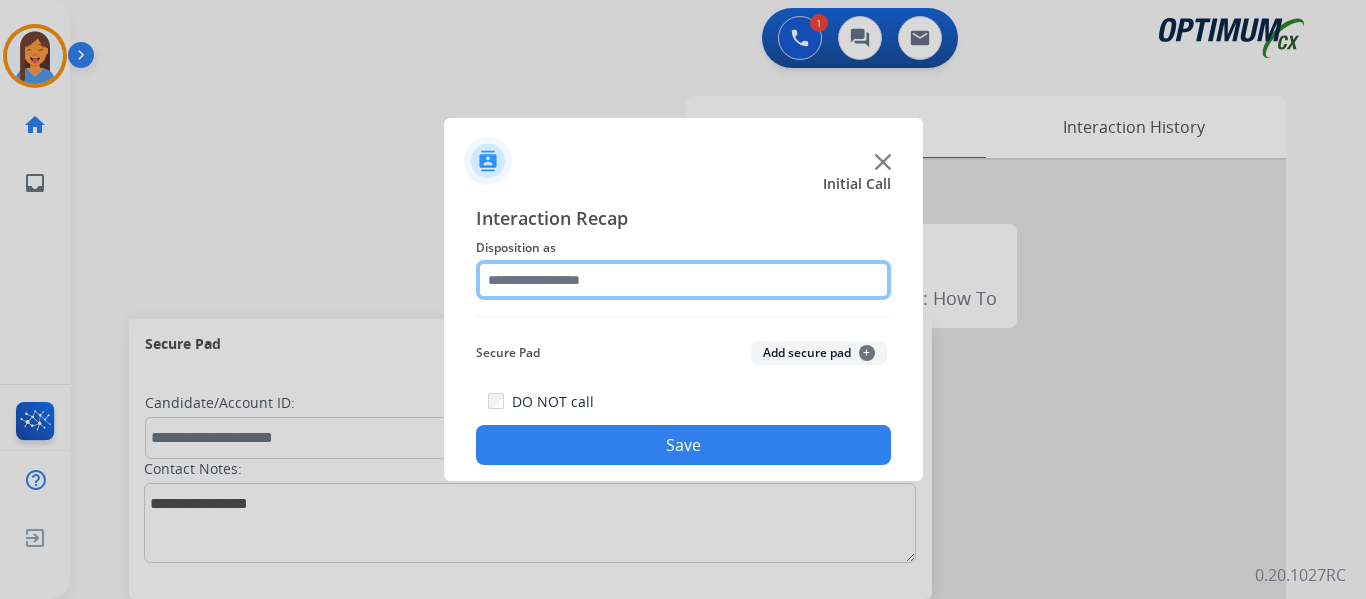 click 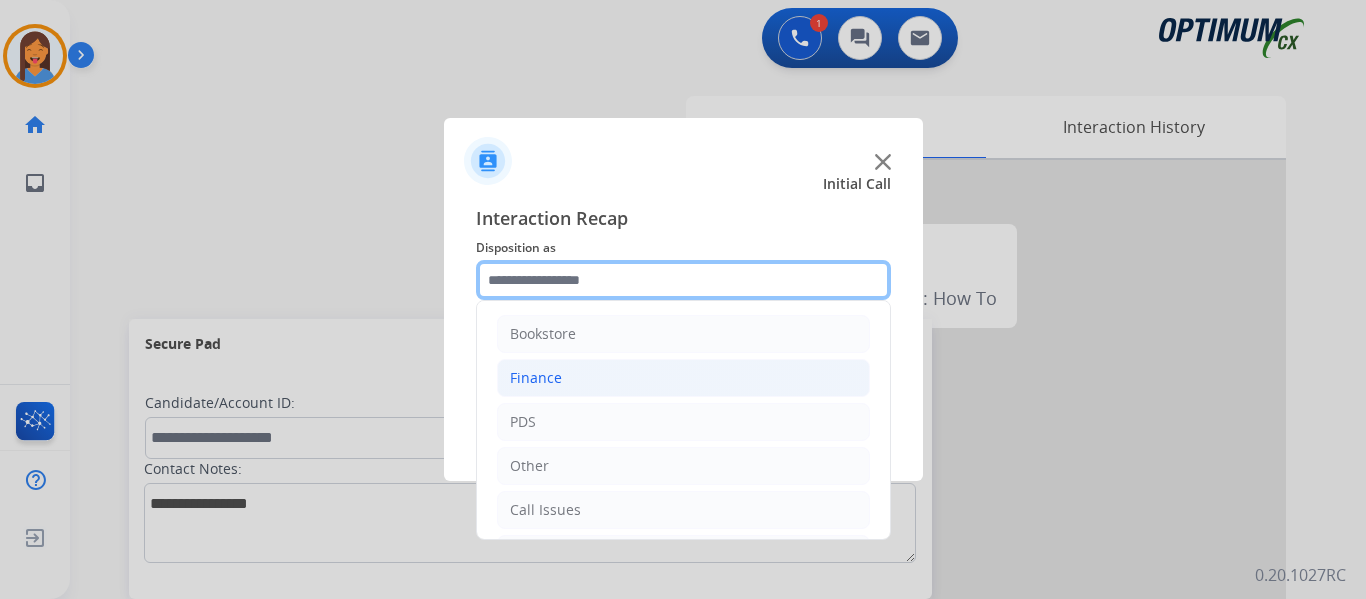 scroll, scrollTop: 136, scrollLeft: 0, axis: vertical 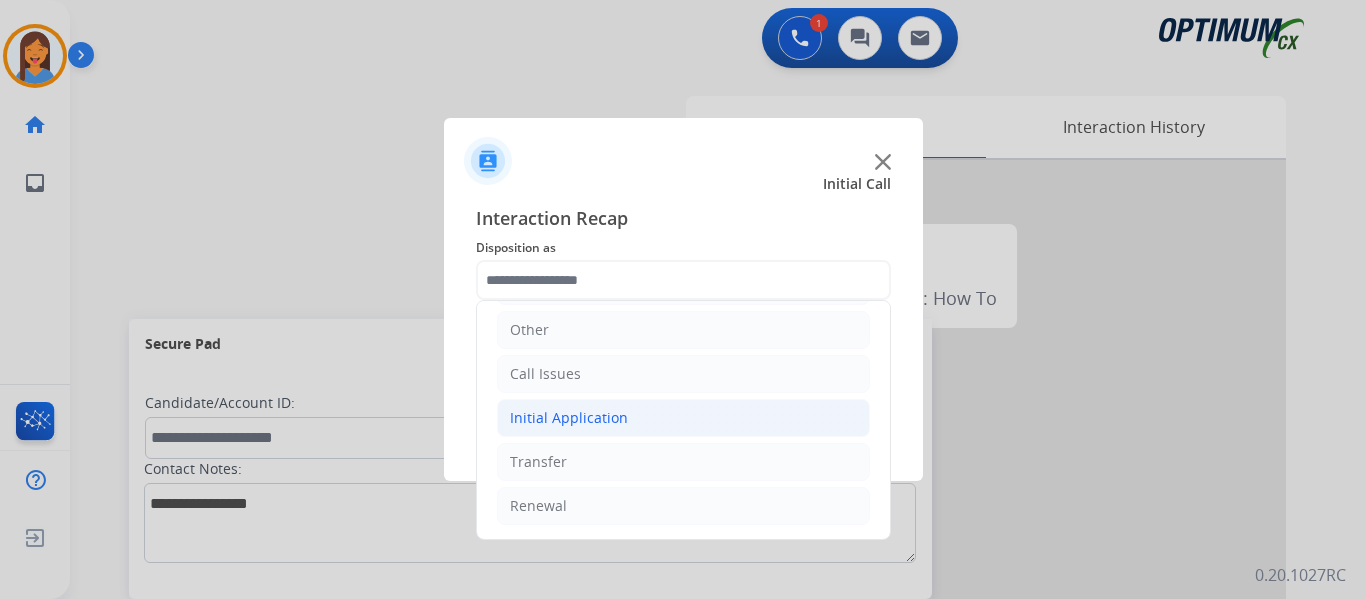 click on "Initial Application" 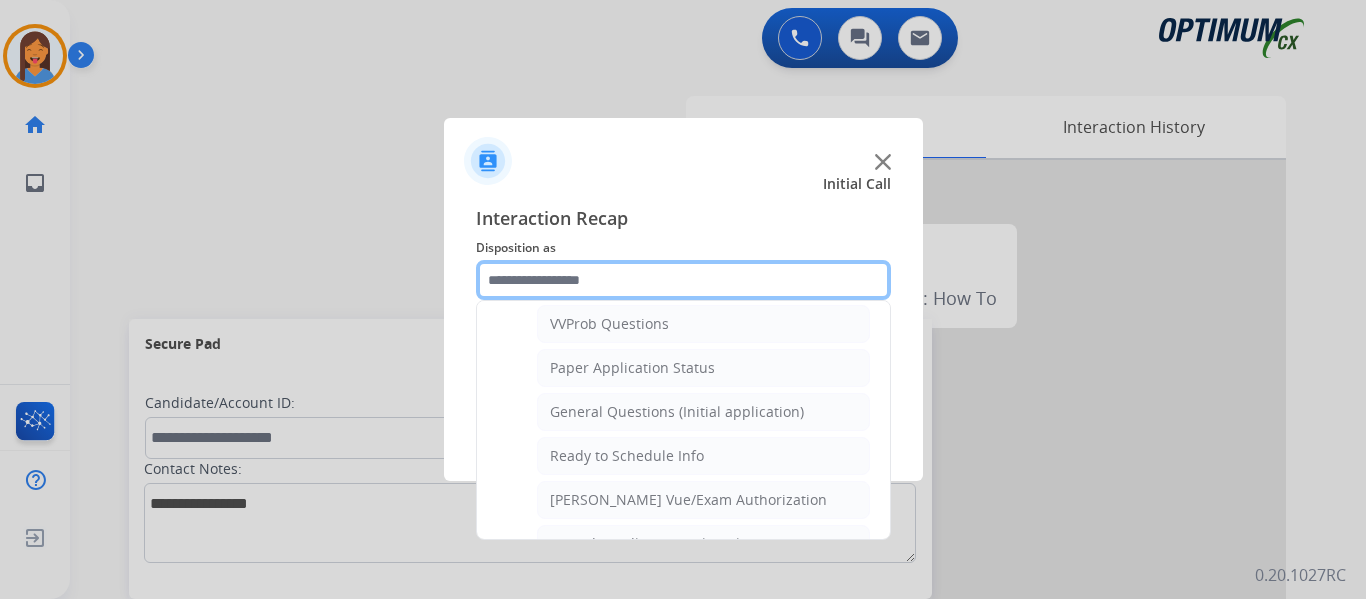 scroll, scrollTop: 1136, scrollLeft: 0, axis: vertical 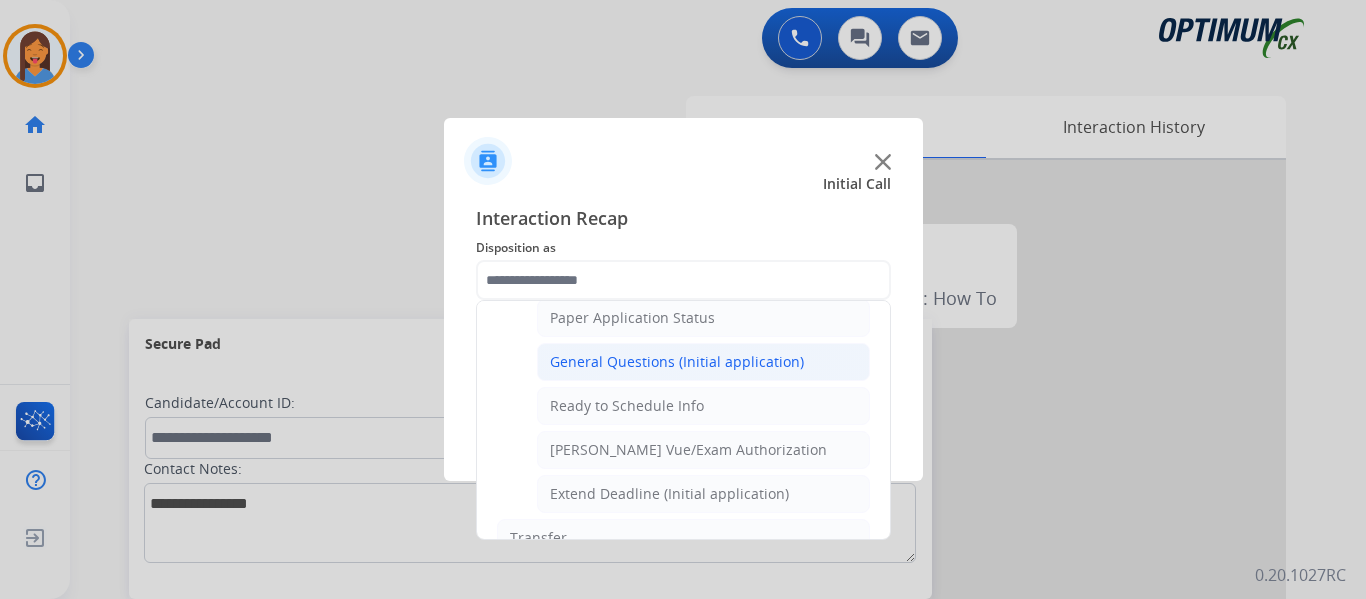 click on "General Questions (Initial application)" 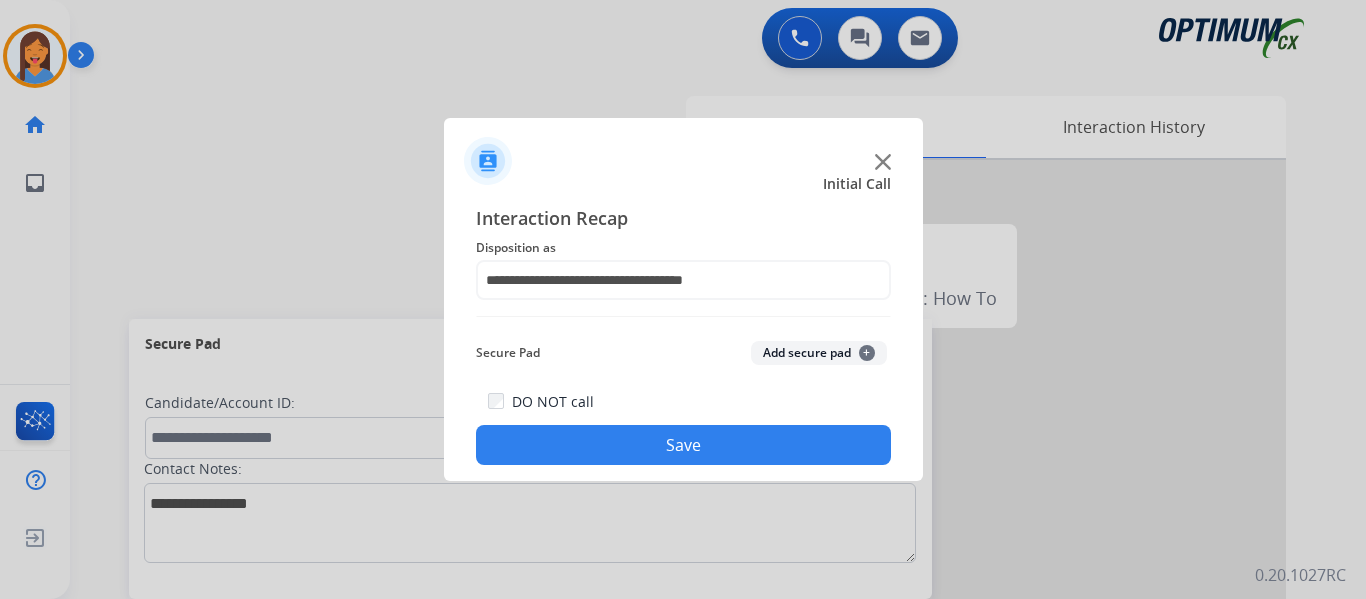 click on "Save" 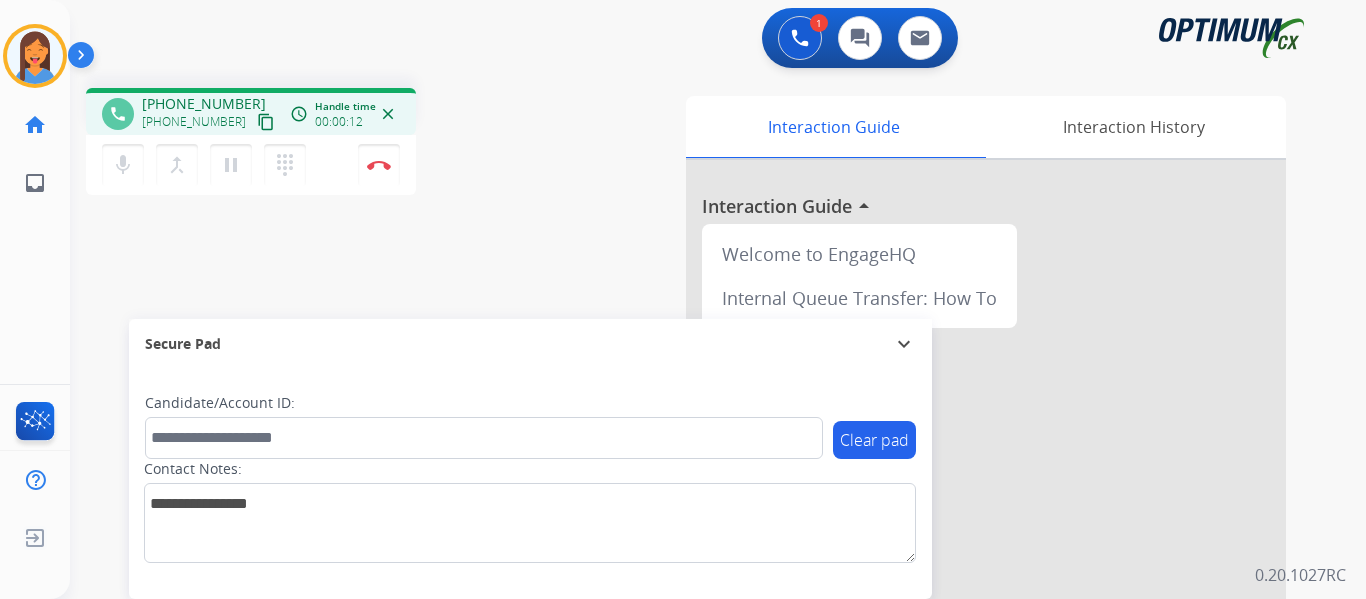 click on "content_copy" at bounding box center [266, 122] 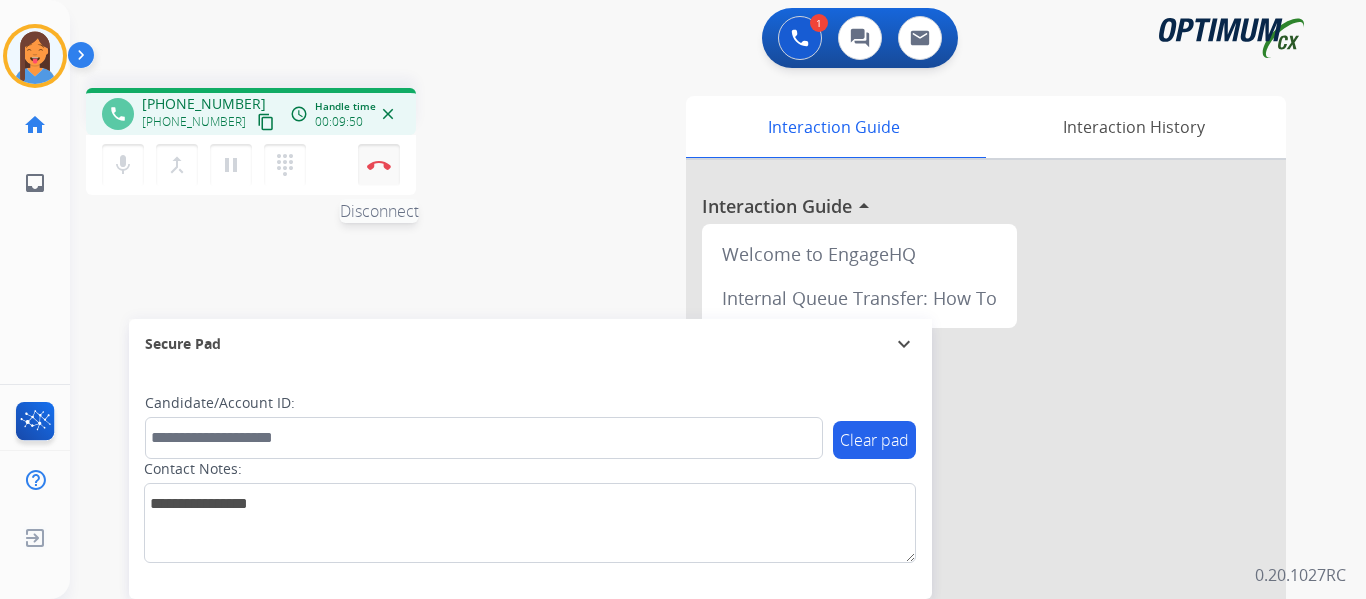 click at bounding box center (379, 165) 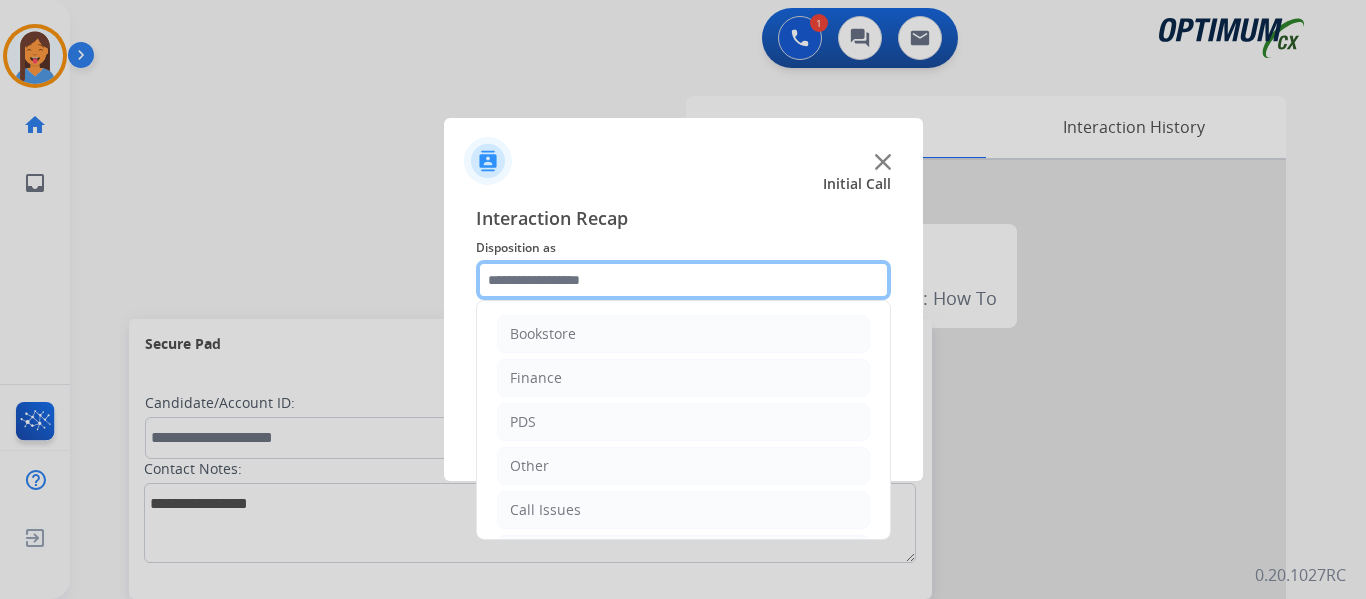 click 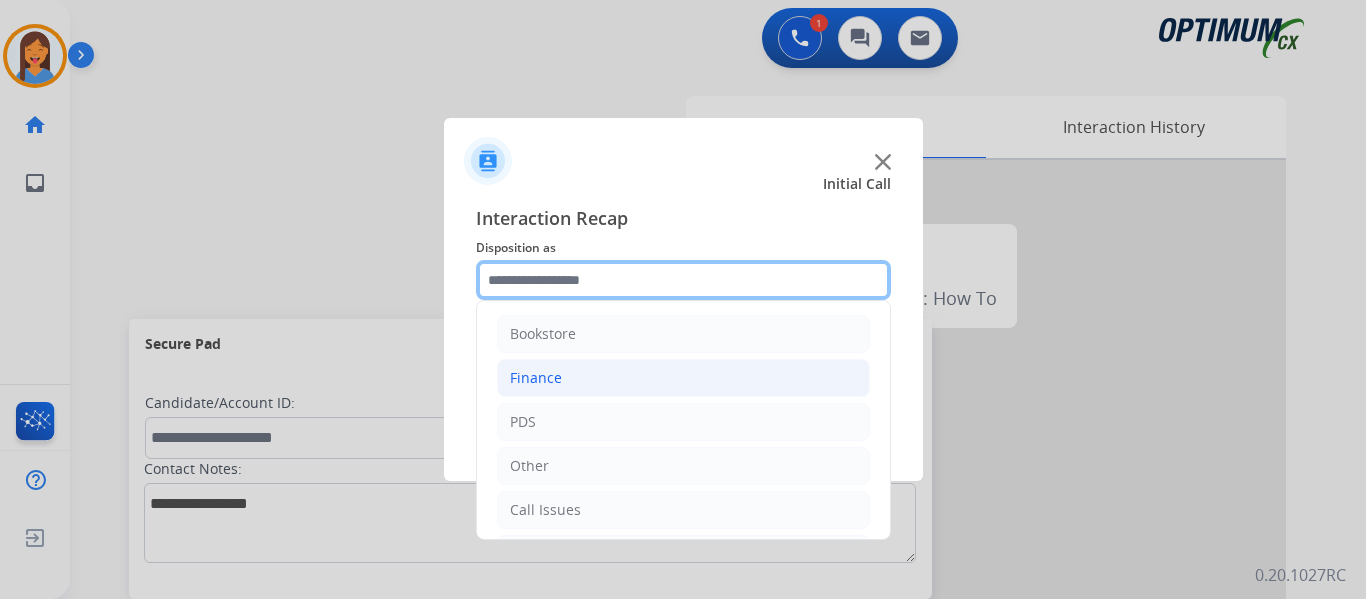 scroll, scrollTop: 100, scrollLeft: 0, axis: vertical 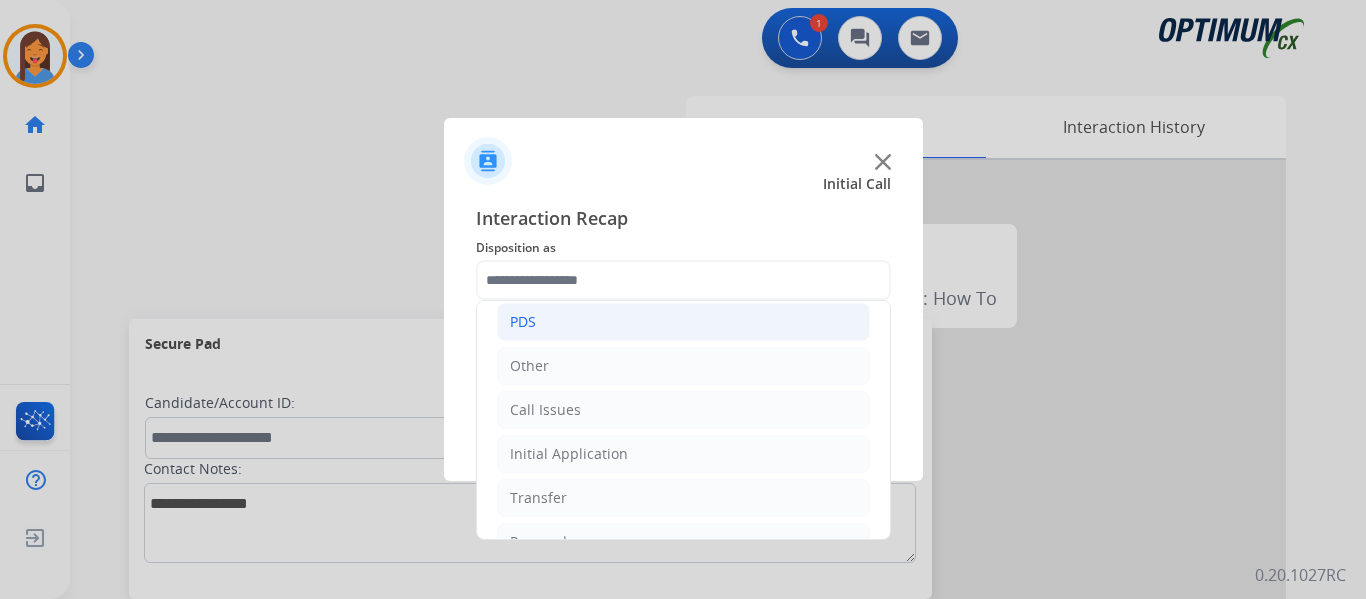 click on "PDS" 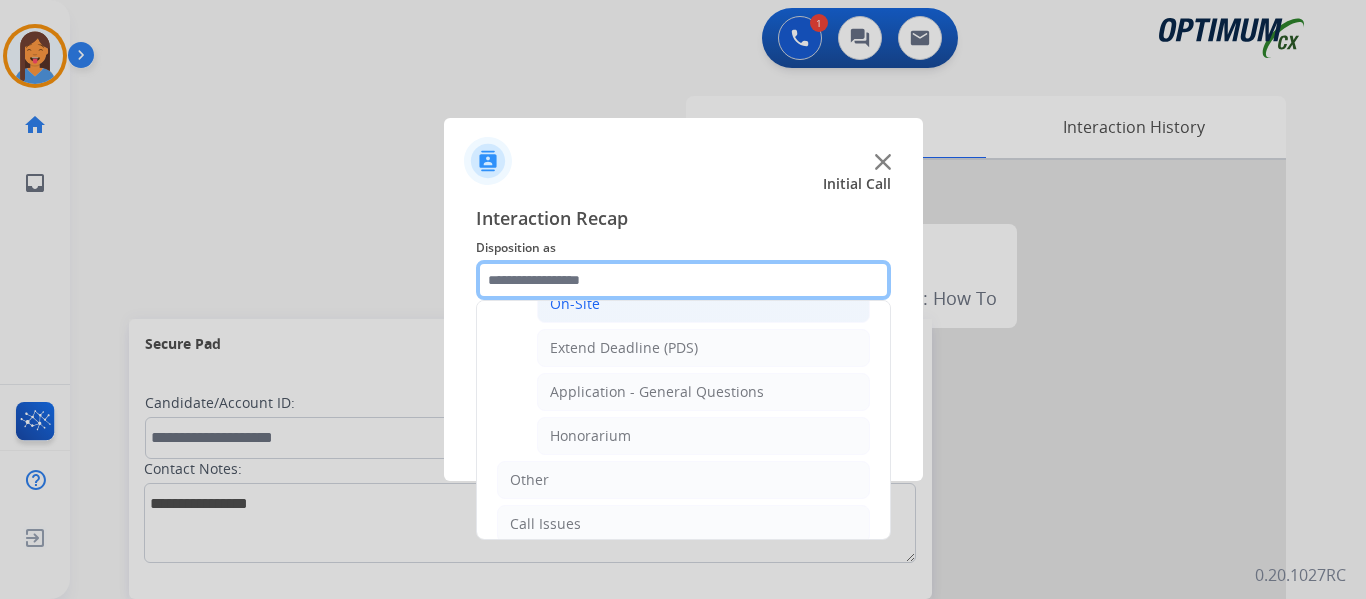 scroll, scrollTop: 600, scrollLeft: 0, axis: vertical 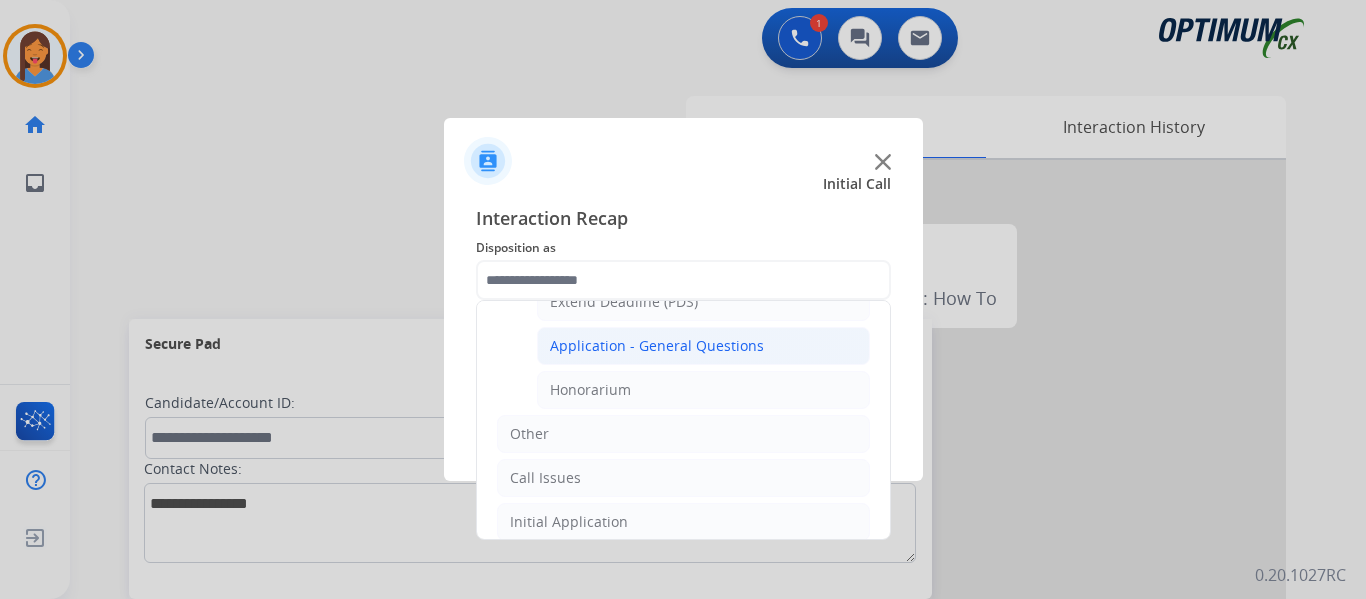 click on "Application - General Questions" 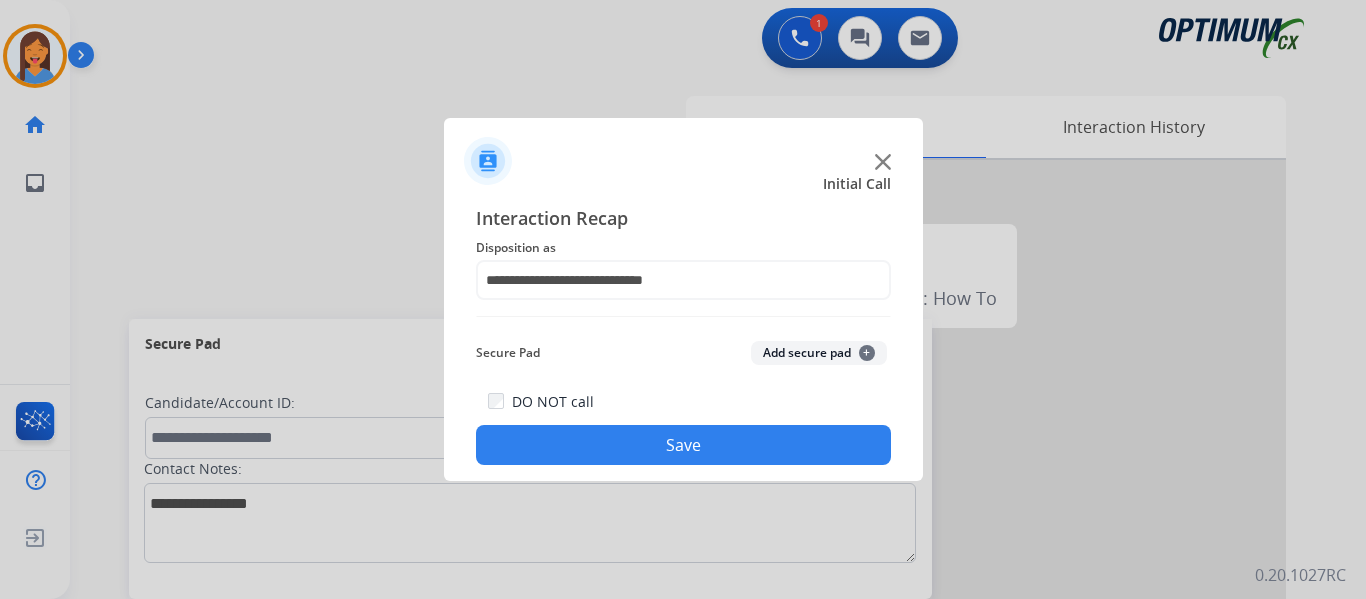 click on "Save" 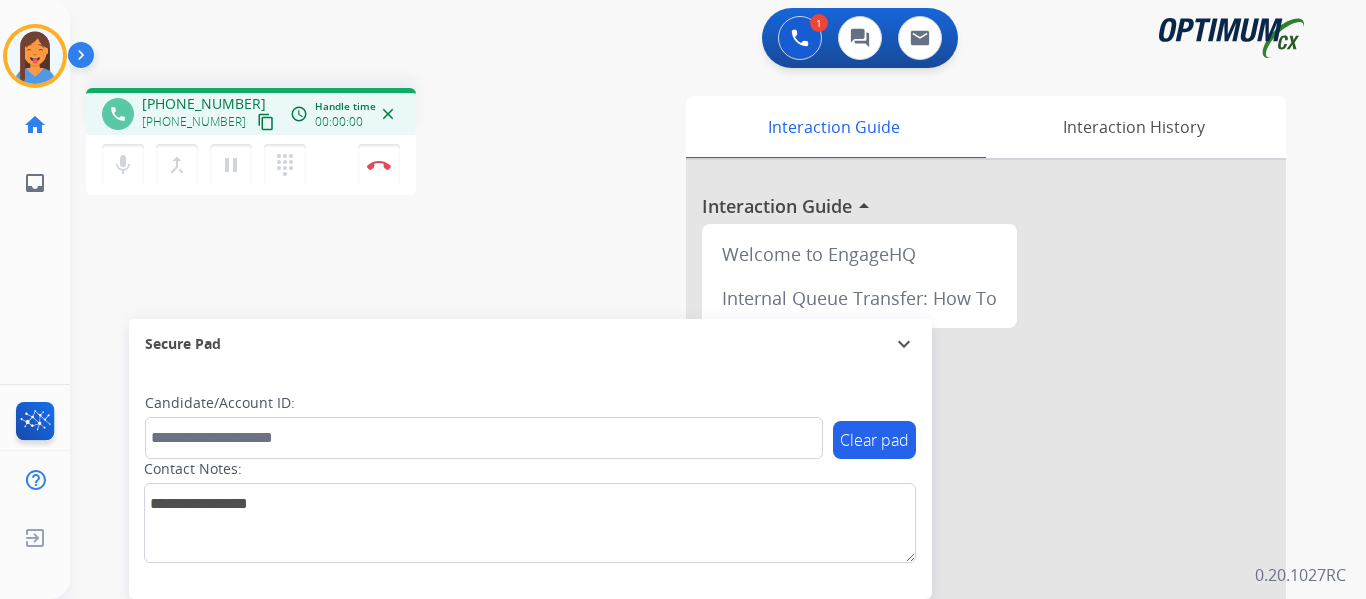 click on "content_copy" at bounding box center [266, 122] 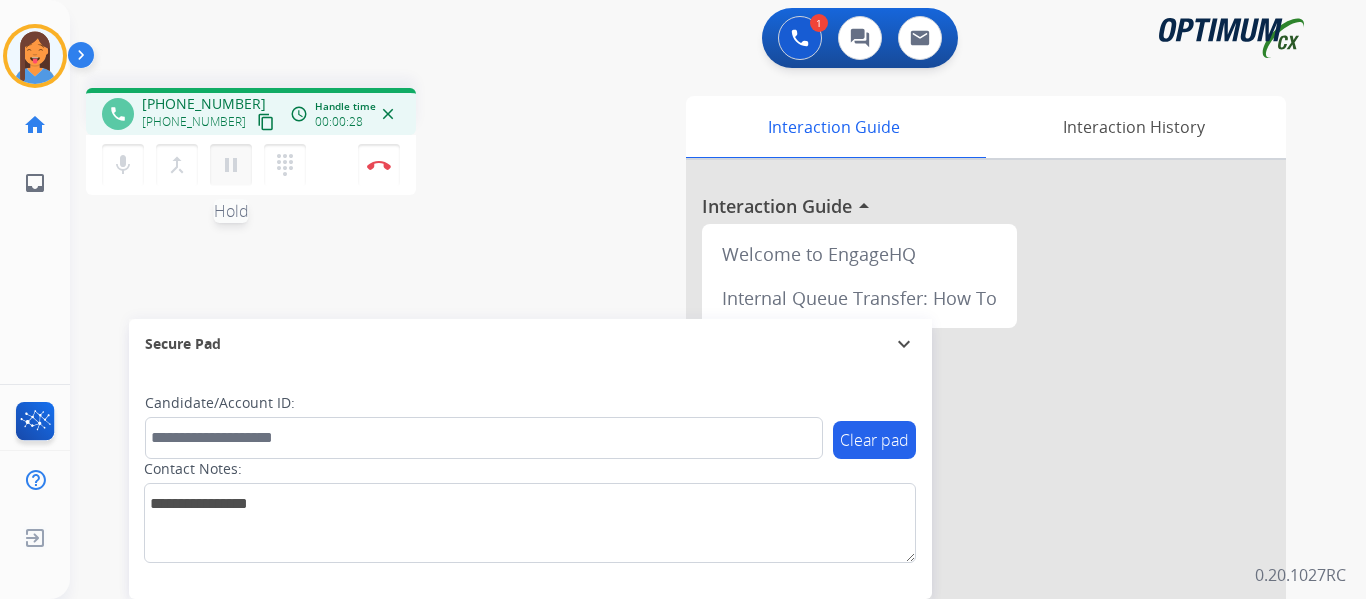 click on "pause" at bounding box center [231, 165] 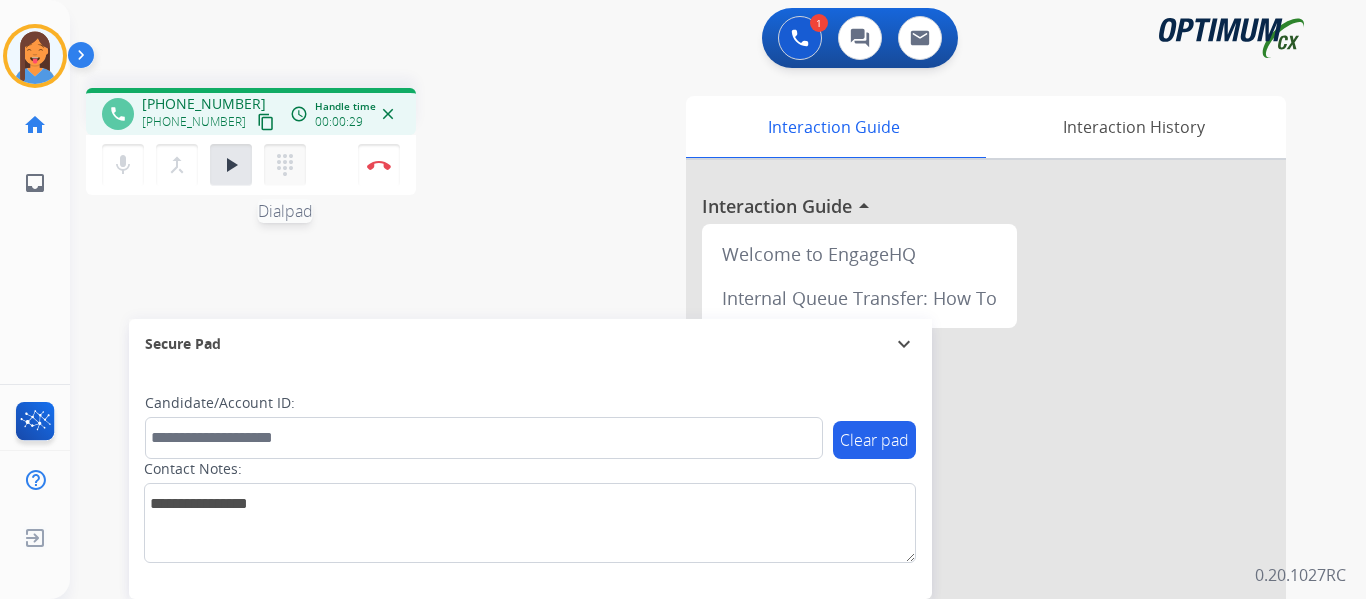 click on "dialpad" at bounding box center (285, 165) 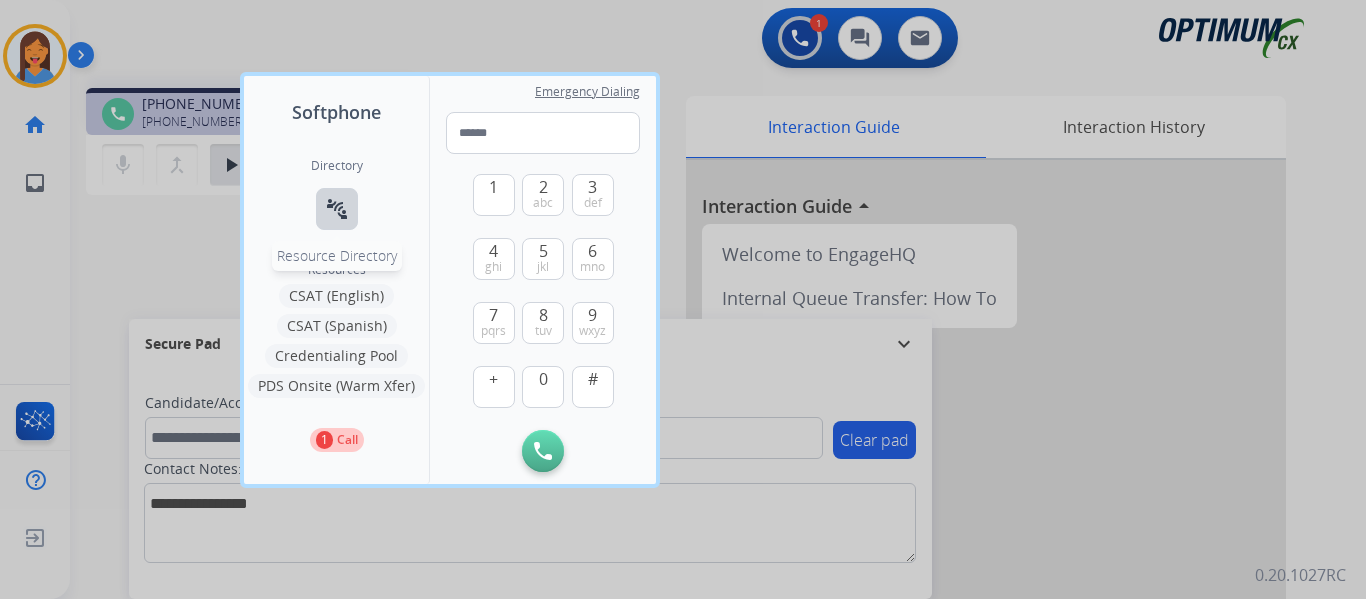 click on "connect_without_contact" at bounding box center [337, 209] 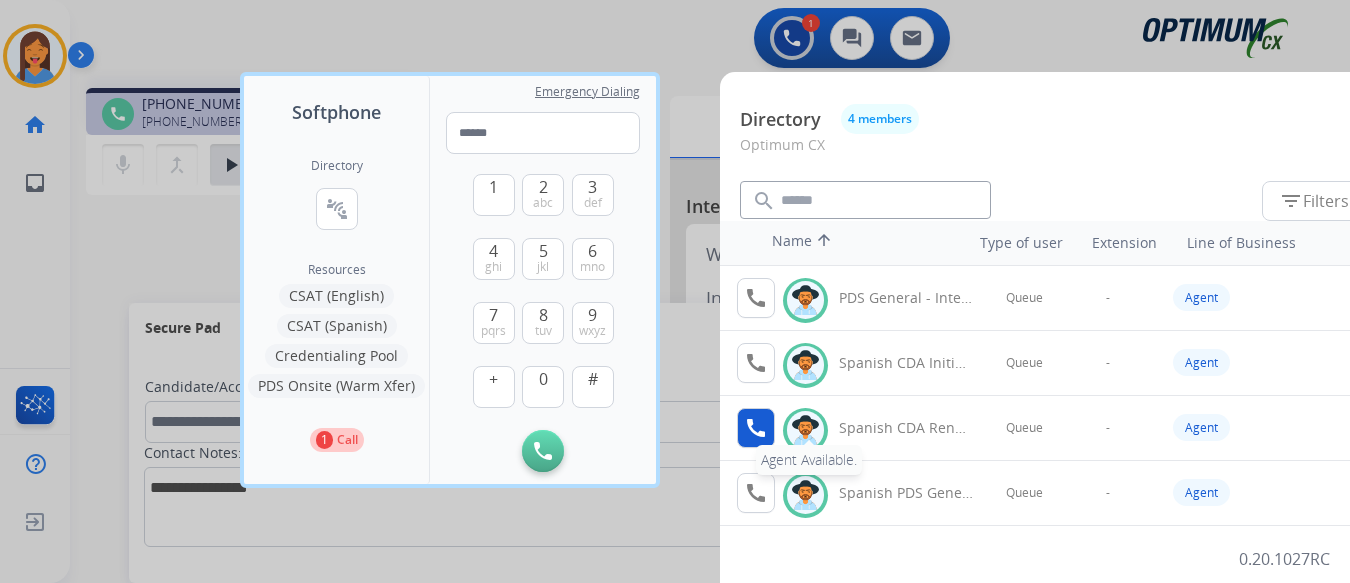 click on "call" at bounding box center [756, 428] 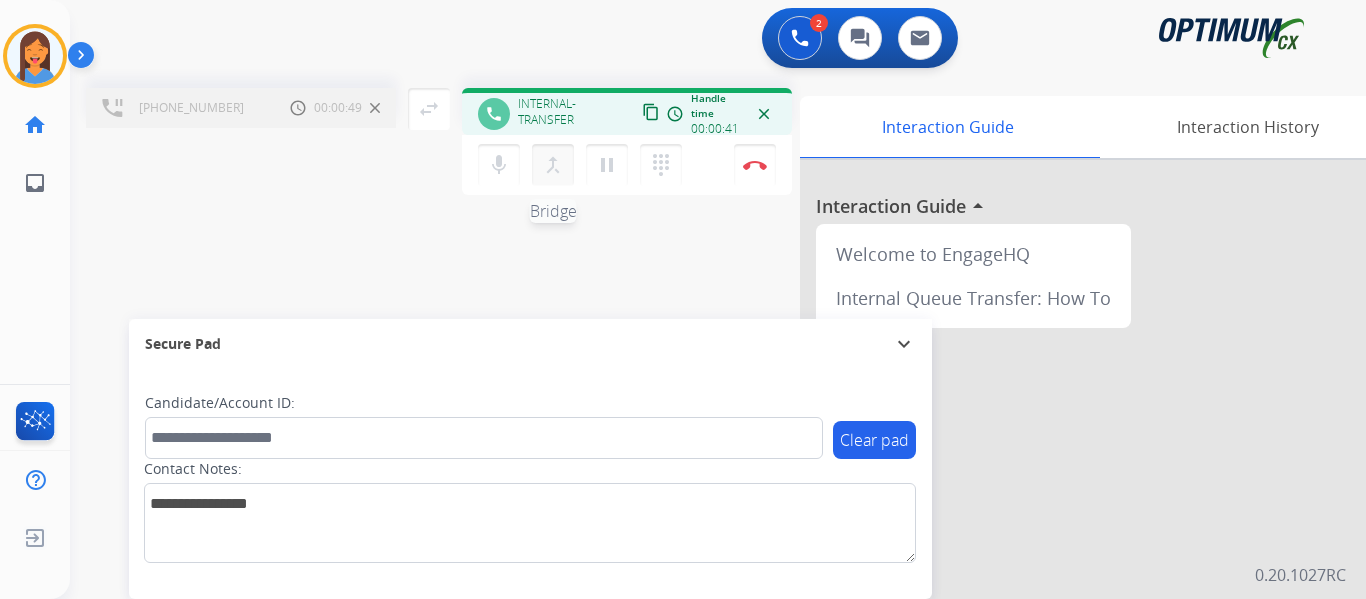 click on "merge_type" at bounding box center (553, 165) 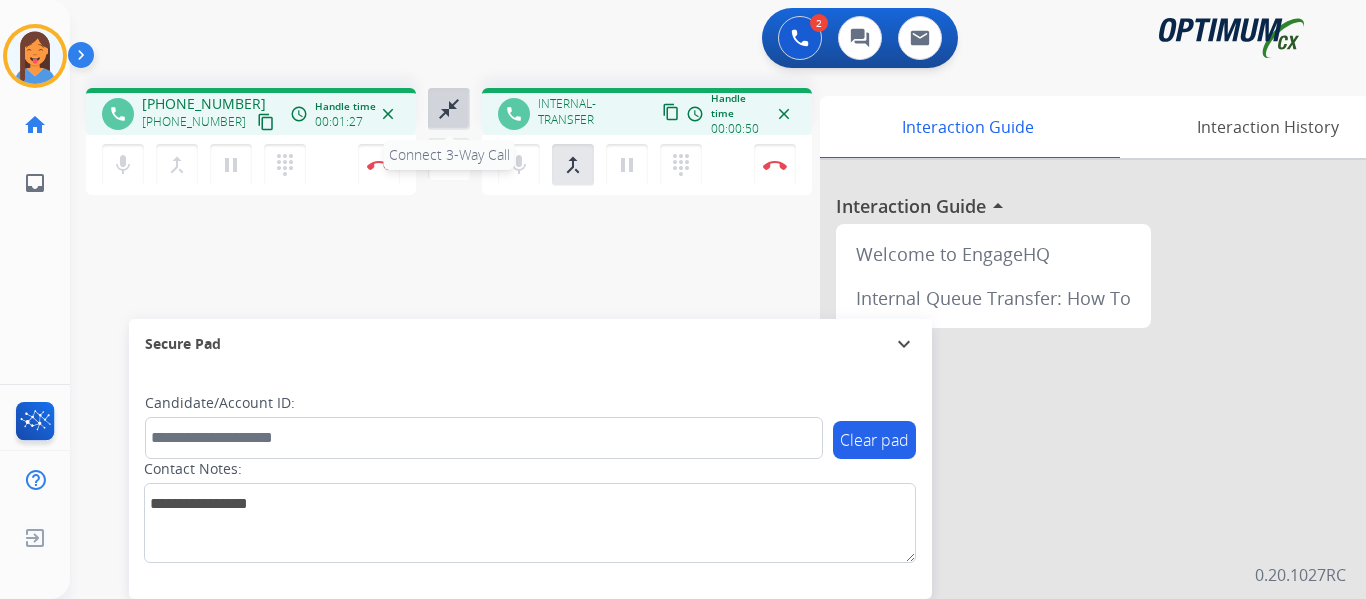 click on "close_fullscreen" at bounding box center [449, 109] 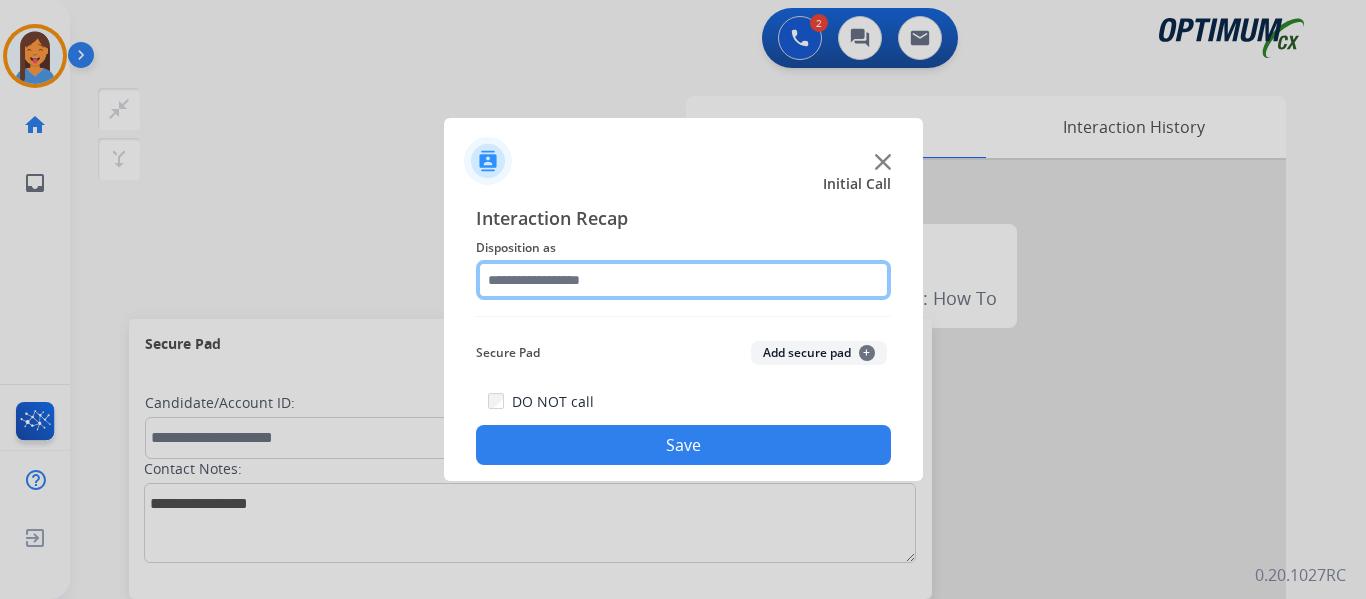 click 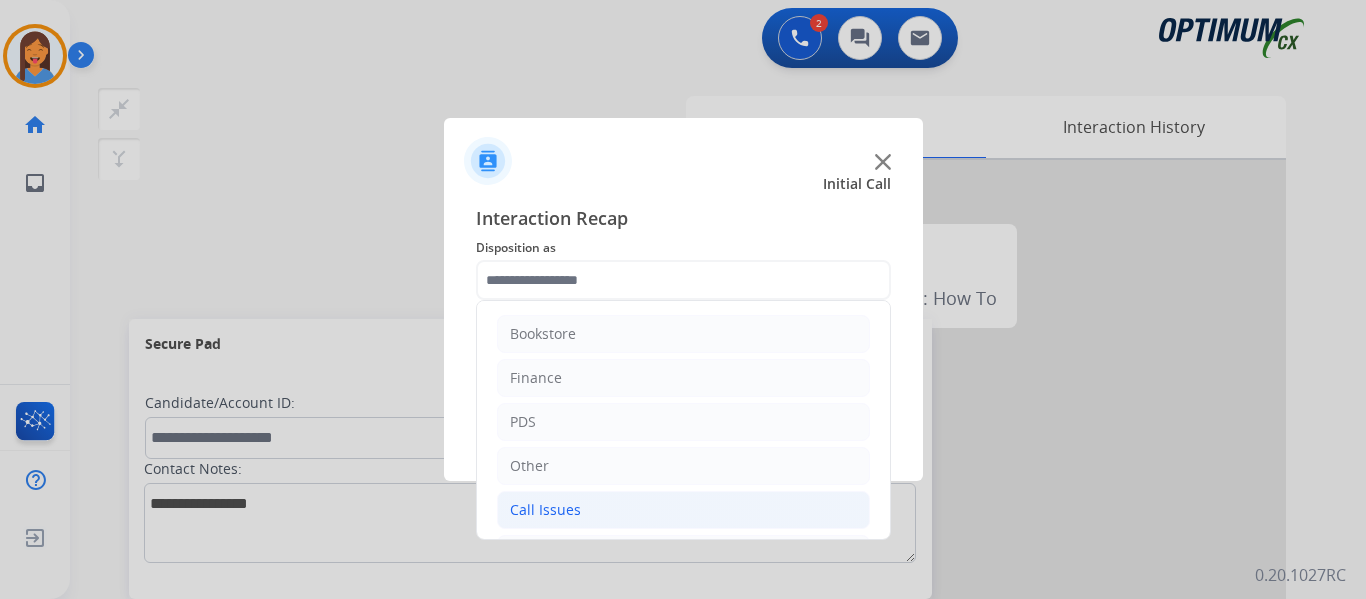 click on "Call Issues" 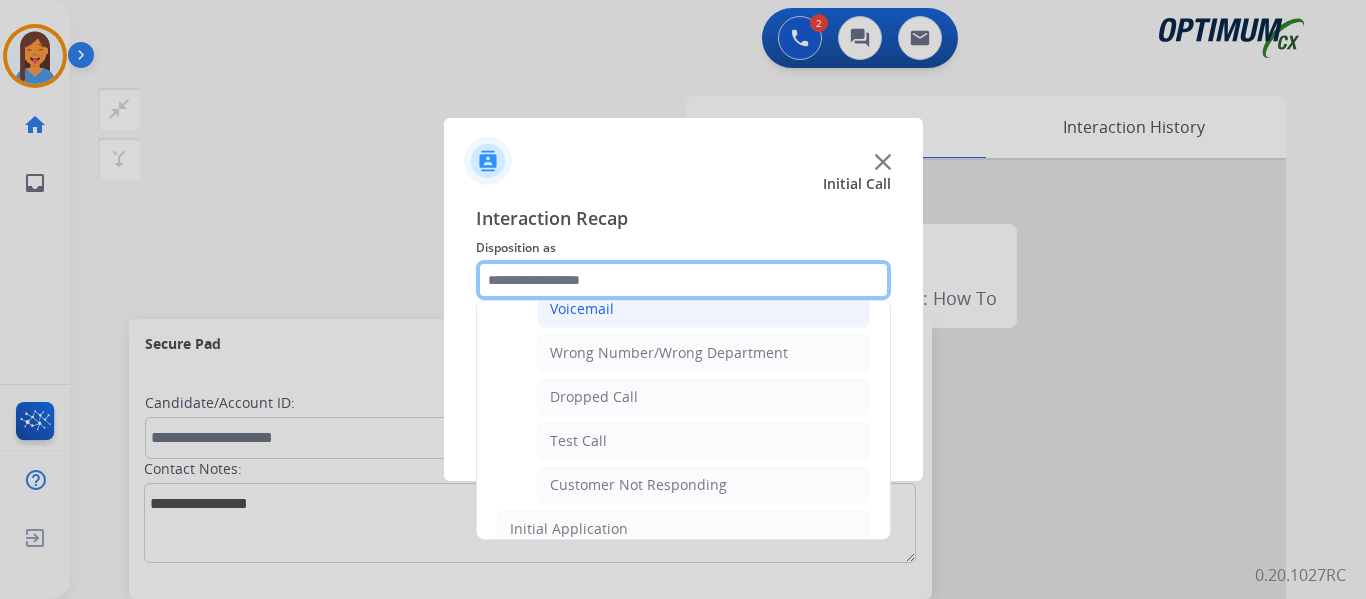 scroll, scrollTop: 200, scrollLeft: 0, axis: vertical 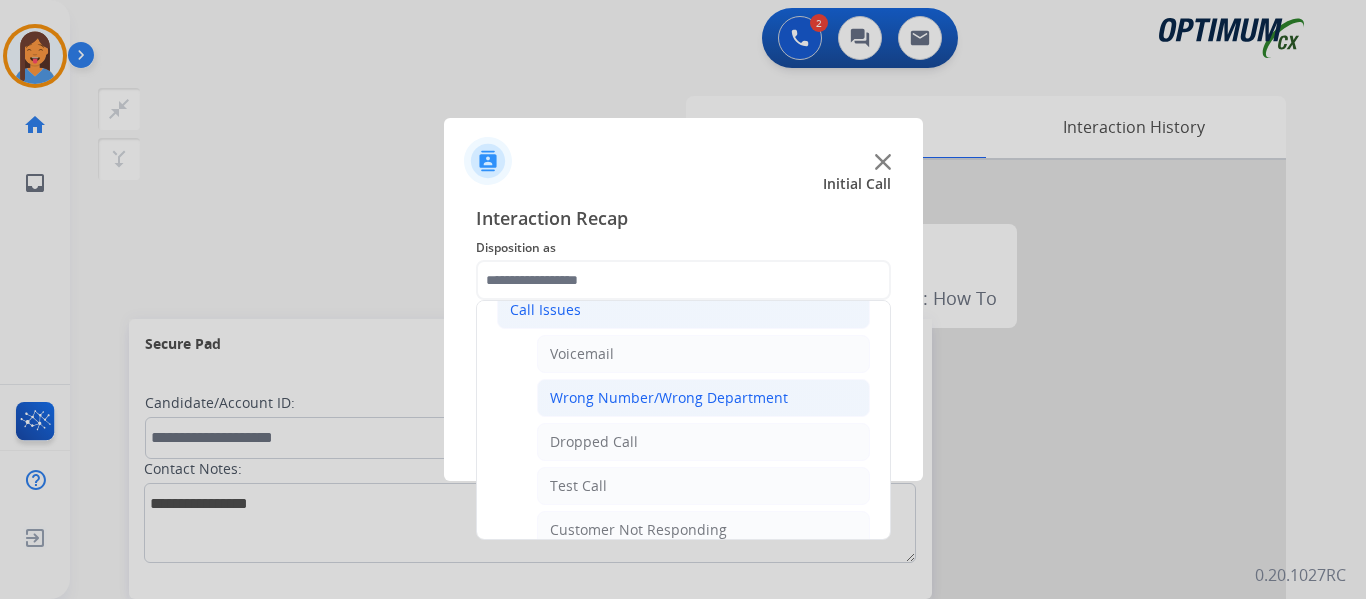click on "Wrong Number/Wrong Department" 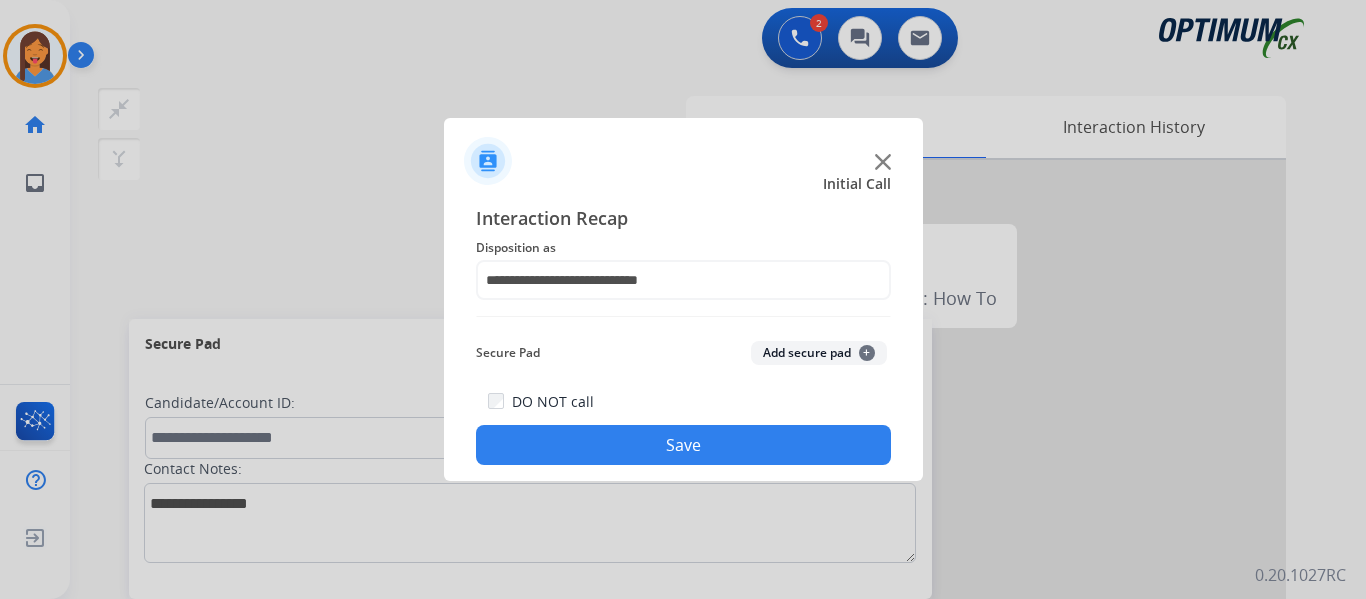 click on "Save" 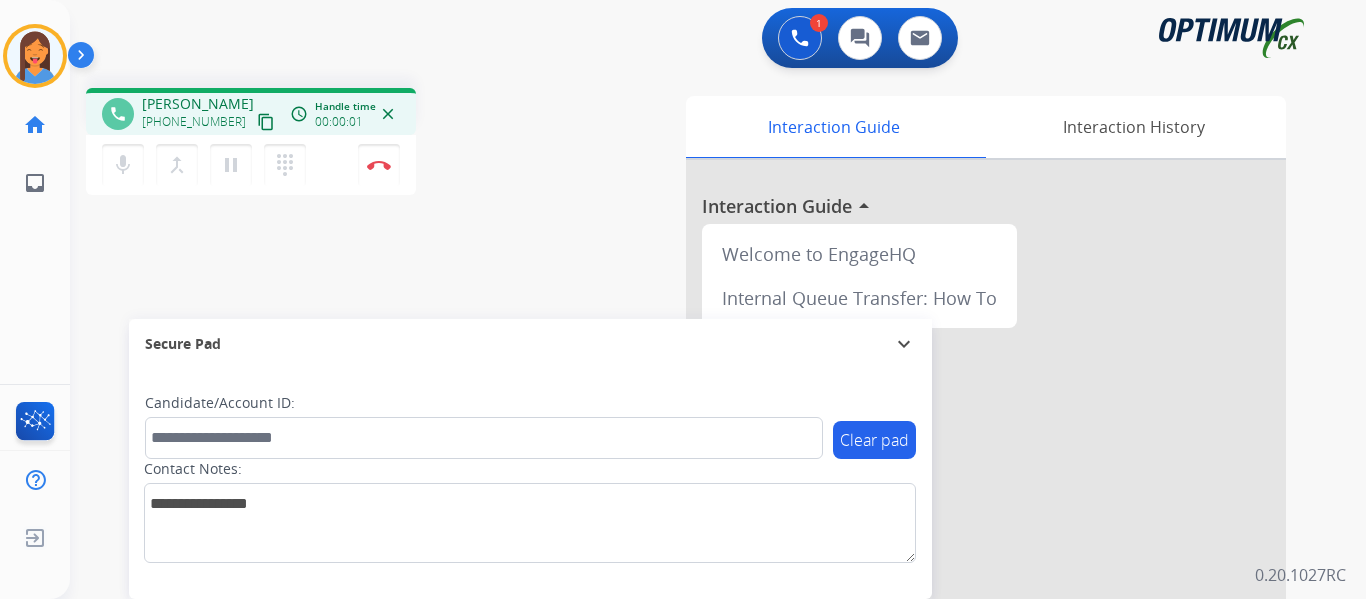 click on "content_copy" at bounding box center (266, 122) 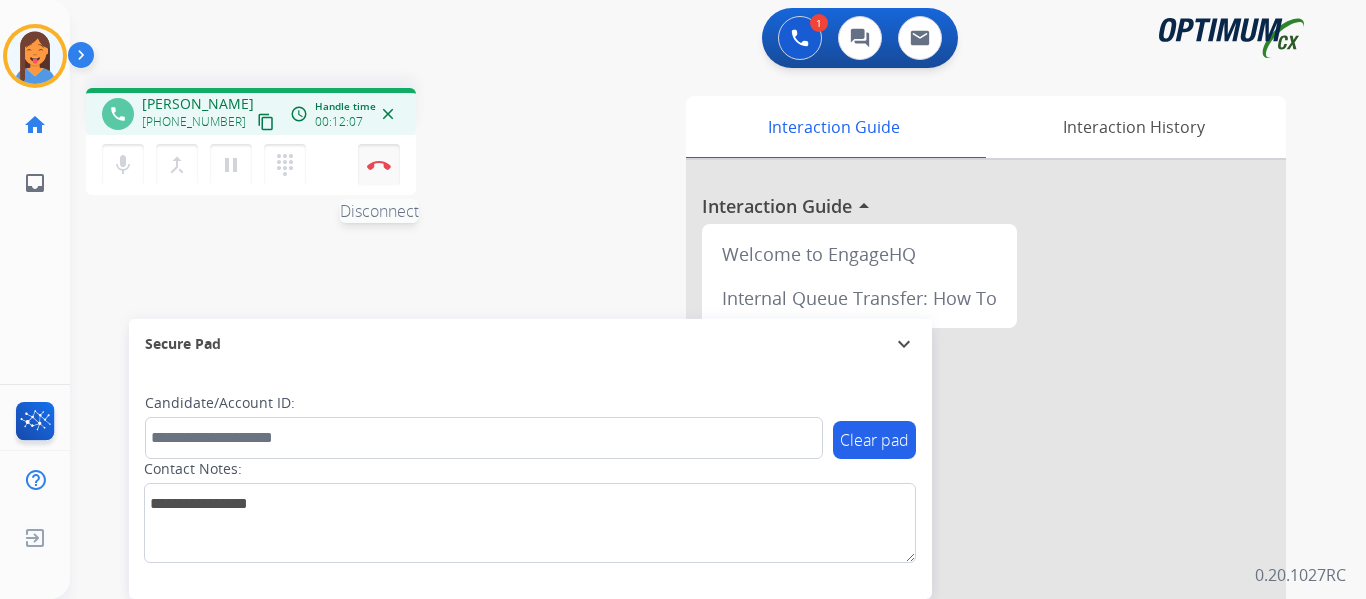 click at bounding box center [379, 165] 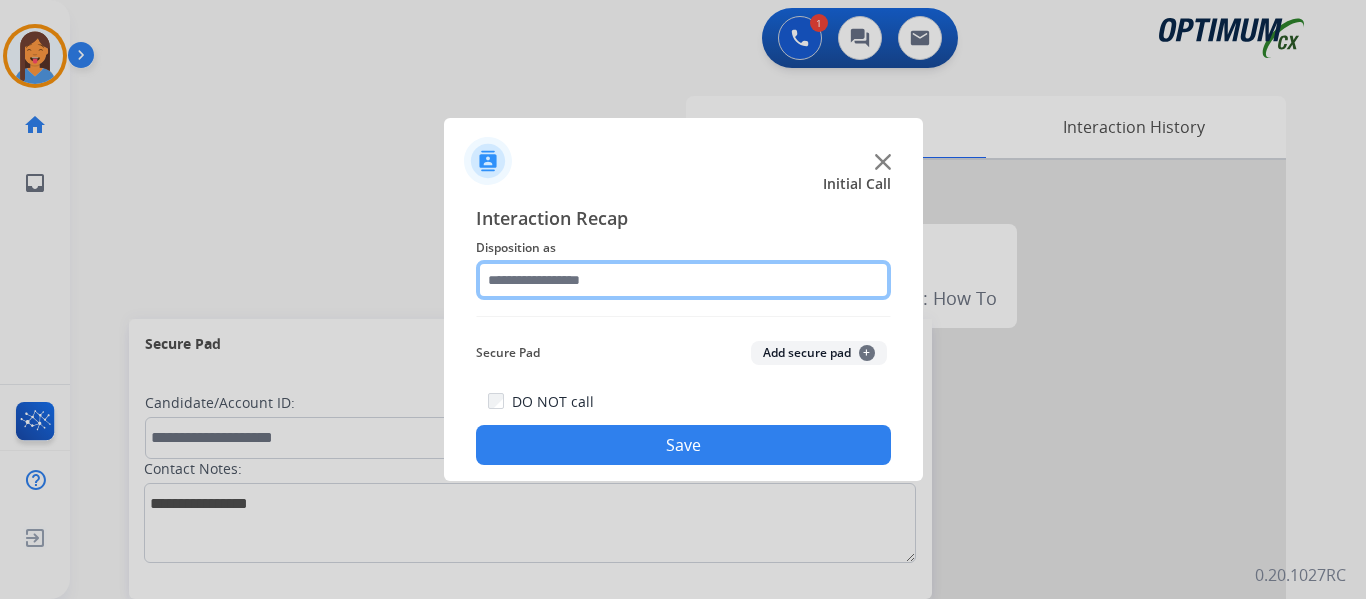 click 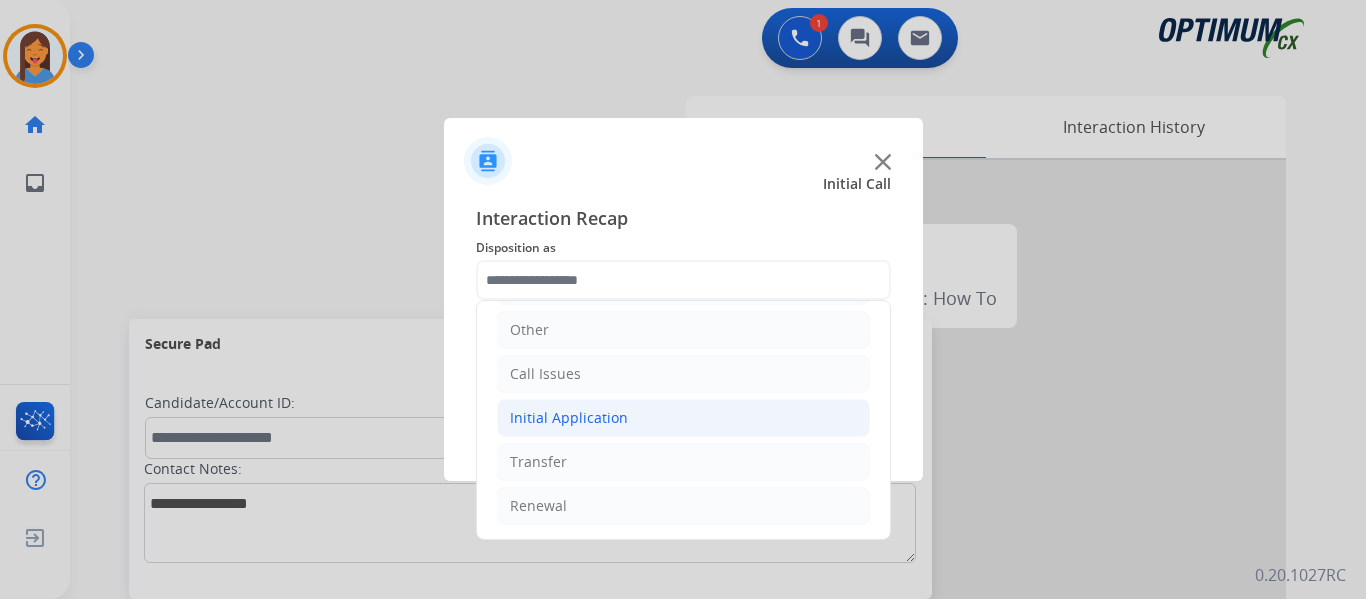 click on "Initial Application" 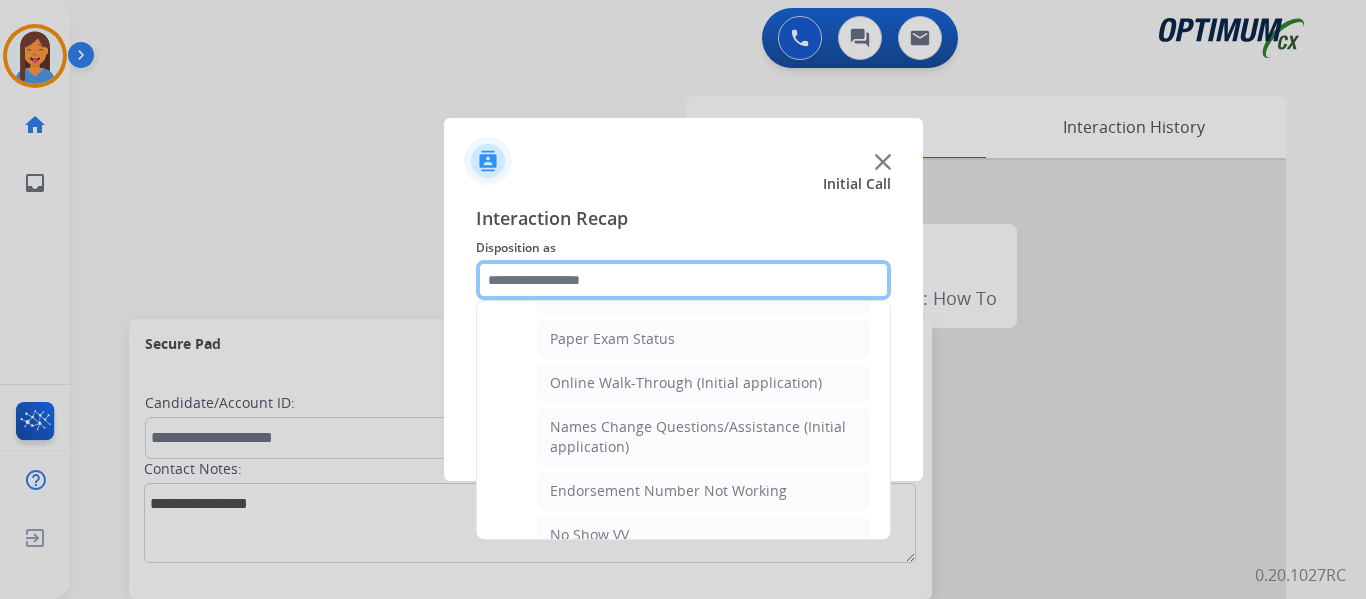scroll, scrollTop: 436, scrollLeft: 0, axis: vertical 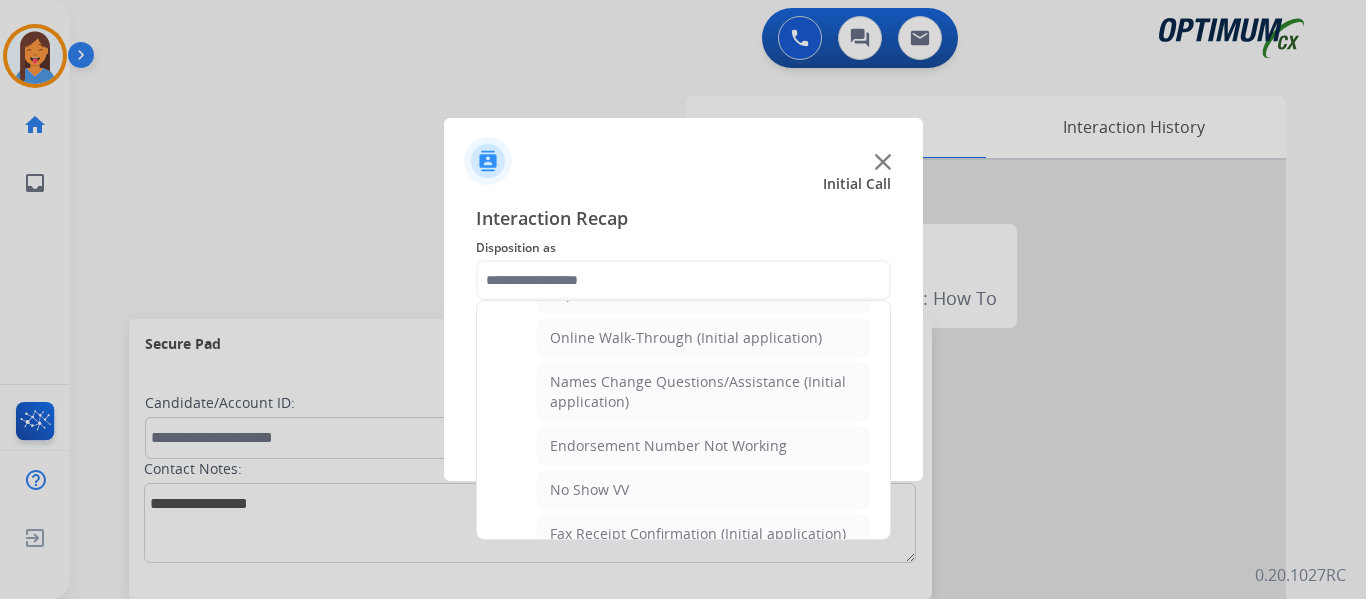 click on "Names Change Questions/Assistance (Initial application)" 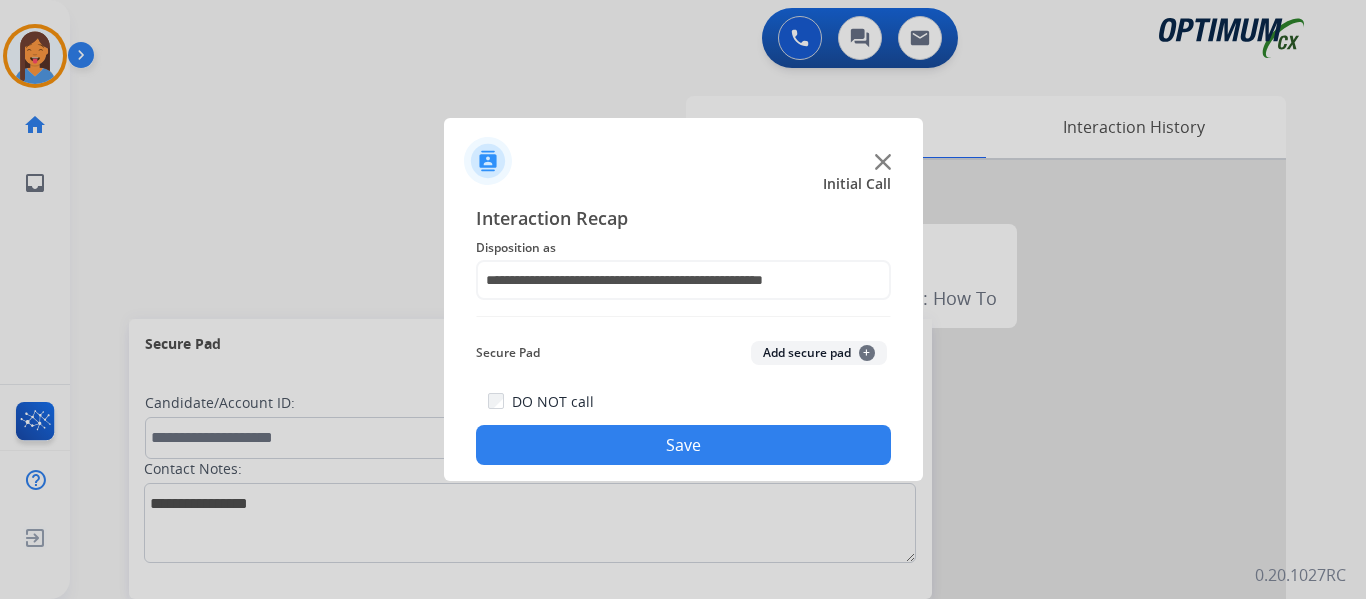 click on "Save" 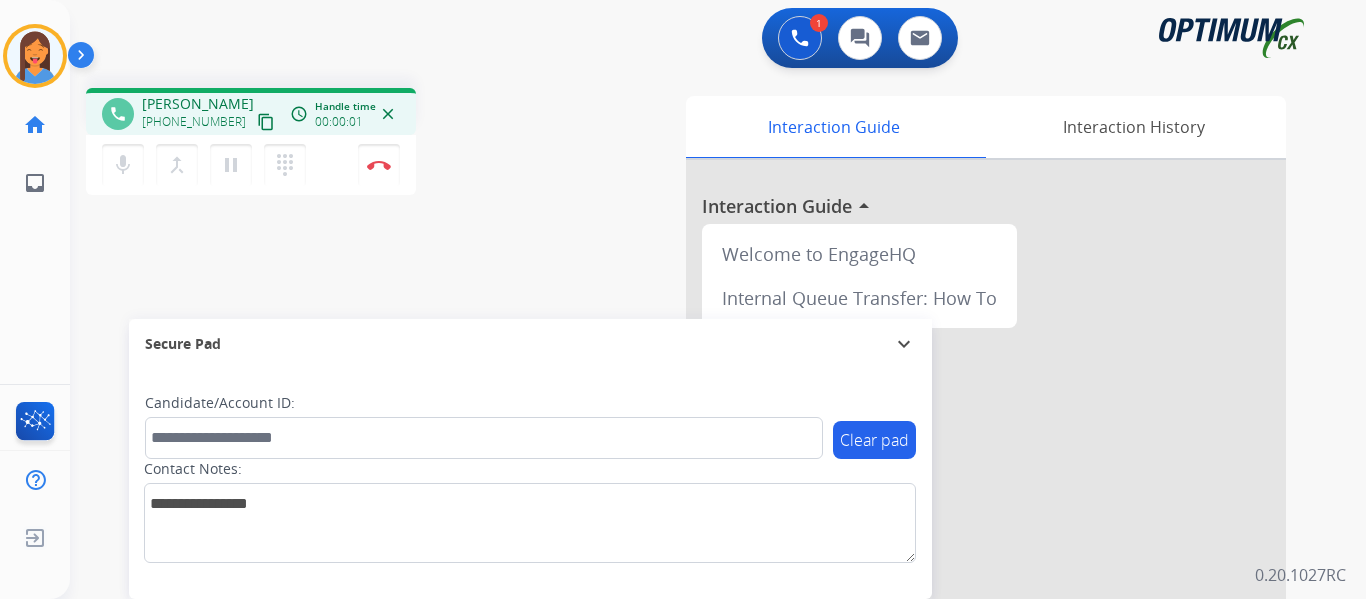 click on "content_copy" at bounding box center [266, 122] 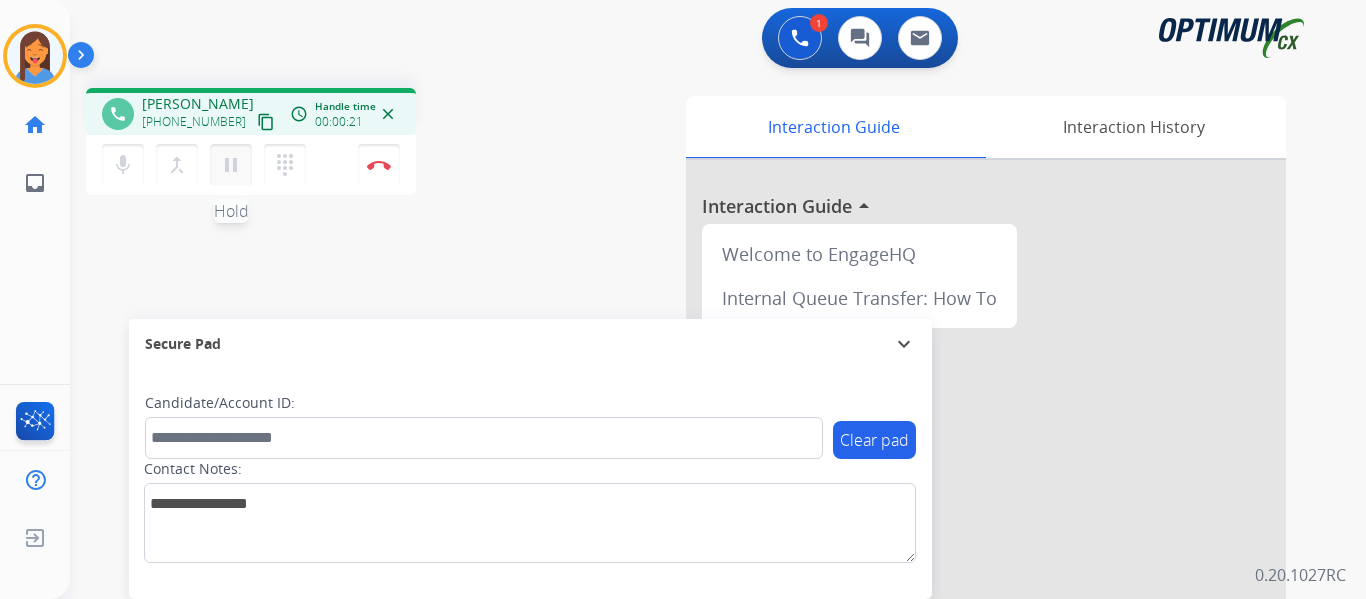 click on "pause" at bounding box center [231, 165] 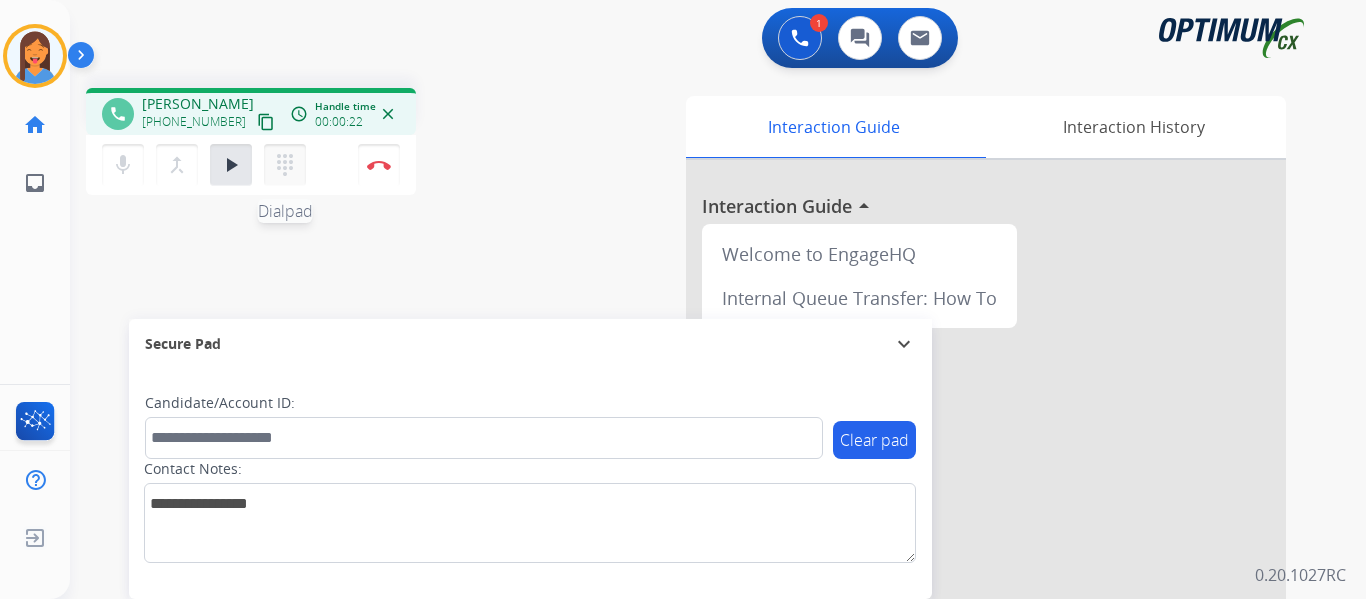 click on "dialpad" at bounding box center (285, 165) 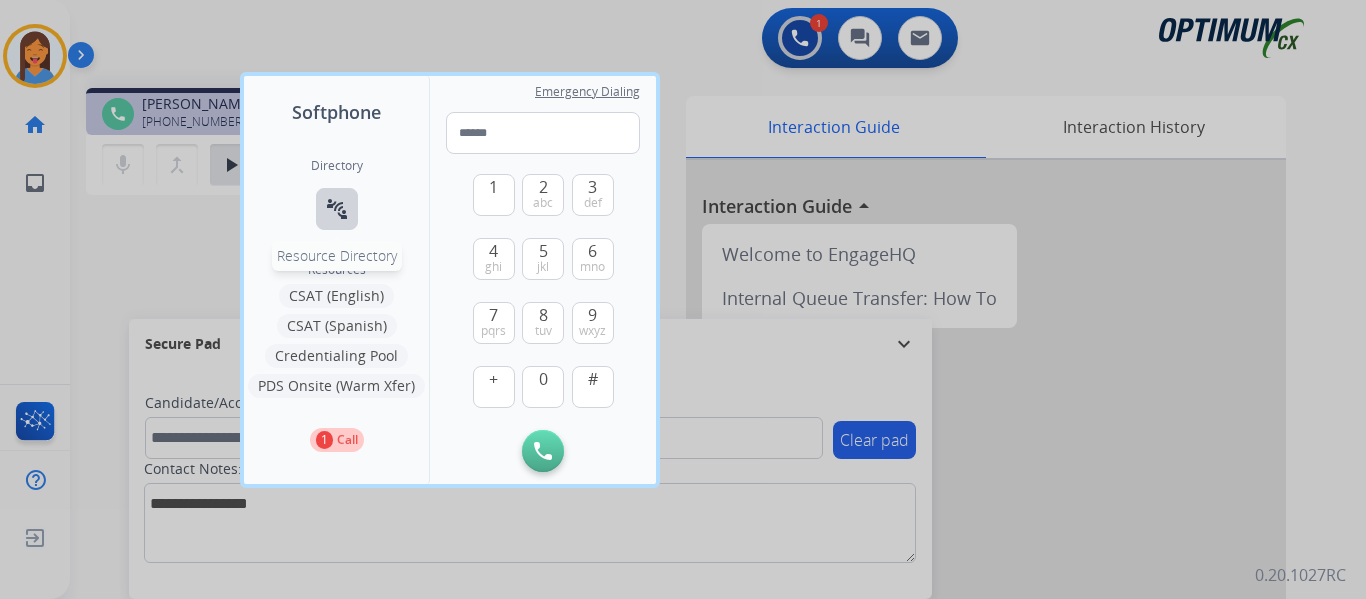 click on "Directory connect_without_contact Resource Directory" at bounding box center [337, 210] 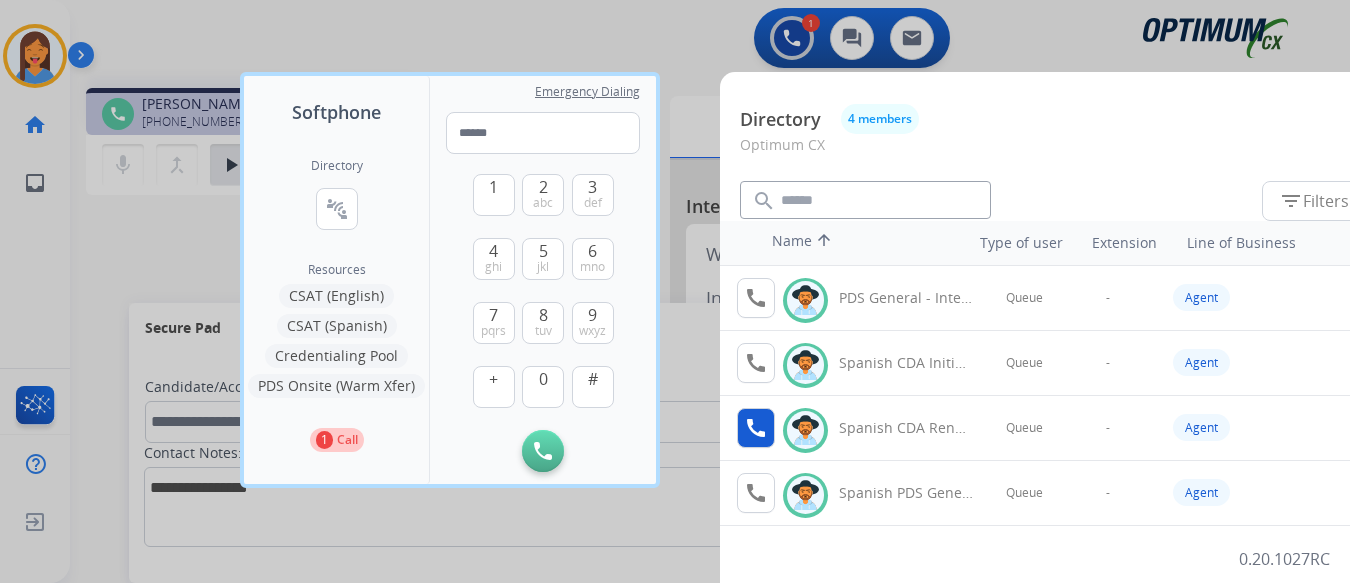 click on "call" at bounding box center (756, 428) 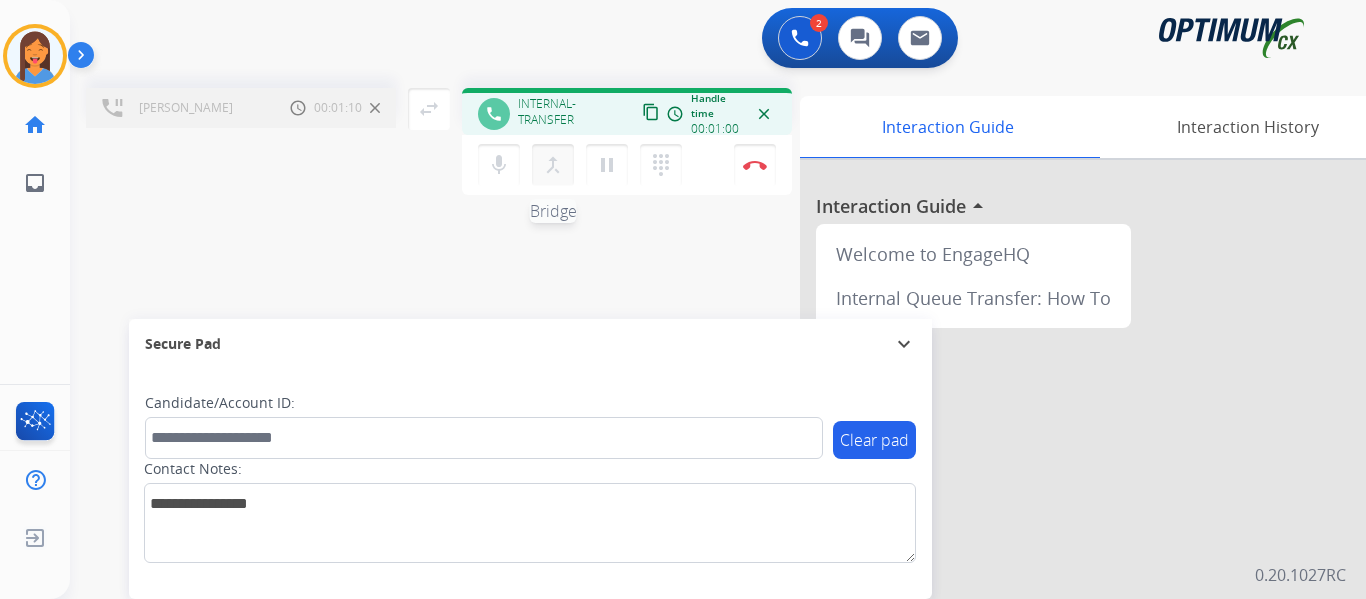 click on "merge_type" at bounding box center (553, 165) 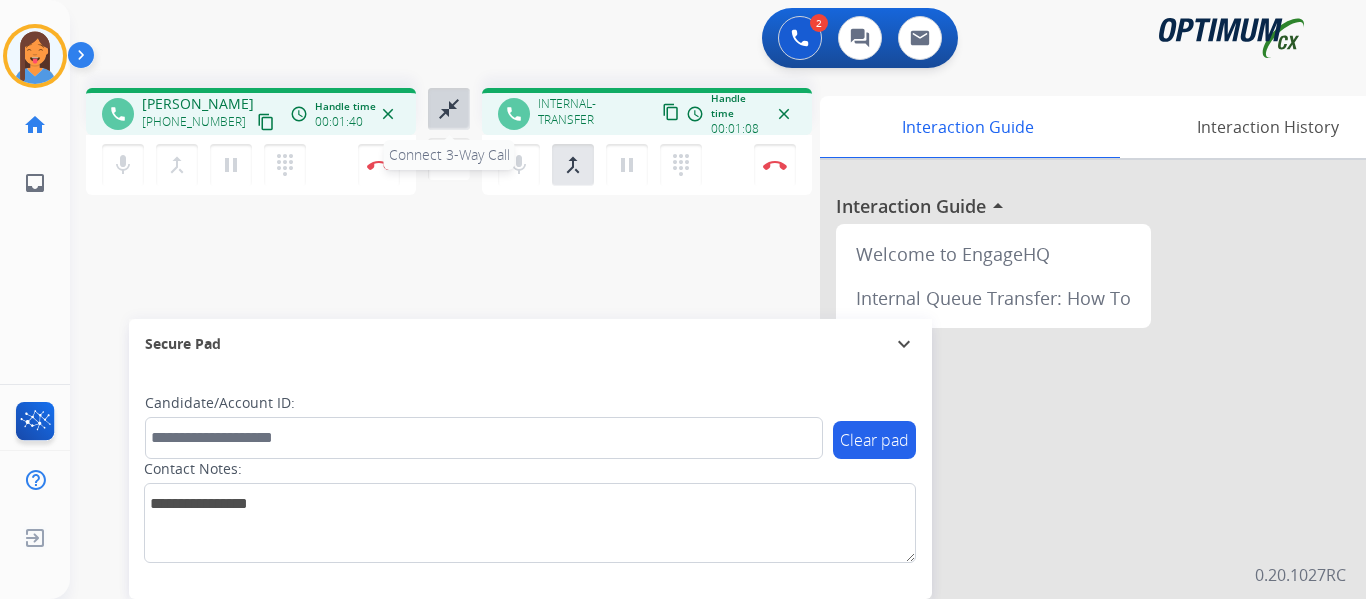 click on "close_fullscreen" at bounding box center (449, 109) 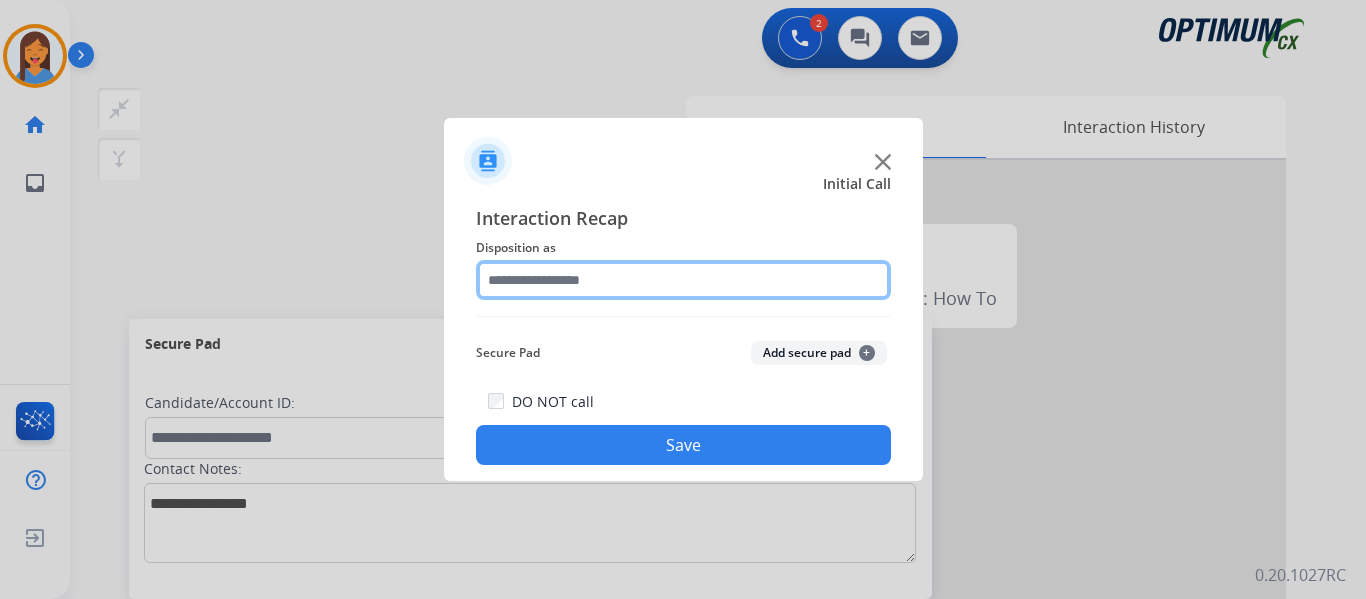 click 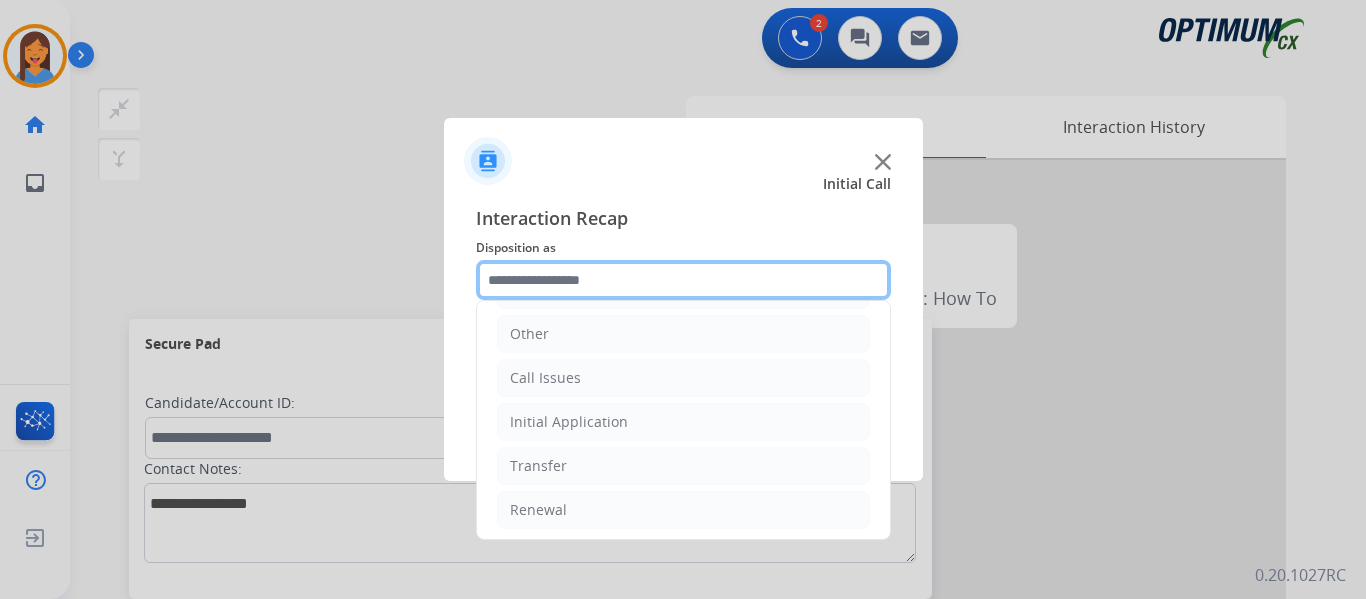 scroll, scrollTop: 136, scrollLeft: 0, axis: vertical 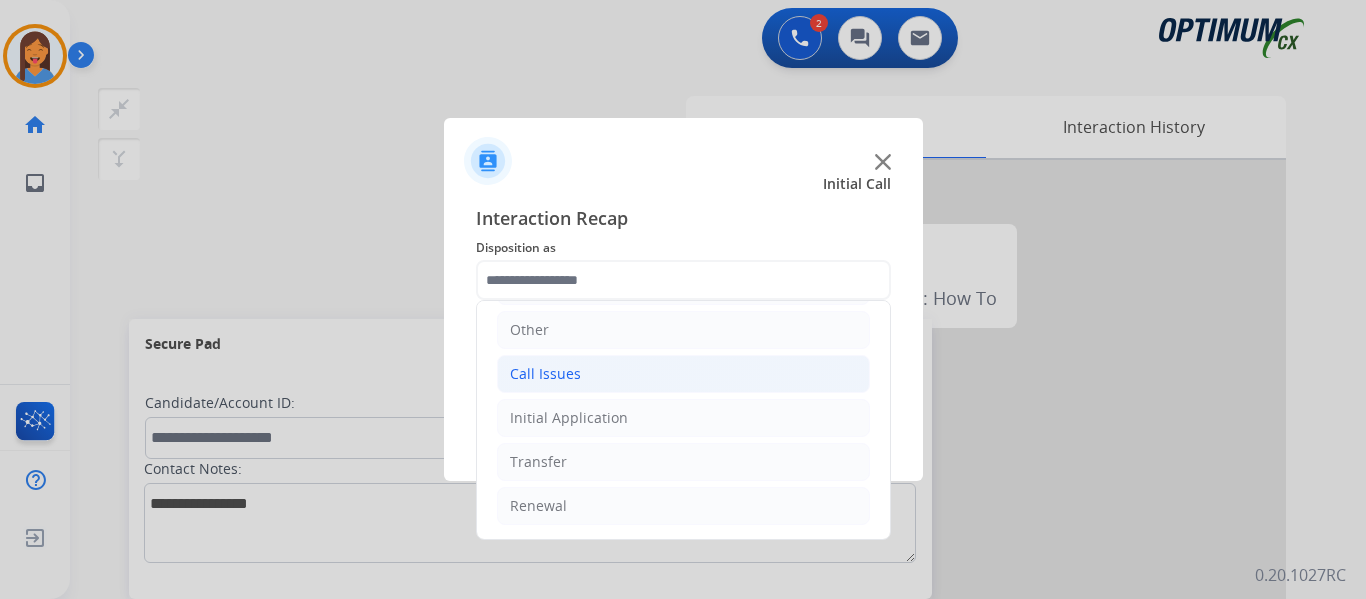 click on "Call Issues" 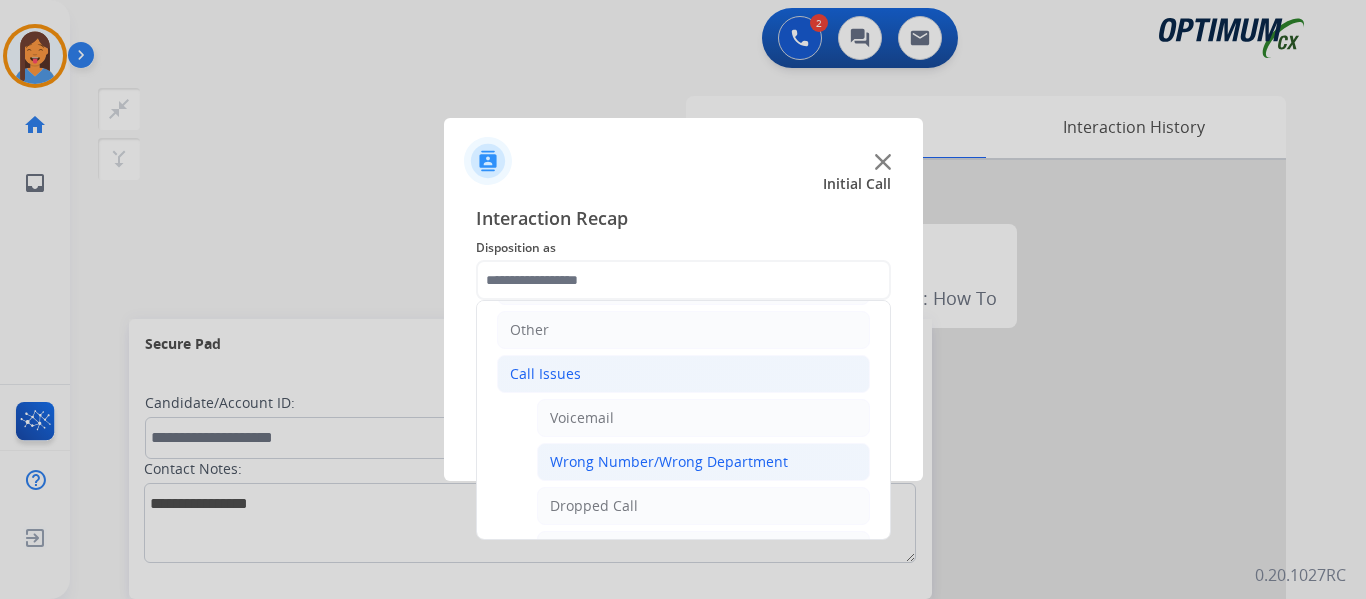 click on "Wrong Number/Wrong Department" 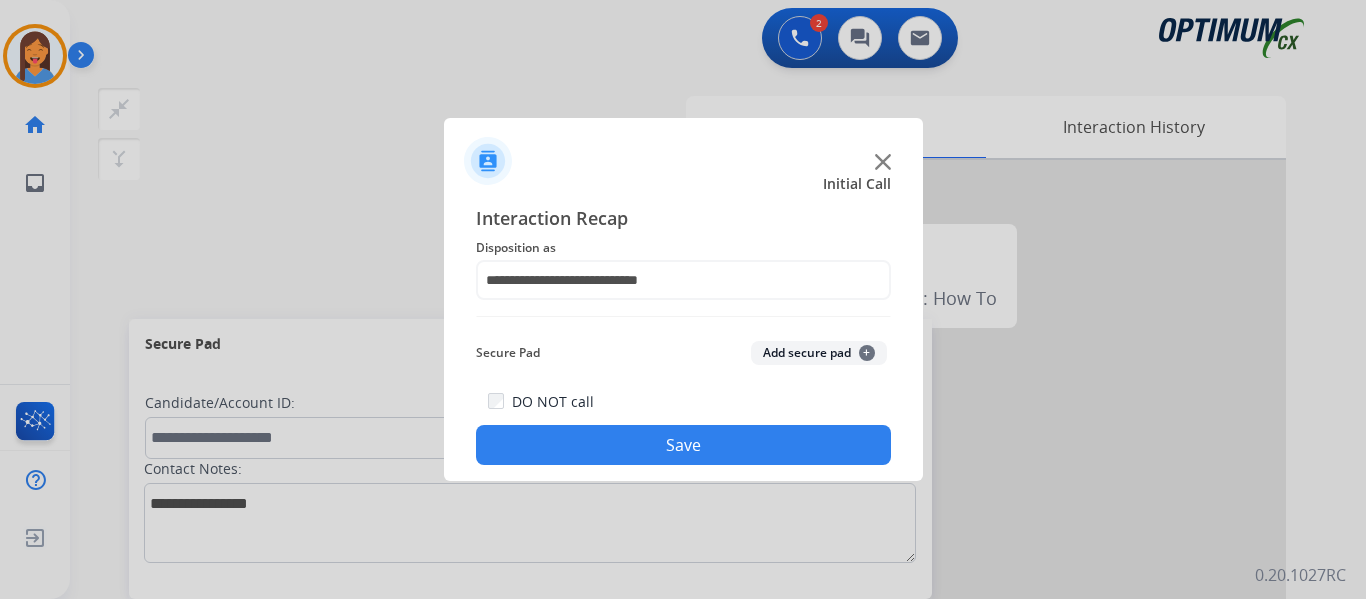 click on "Save" 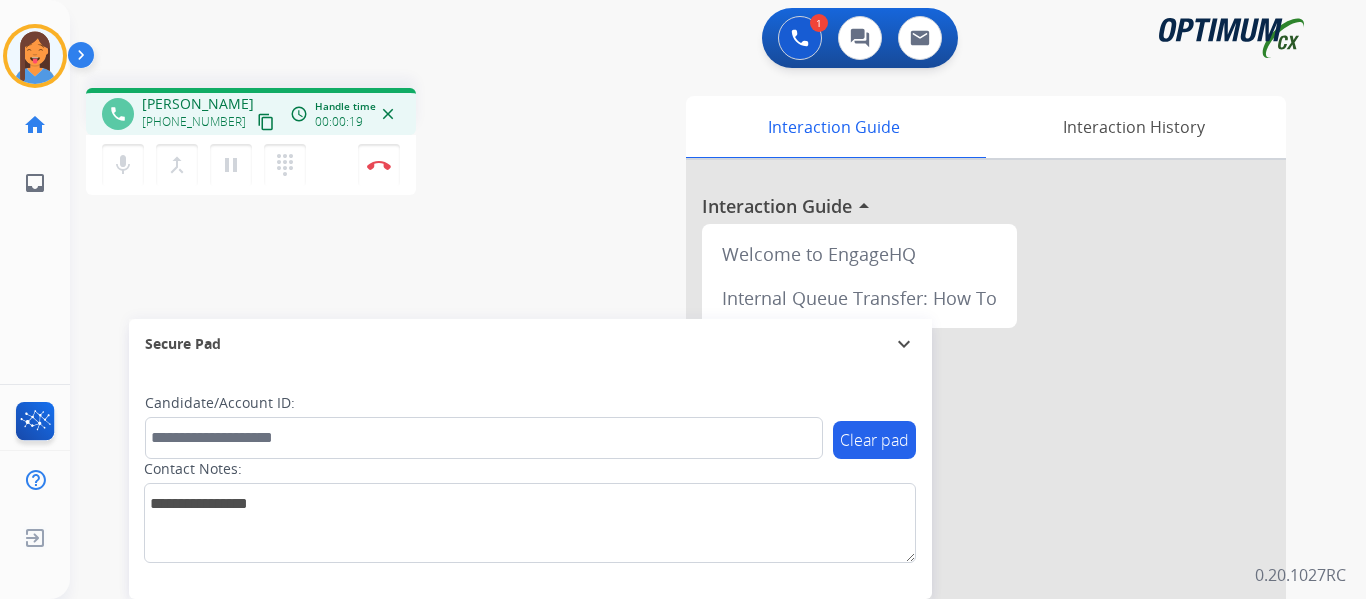 click on "content_copy" at bounding box center [266, 122] 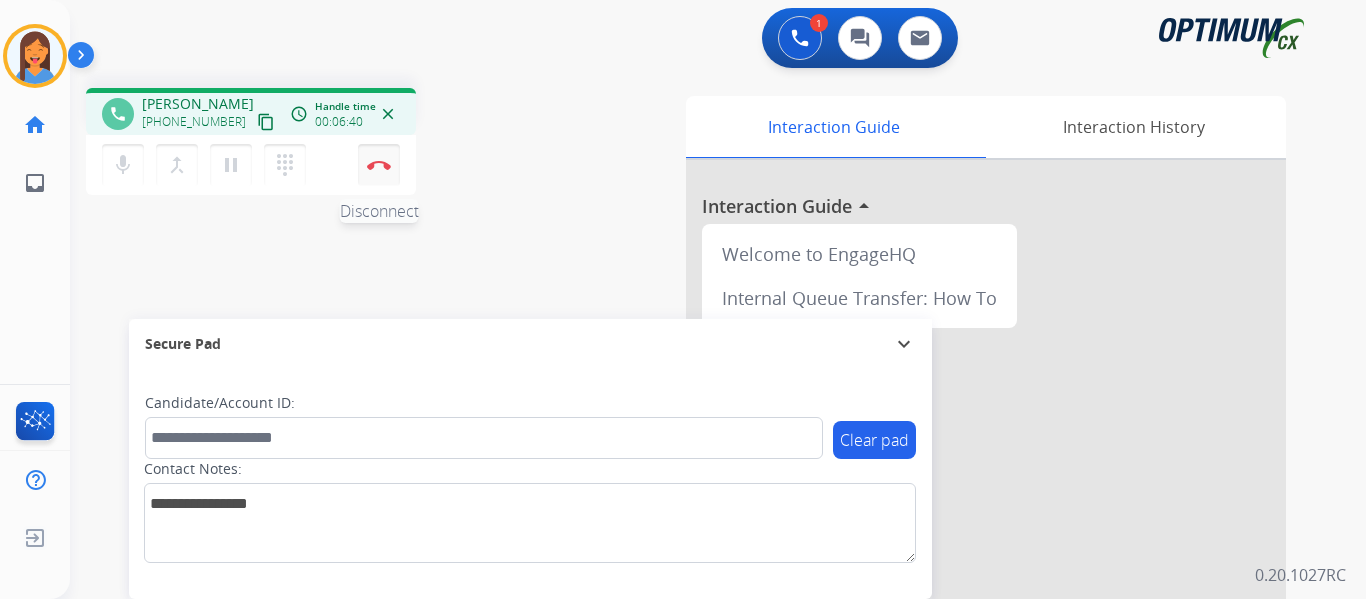 click on "Disconnect" at bounding box center (379, 165) 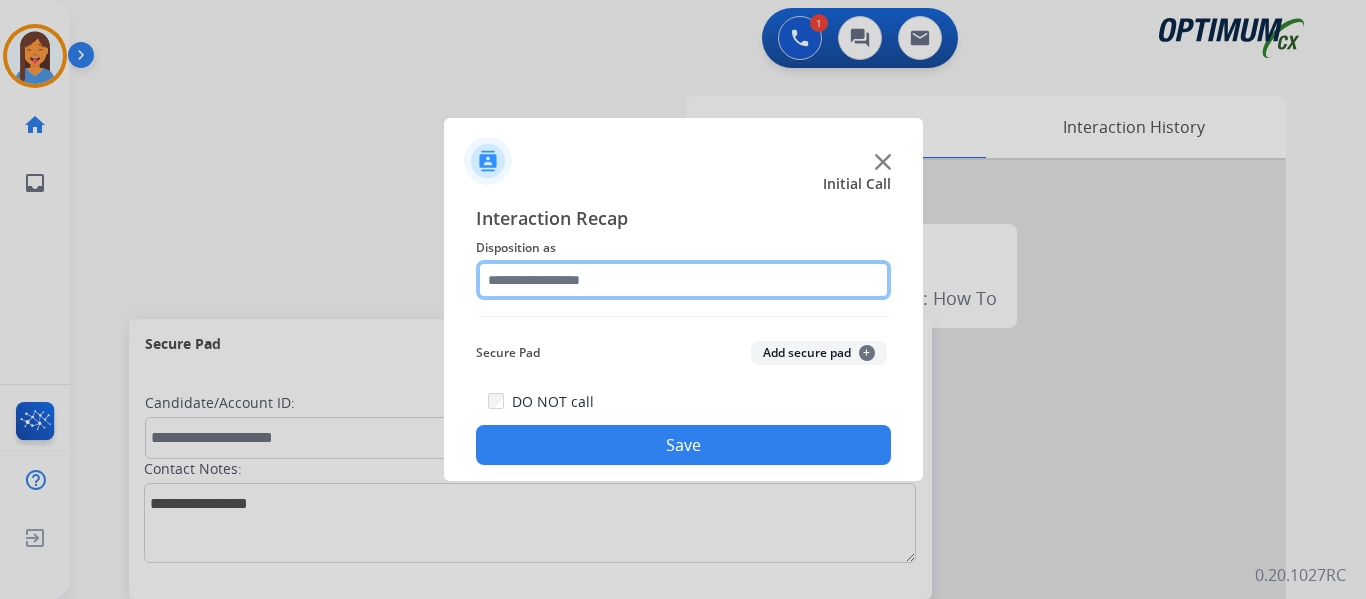 click 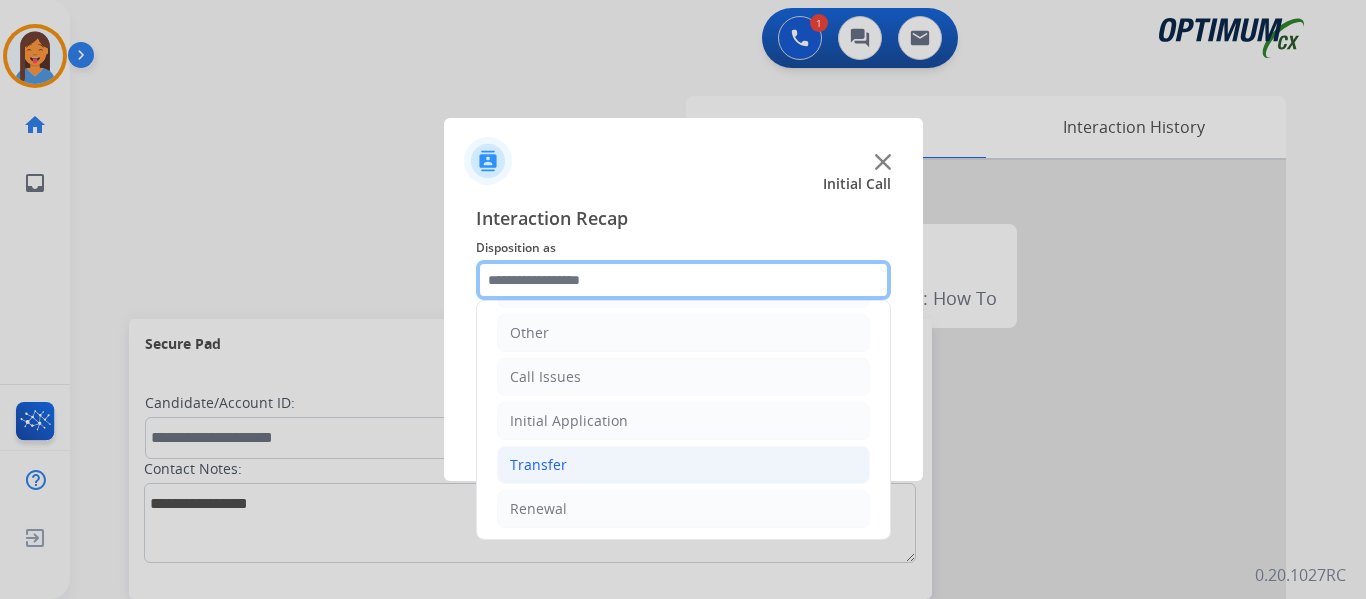 scroll, scrollTop: 136, scrollLeft: 0, axis: vertical 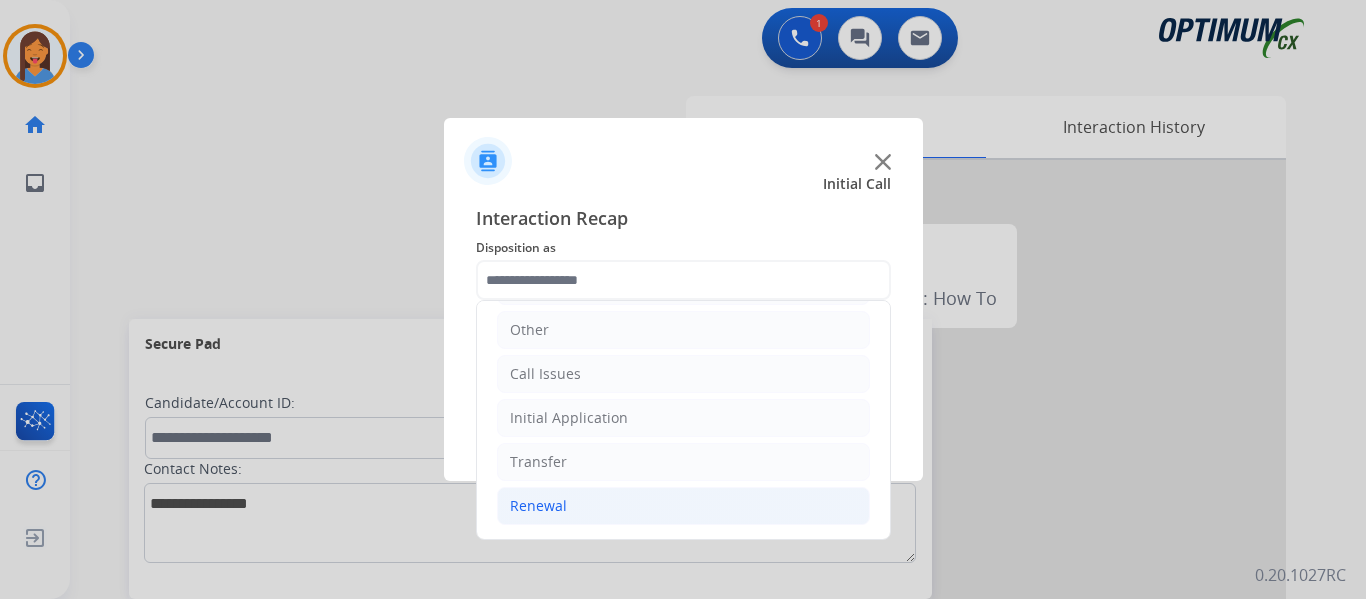 click on "Renewal" 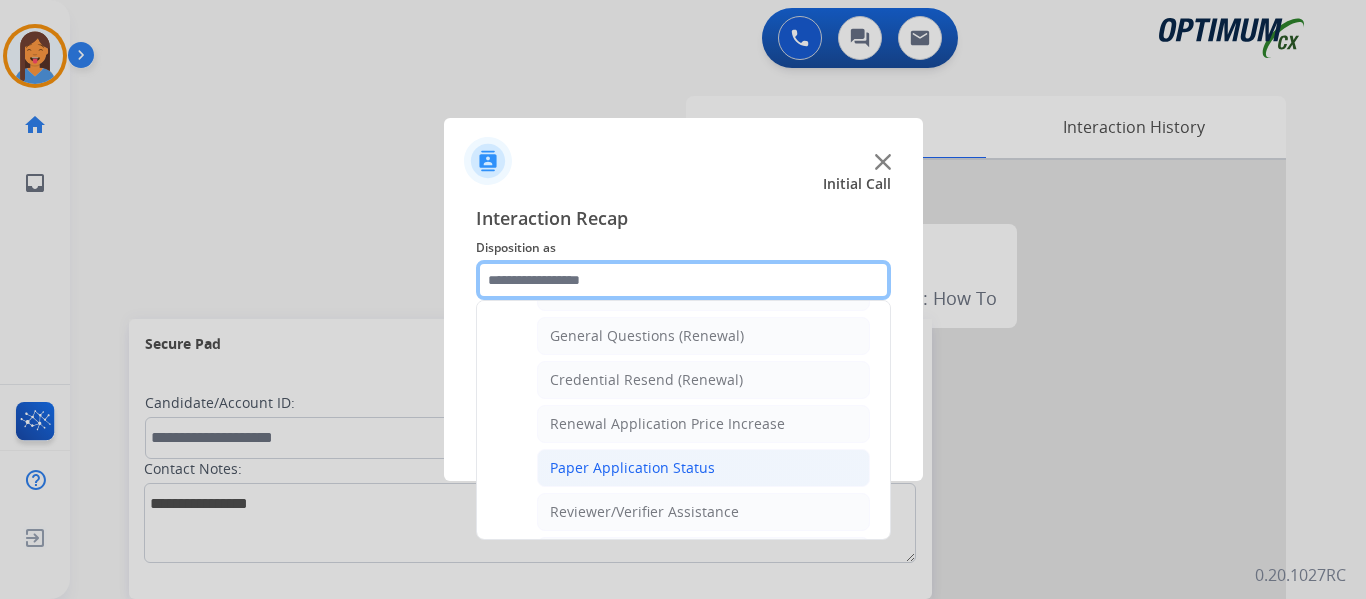 scroll, scrollTop: 636, scrollLeft: 0, axis: vertical 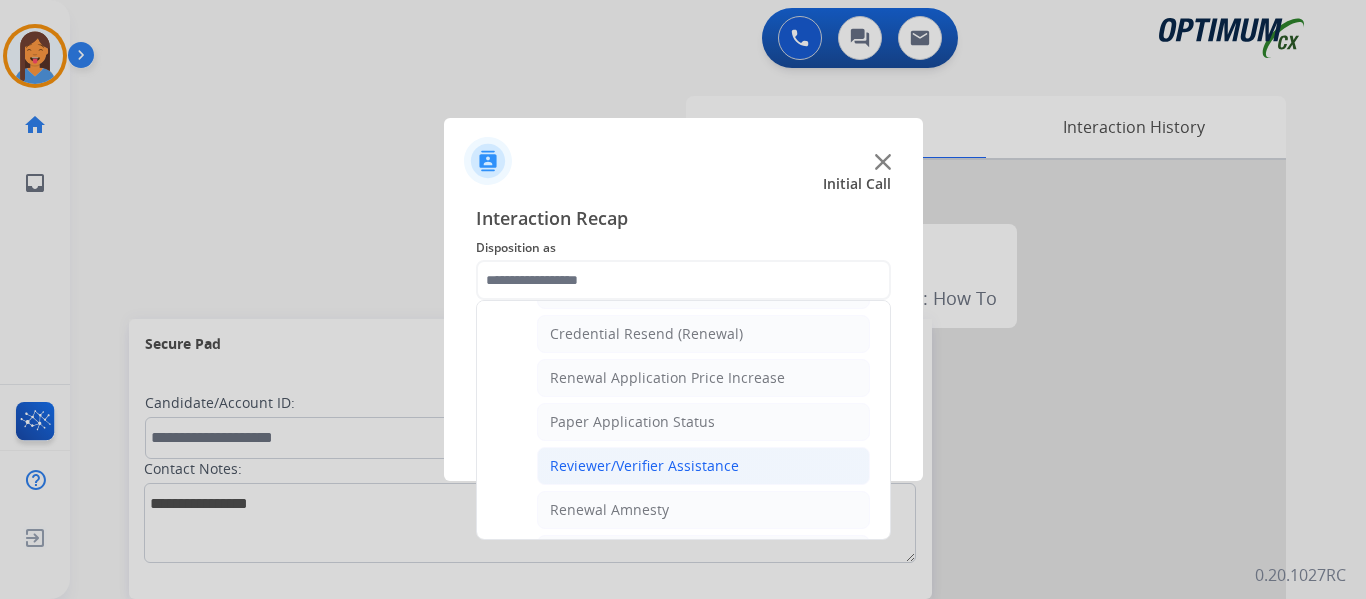 click on "Reviewer/Verifier Assistance" 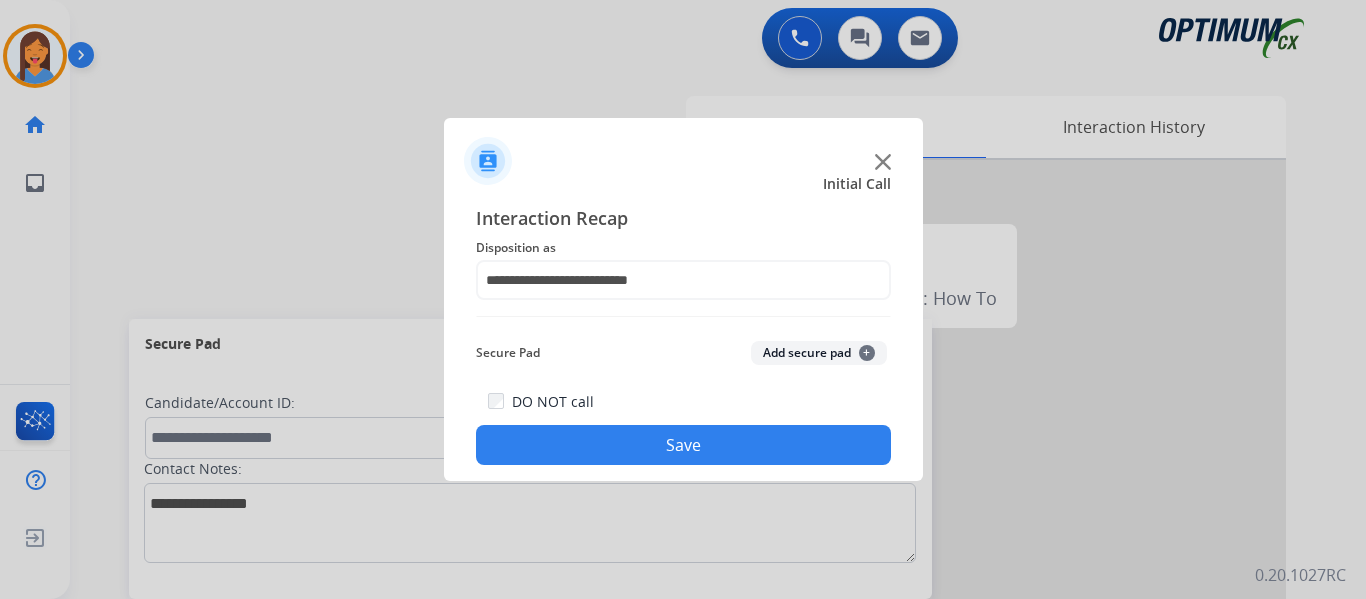 click on "Save" 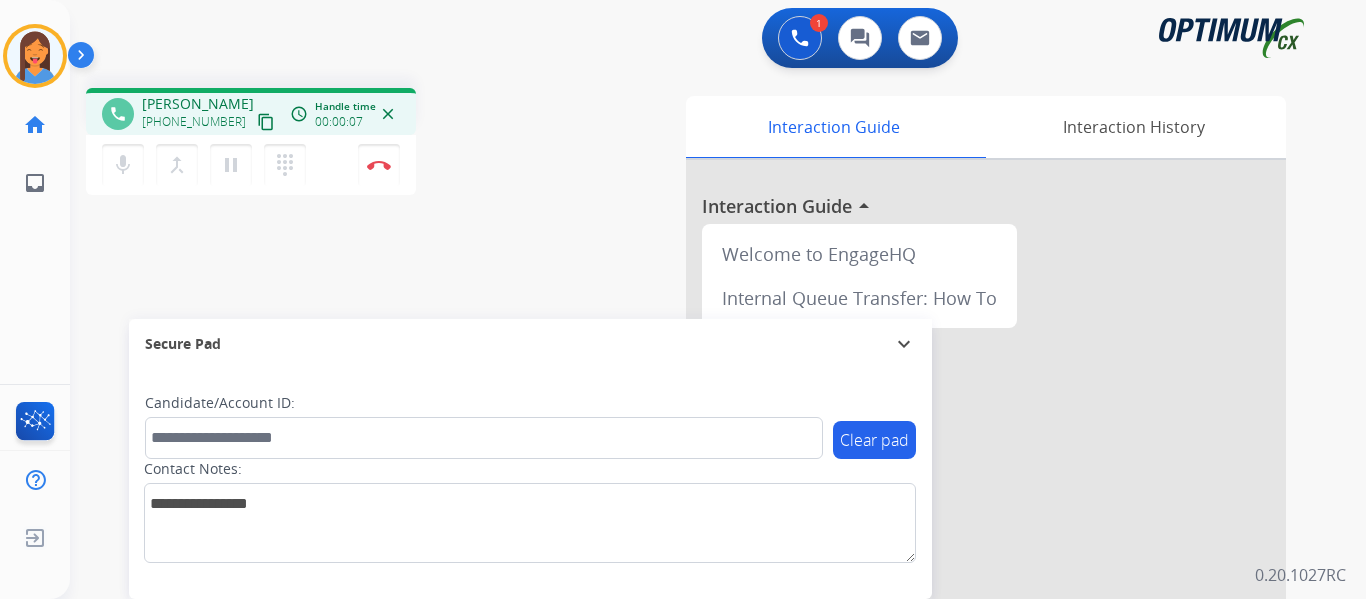 drag, startPoint x: 239, startPoint y: 117, endPoint x: 323, endPoint y: 145, distance: 88.54378 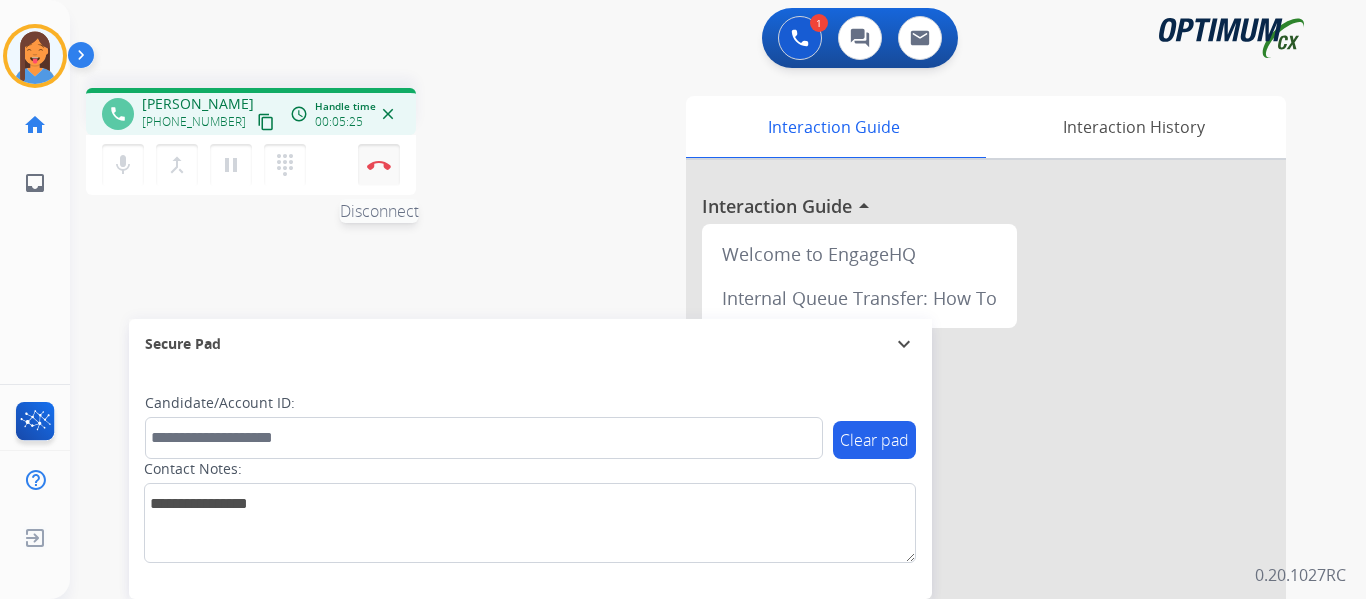click at bounding box center [379, 165] 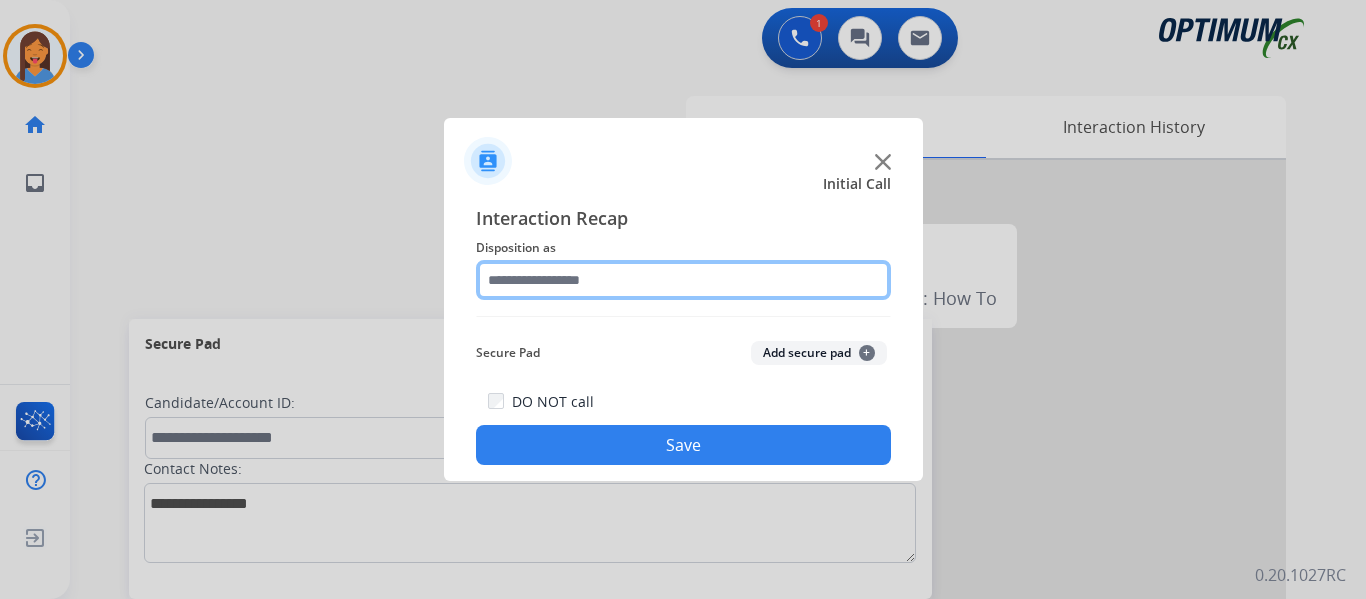 click 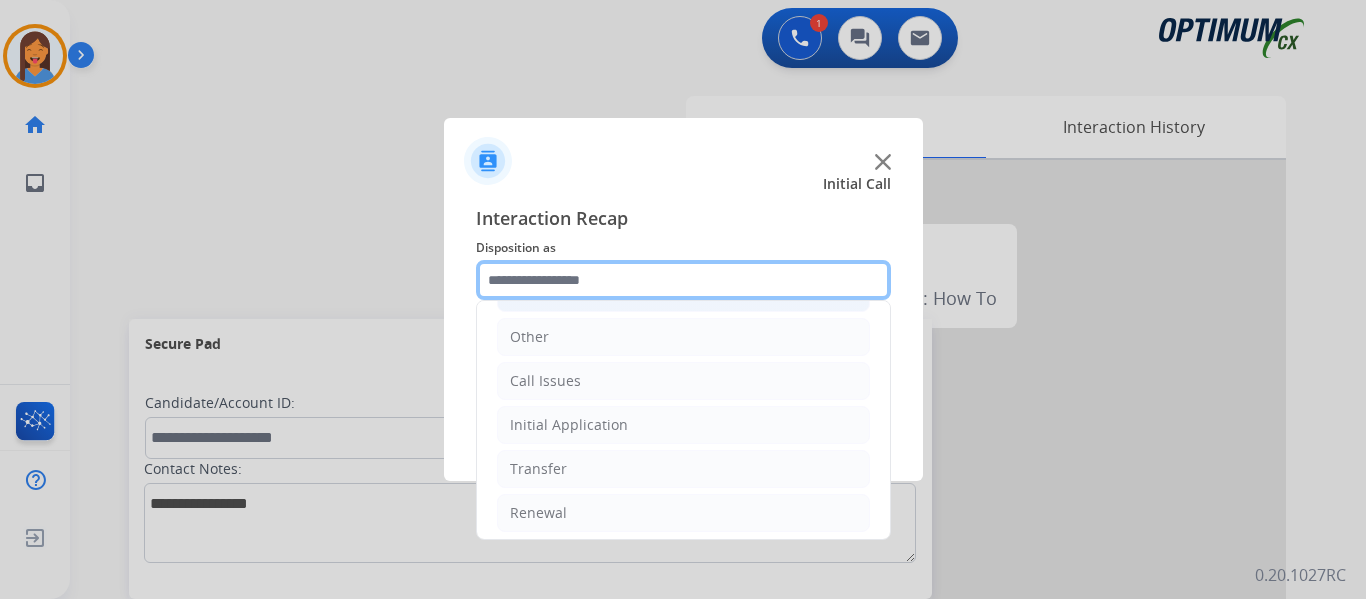 scroll, scrollTop: 136, scrollLeft: 0, axis: vertical 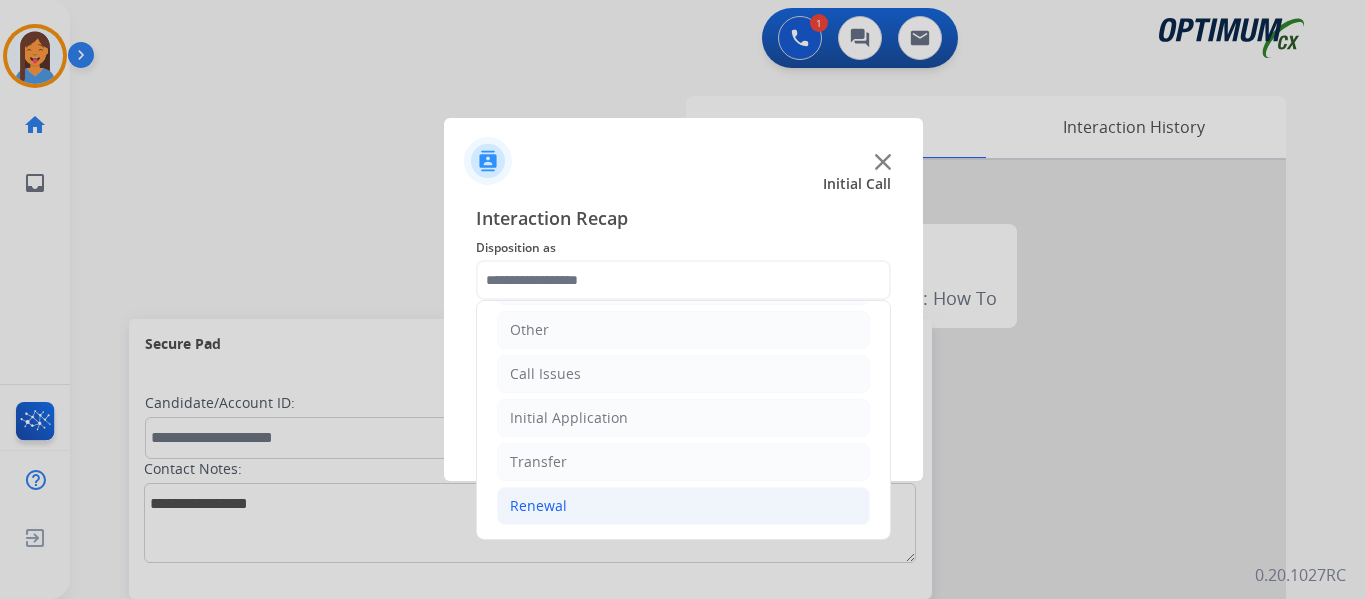 click on "Renewal" 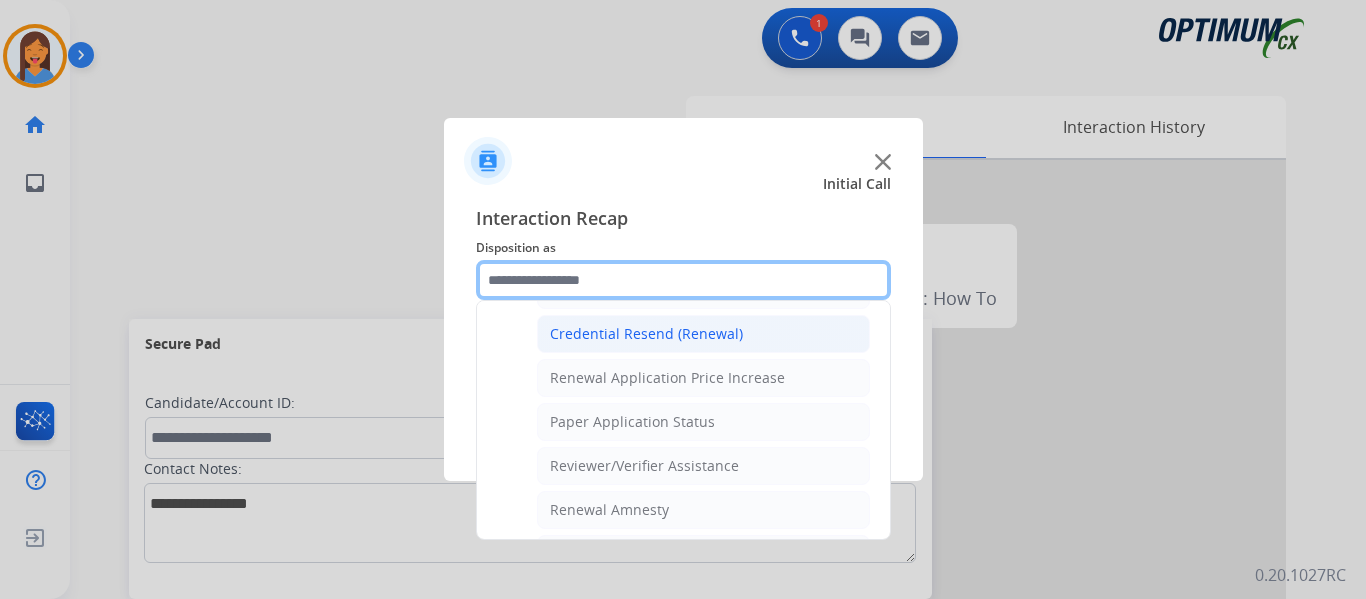 scroll, scrollTop: 736, scrollLeft: 0, axis: vertical 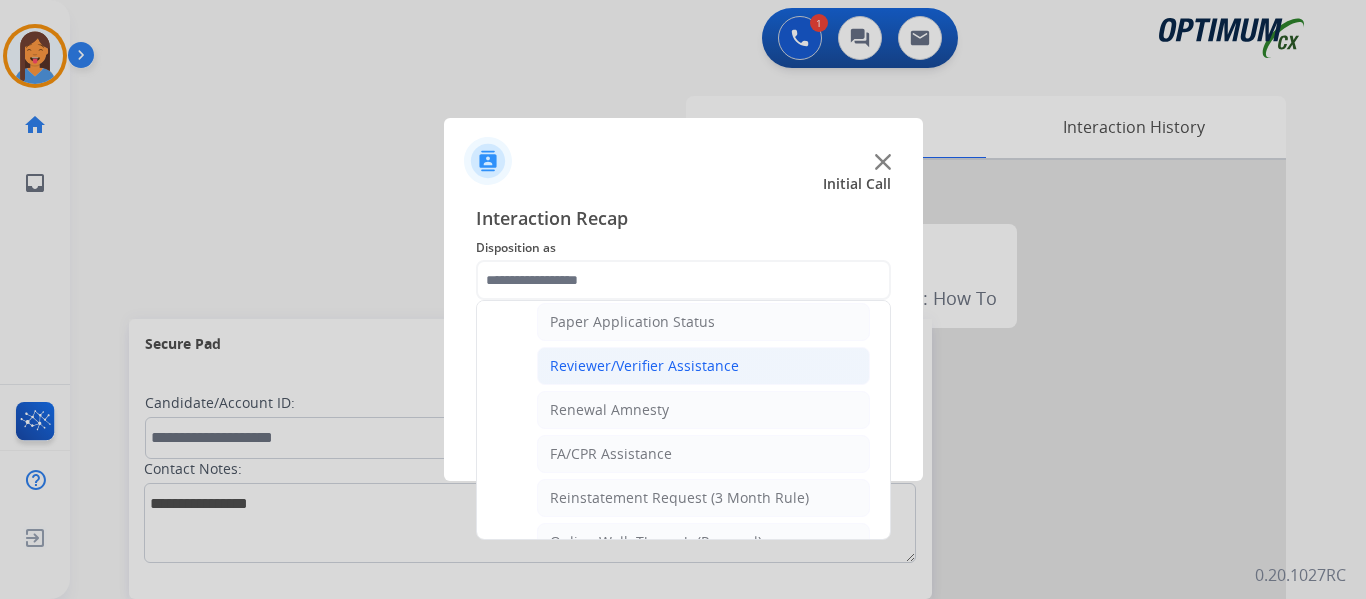 click on "Reviewer/Verifier Assistance" 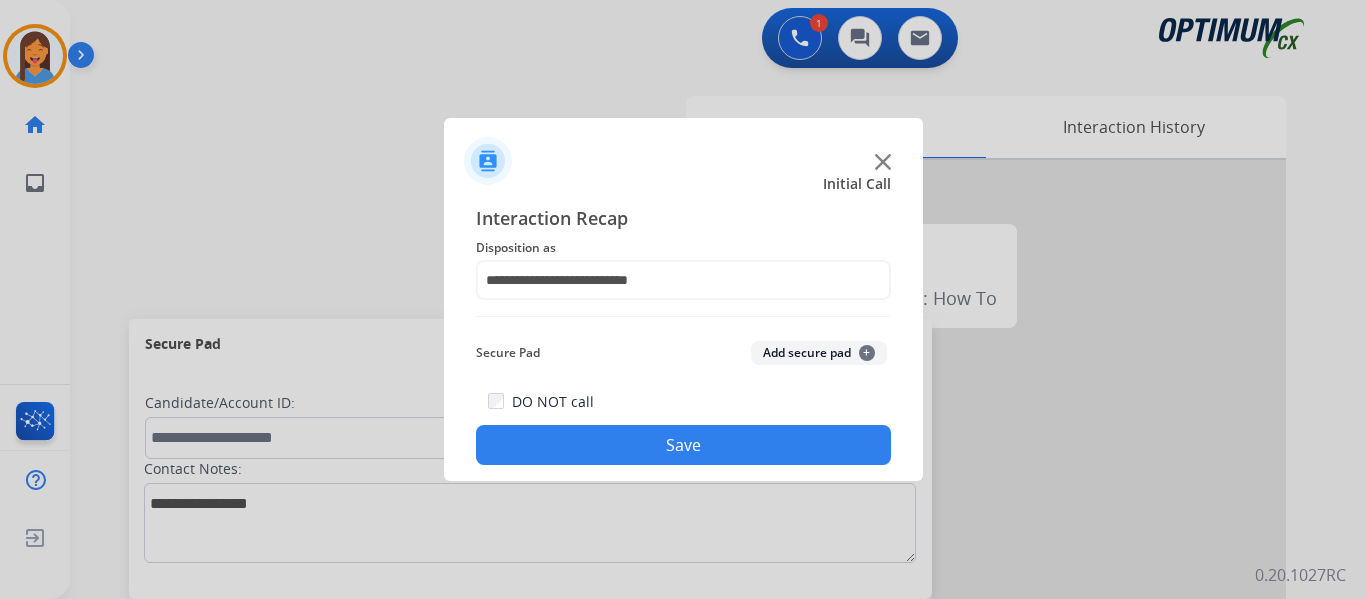 click on "Save" 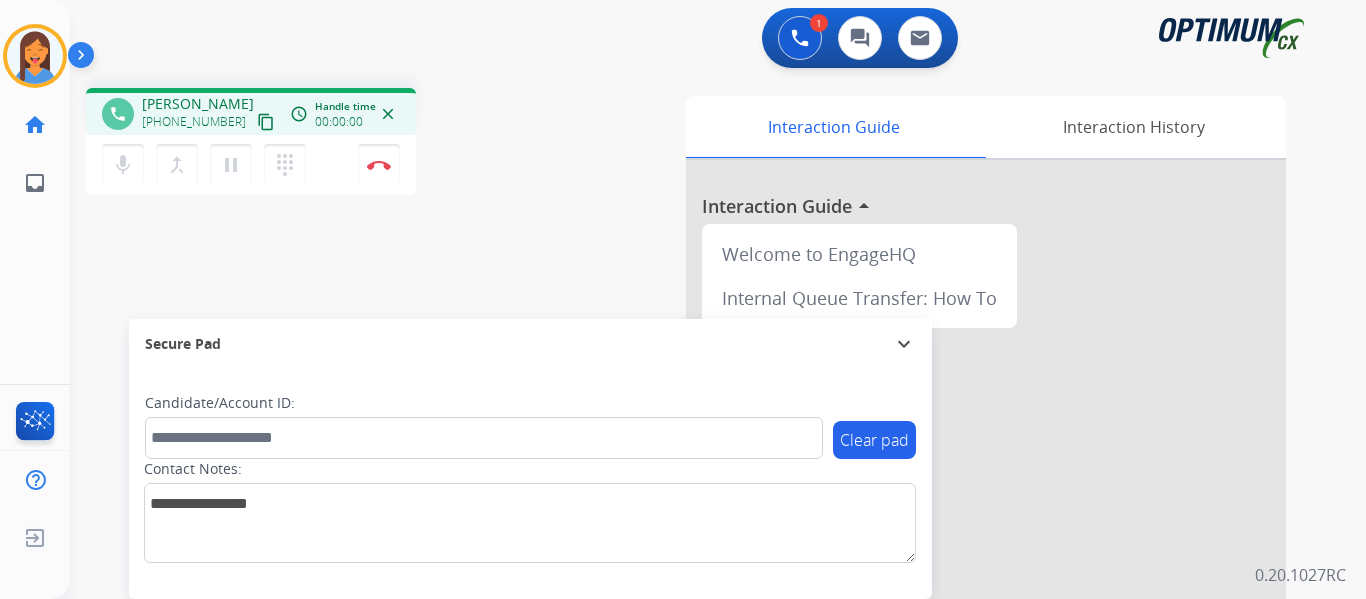 click on "content_copy" at bounding box center (266, 122) 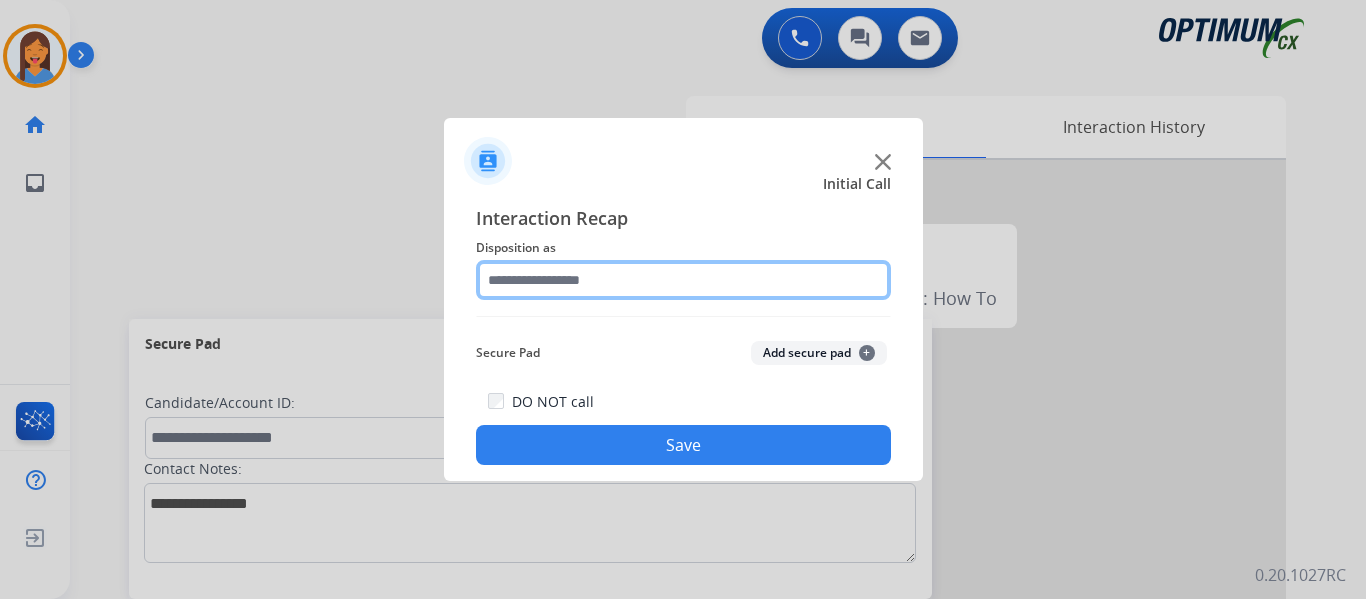 click 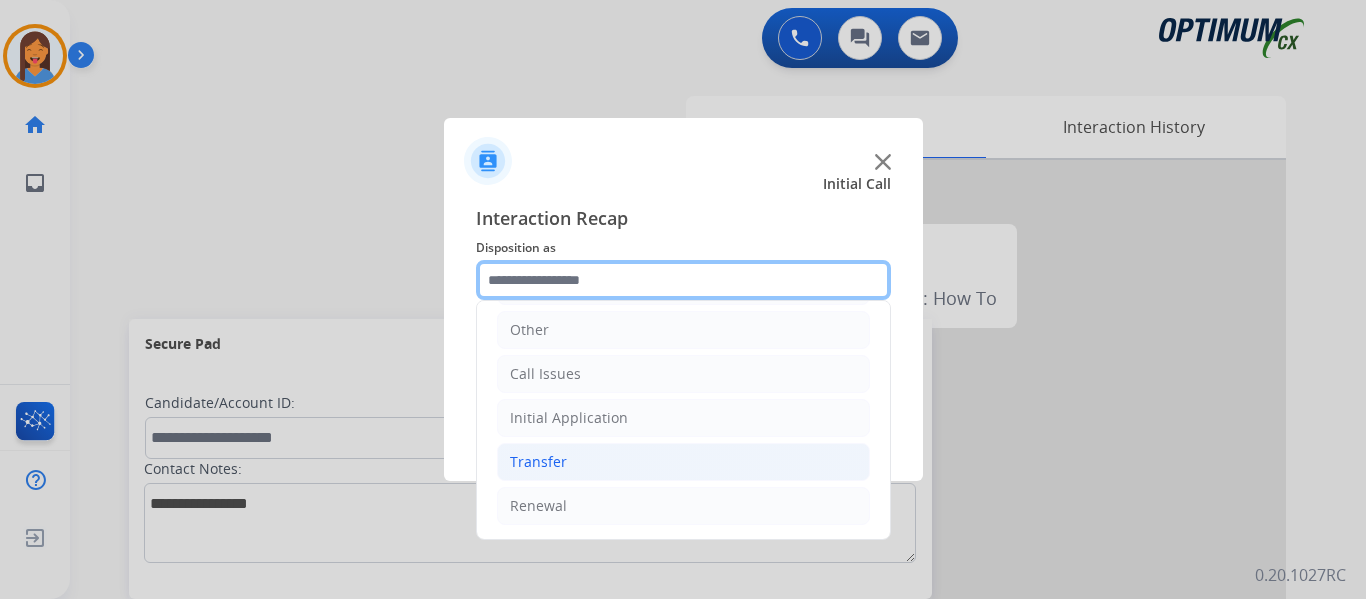scroll, scrollTop: 36, scrollLeft: 0, axis: vertical 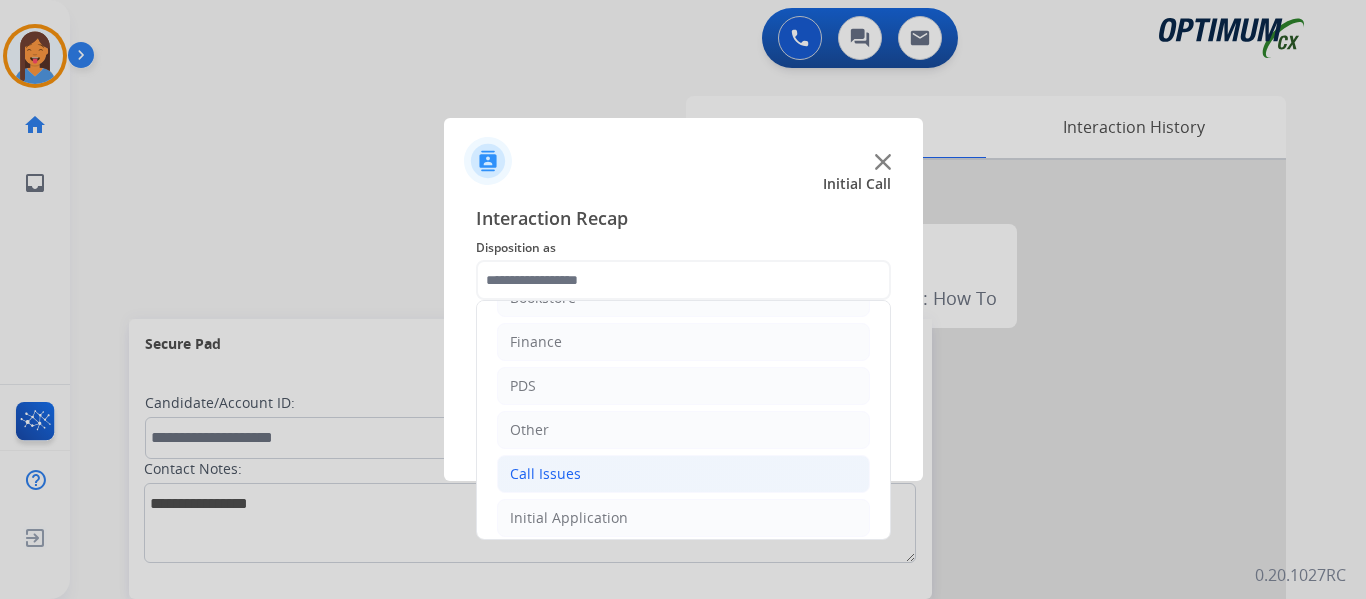 click on "Call Issues" 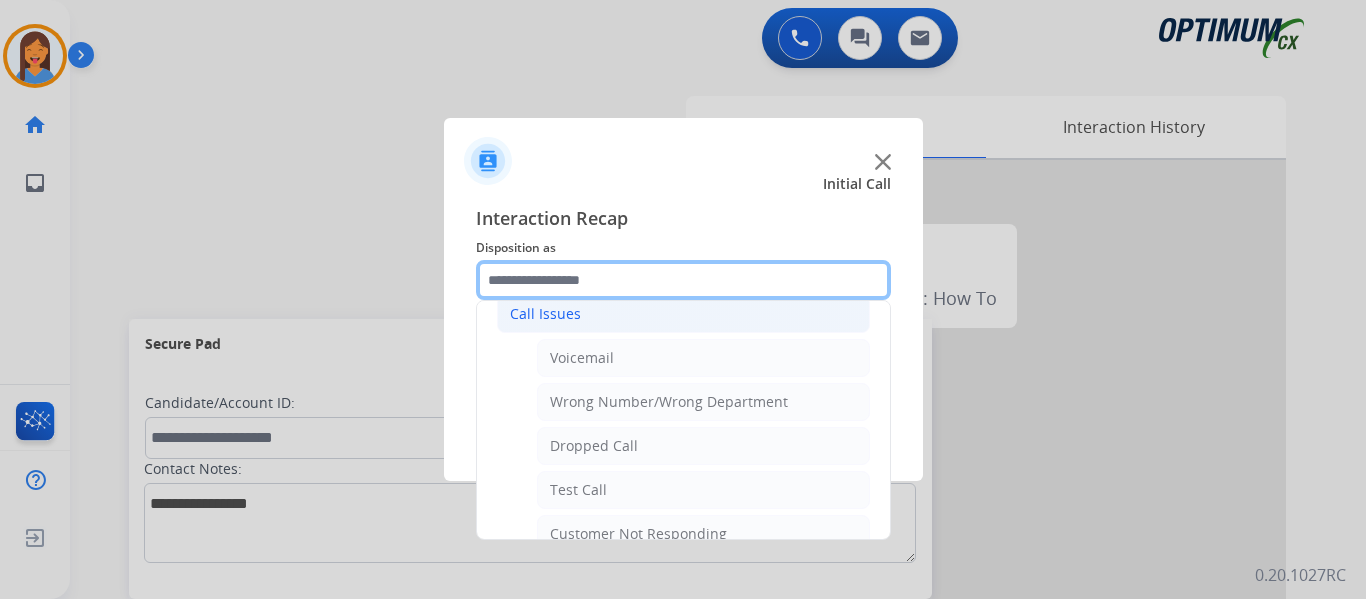 scroll, scrollTop: 236, scrollLeft: 0, axis: vertical 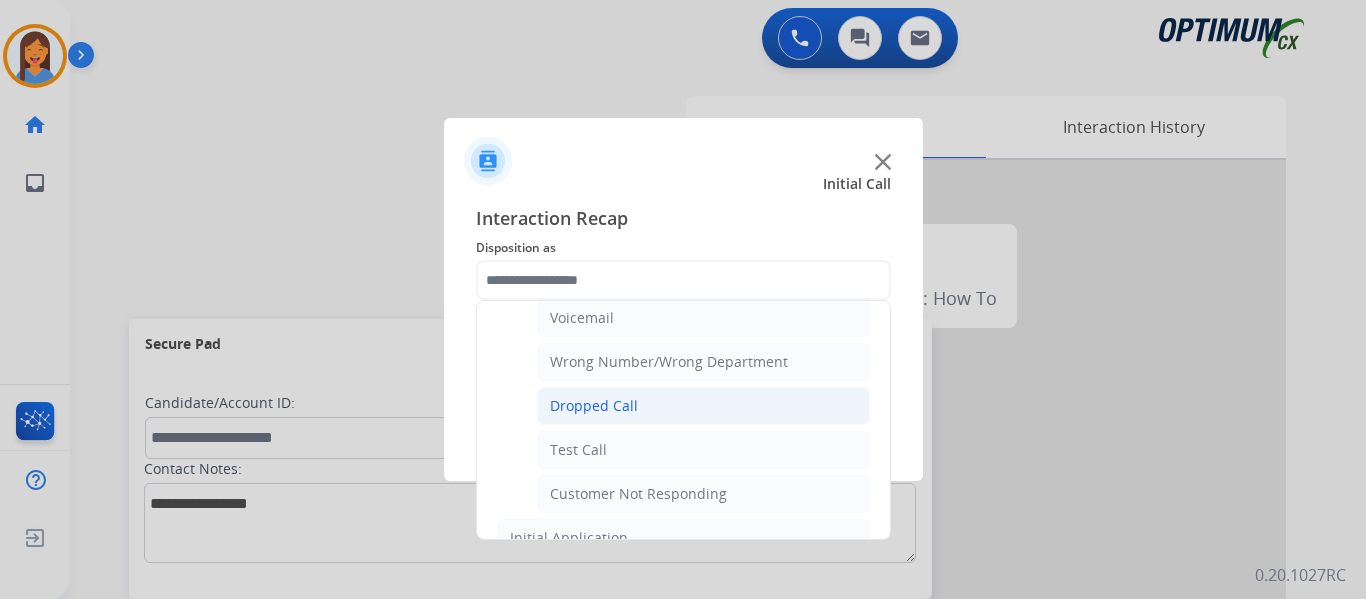 click on "Dropped Call" 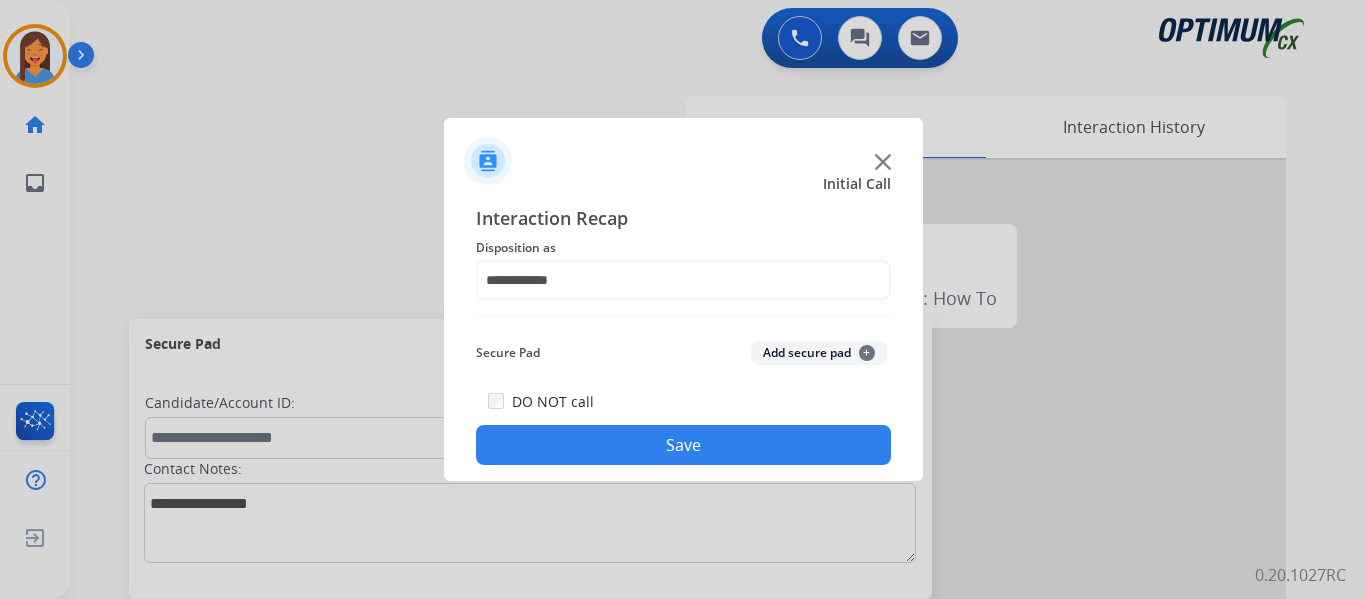 click on "Save" 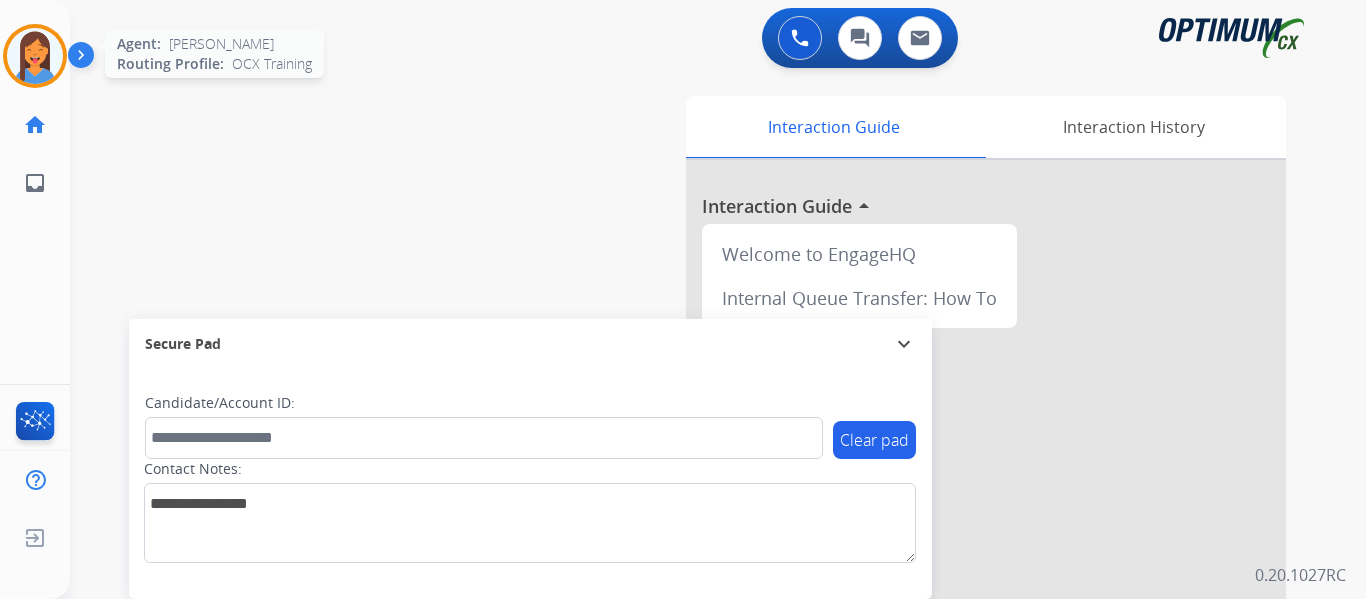 click at bounding box center [35, 56] 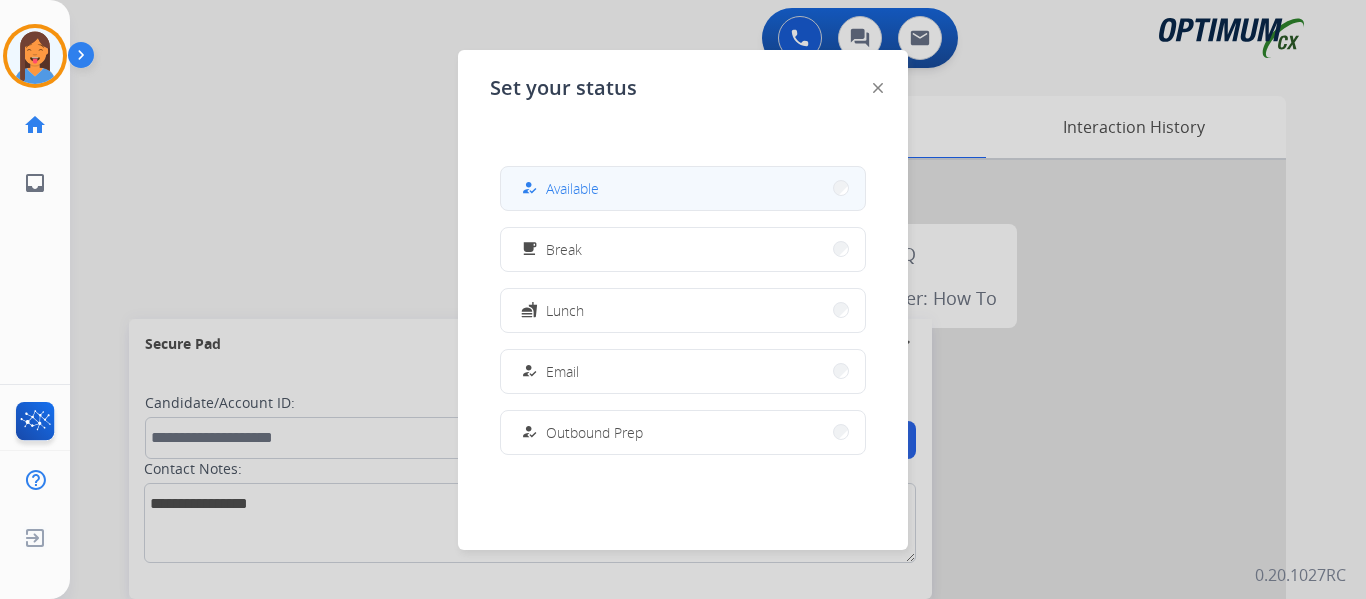 click on "Available" at bounding box center (572, 188) 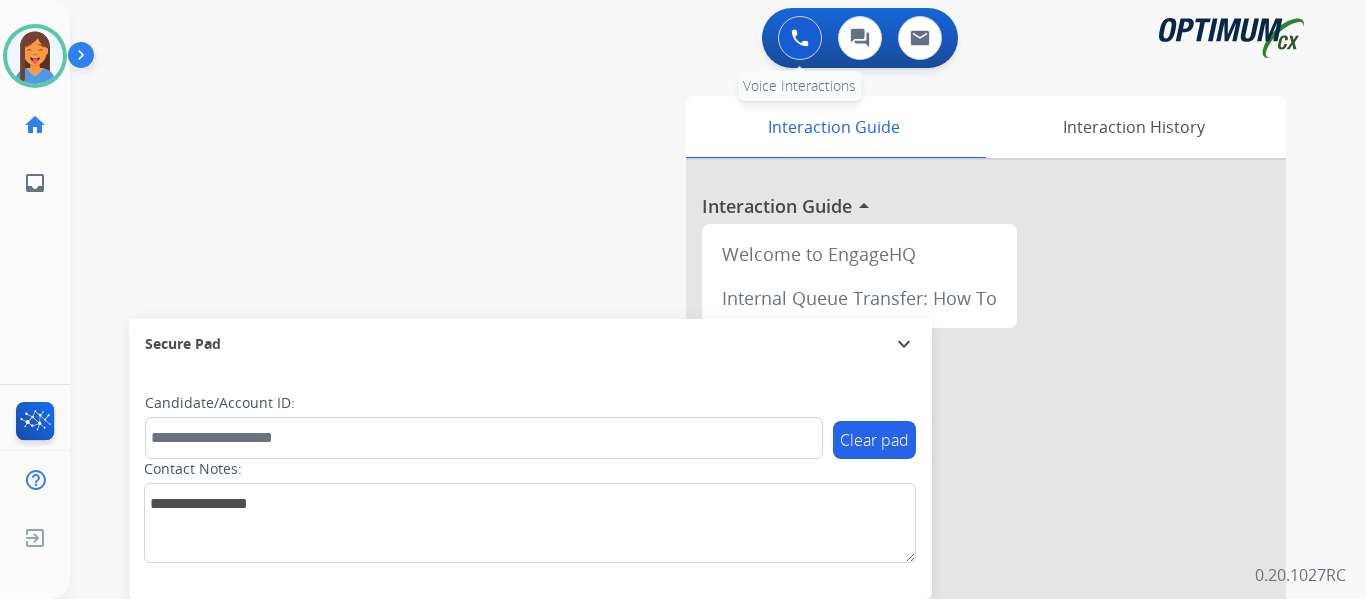 click at bounding box center [800, 38] 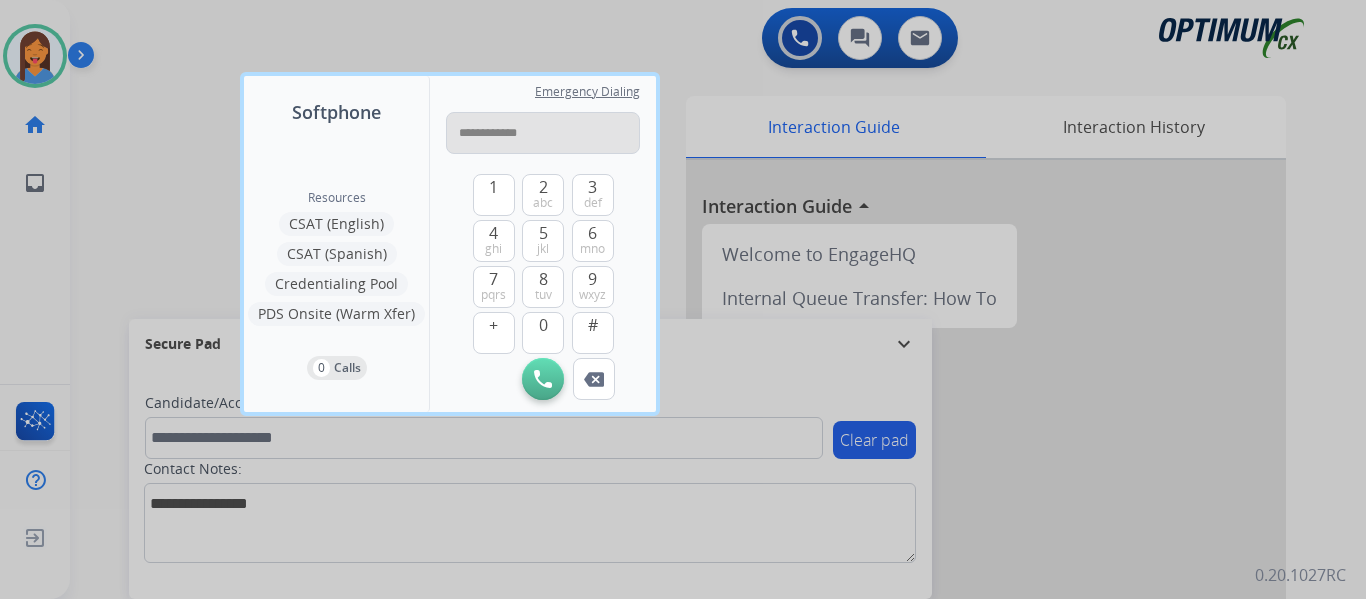 click on "**********" at bounding box center [543, 133] 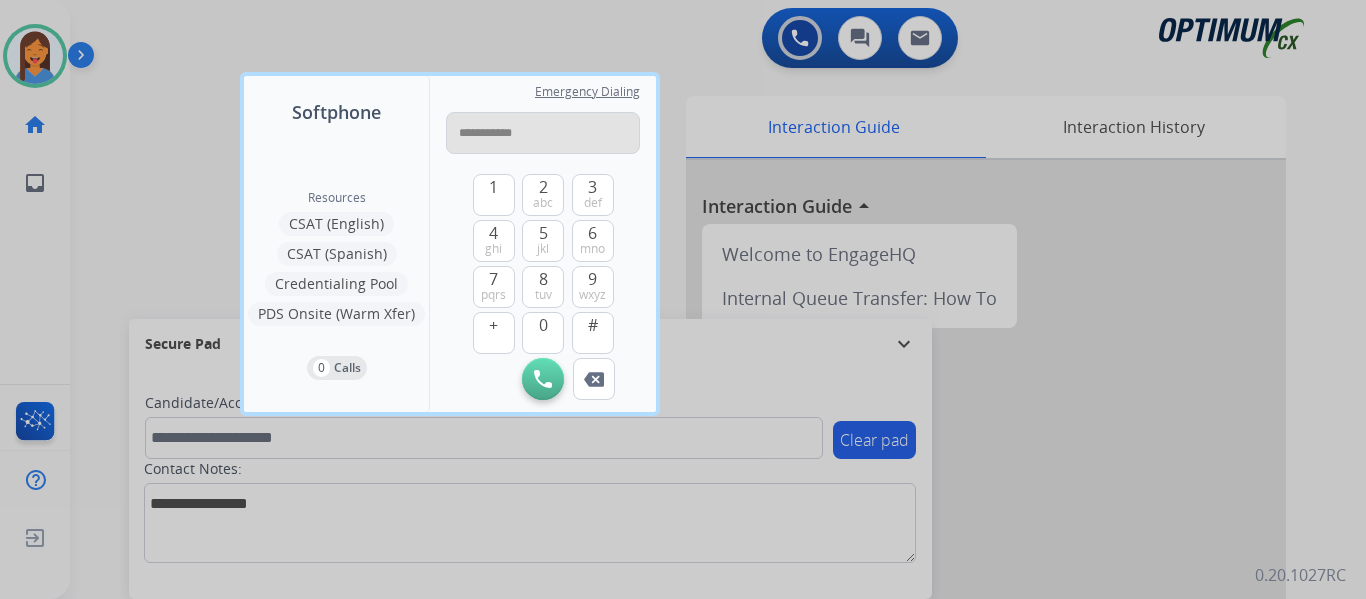 type on "**********" 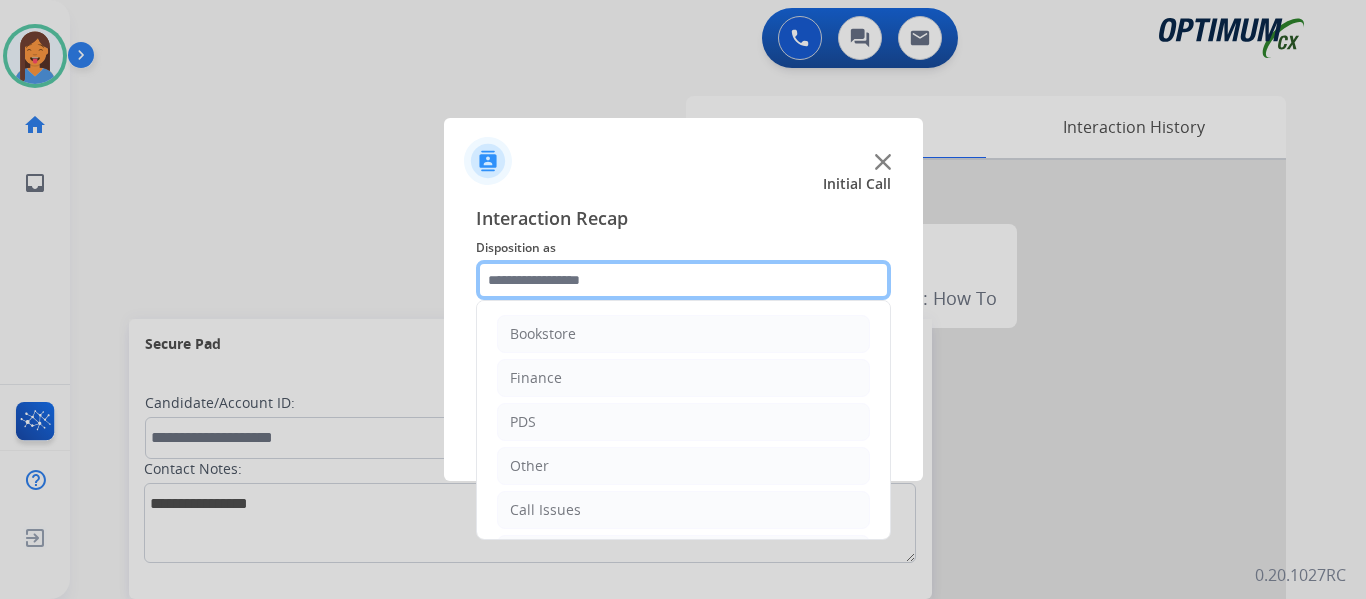 click 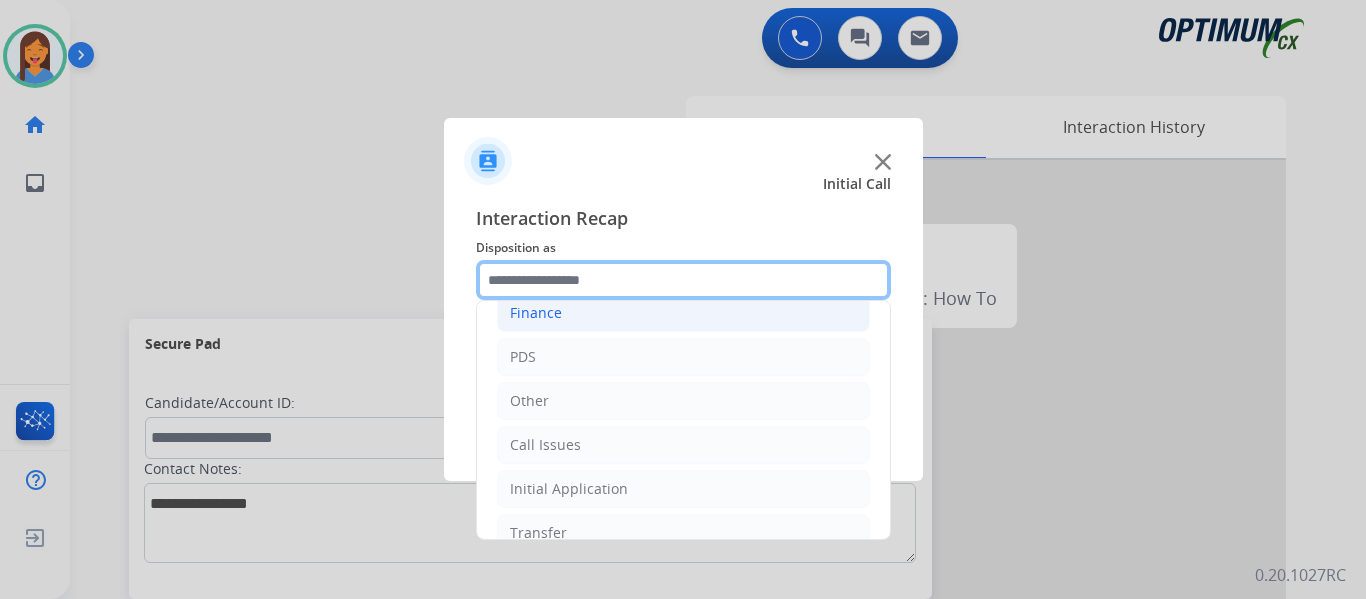 scroll, scrollTop: 100, scrollLeft: 0, axis: vertical 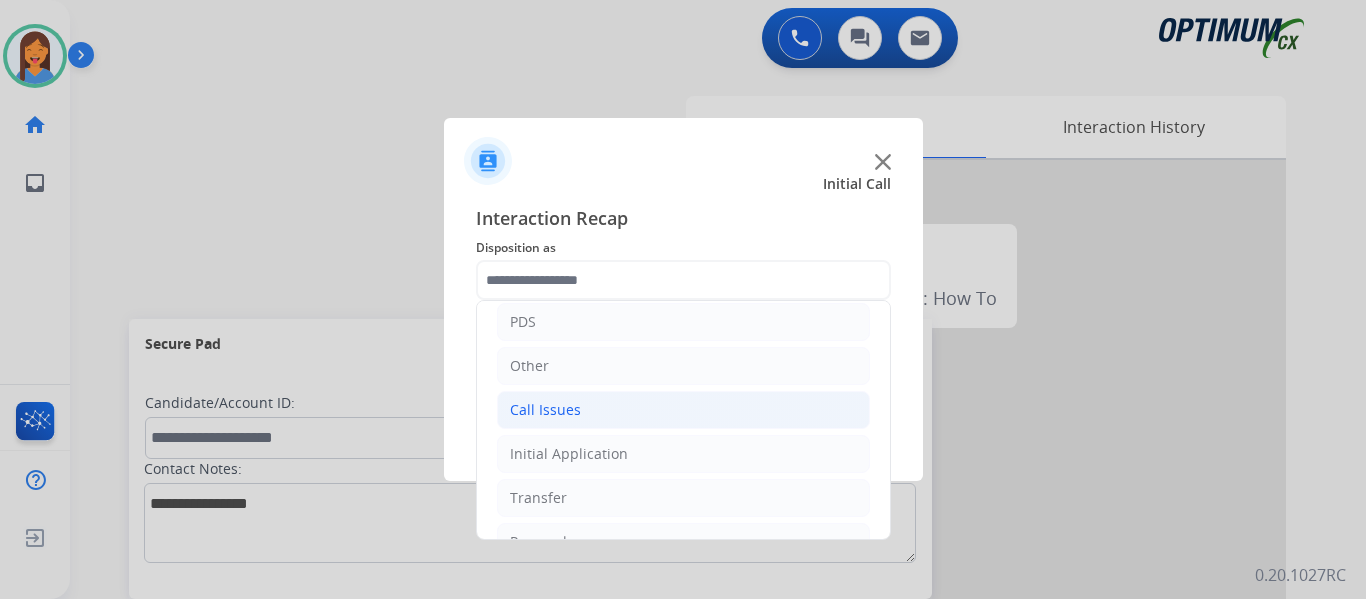 click on "Call Issues" 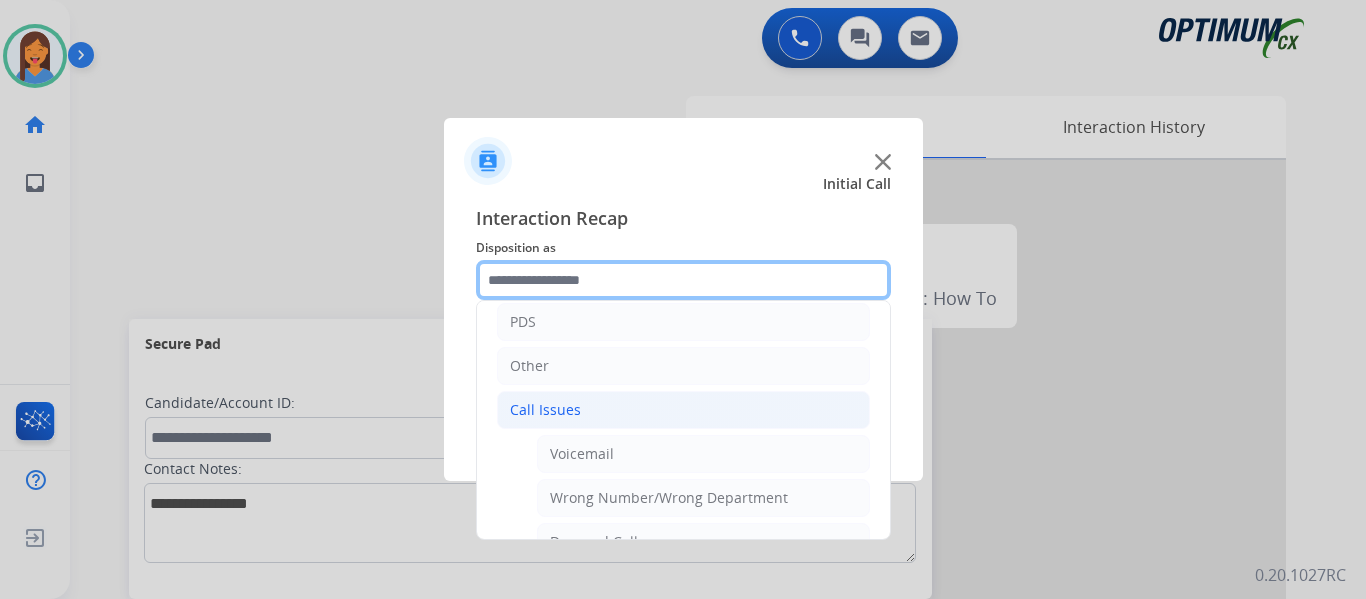 scroll, scrollTop: 200, scrollLeft: 0, axis: vertical 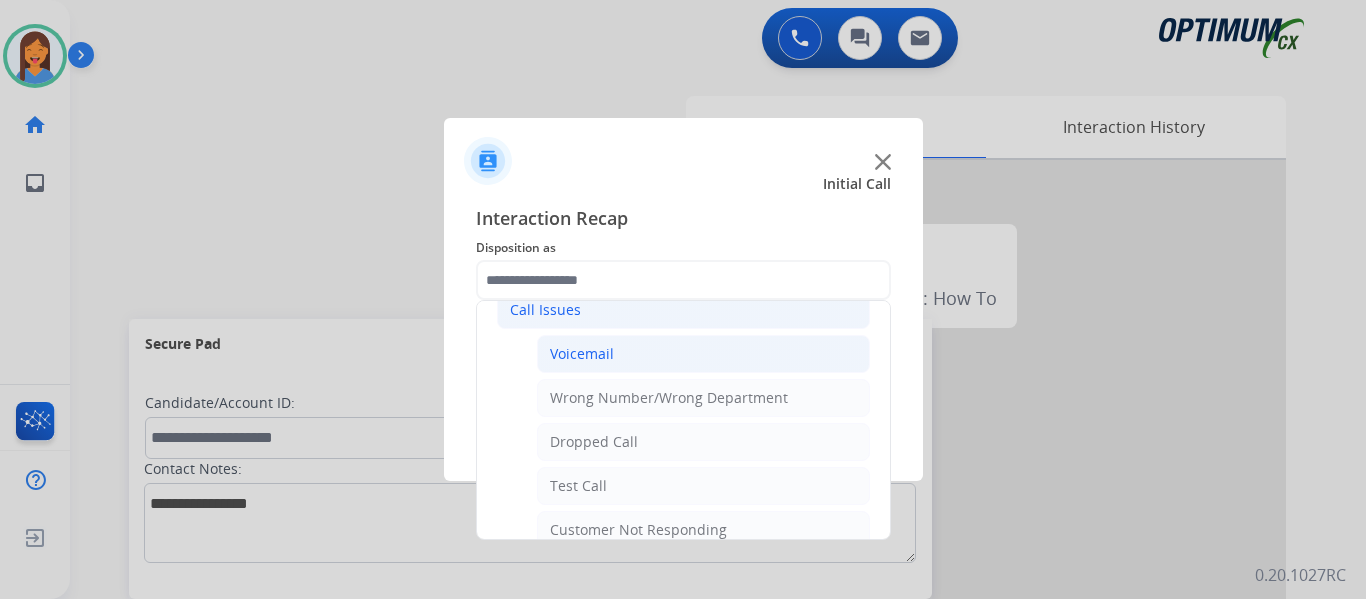 click on "Voicemail" 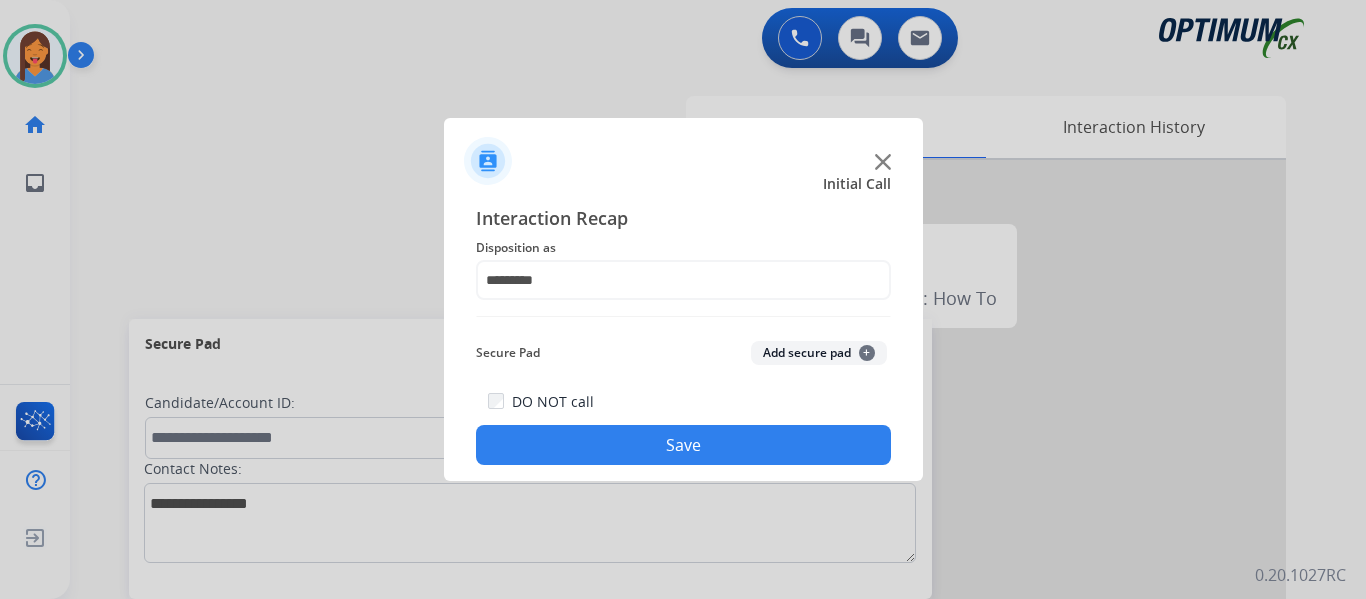 click on "Save" 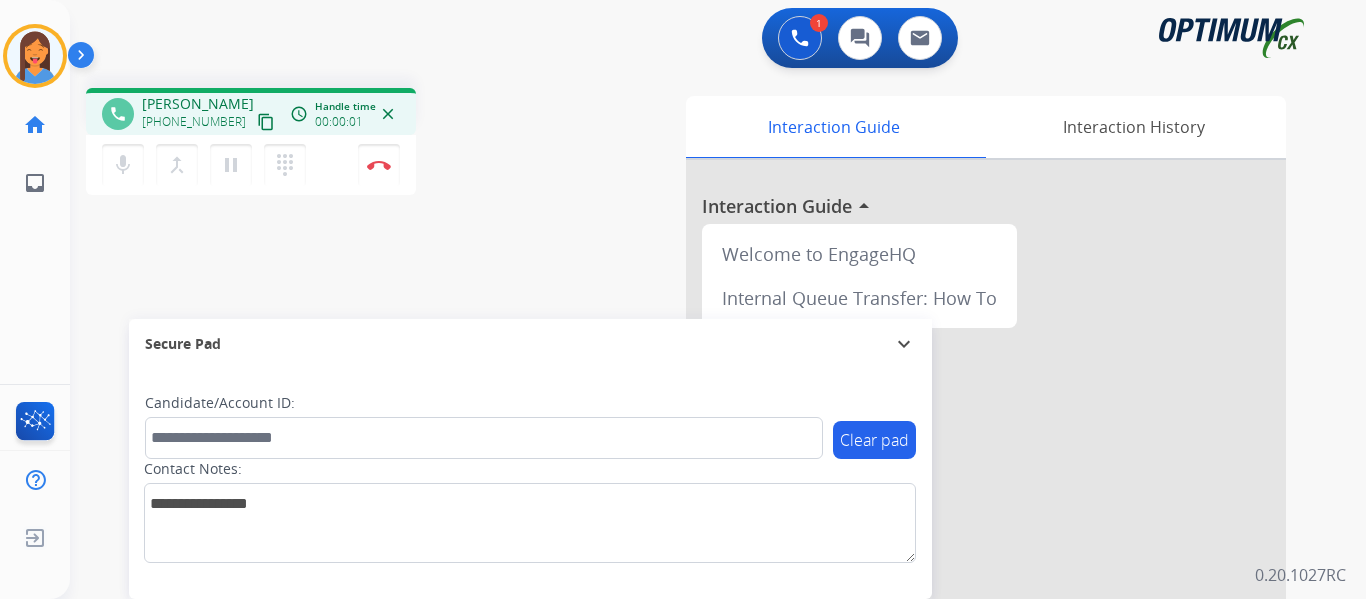 click on "content_copy" at bounding box center [266, 122] 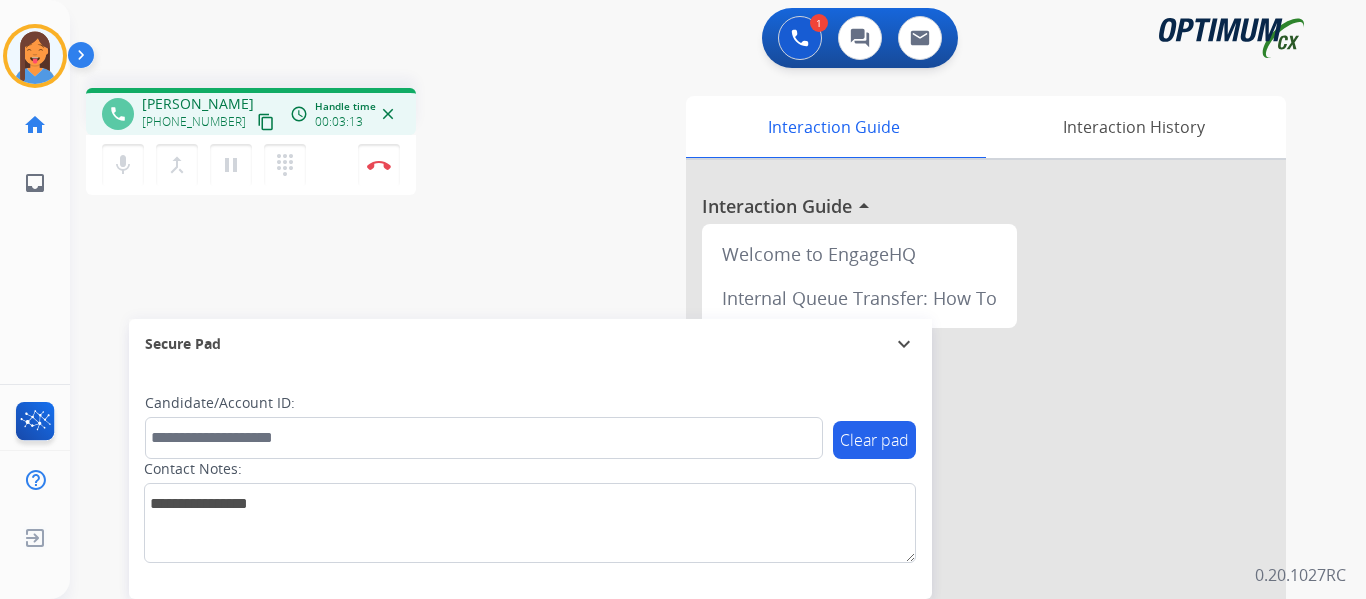 click on "Outbound call Quit Outbound call Quit Schedule interaction + Add to my list  Customer   Date   Duration  ****** ****** ****** ****** ****** ****** Availability  Morning Mid Day Afternoon Customer information Default Phone Default Email Add new + Cancel Schedule  [PERSON_NAME]  Edit Avatar  Agent:   [PERSON_NAME] Profile:  OCX Training home  Home  Home inbox  Emails  Emails  FocalPoints  Help Center  Help Center  Log out  Log out  1 Voice Interactions  0  Chat Interactions   0  Email Interactions phone [PERSON_NAME] [PHONE_NUMBER] content_copy access_time Call metrics Queue   00:08 Hold   00:00 Talk   03:14 Total   03:21 Handle time 00:03:13 close mic Mute merge_type Bridge pause Hold dialpad Dialpad Disconnect swap_horiz Break voice bridge close_fullscreen Connect 3-Way Call merge_type Separate 3-Way Call  Interaction Guide   Interaction History  Interaction Guide arrow_drop_up  Welcome to EngageHQ   Internal Queue Transfer: How To  Secure Pad expand_more Clear pad Contact Notes:" at bounding box center (683, 299) 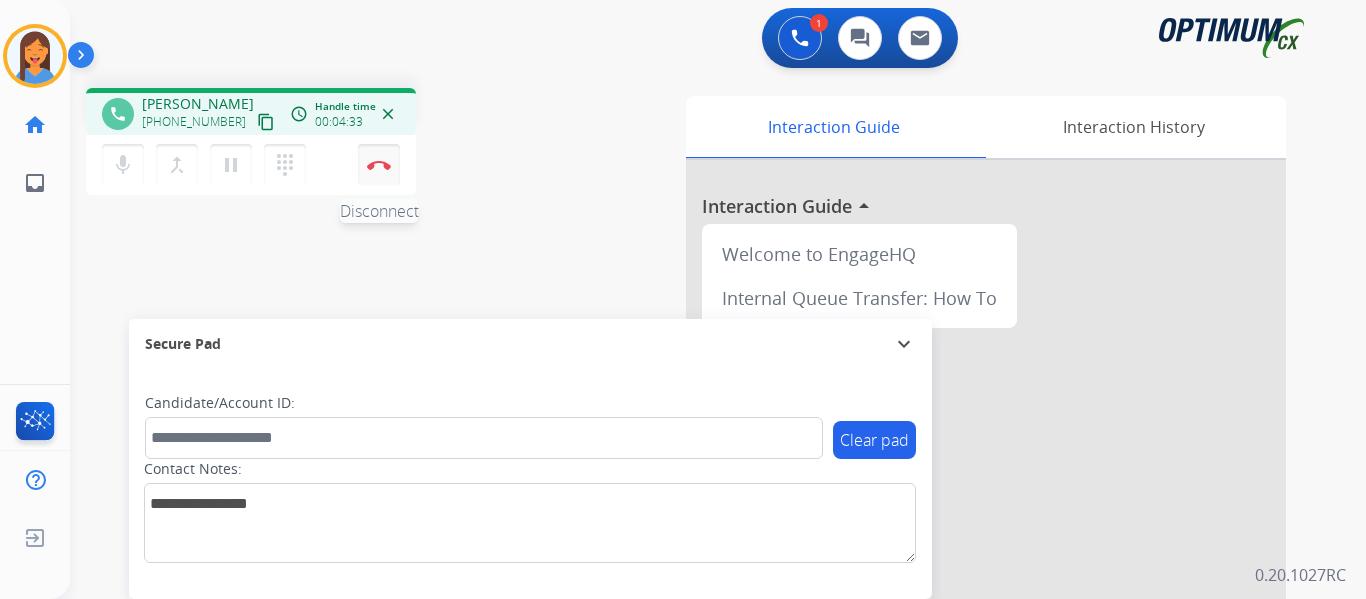 click at bounding box center [379, 165] 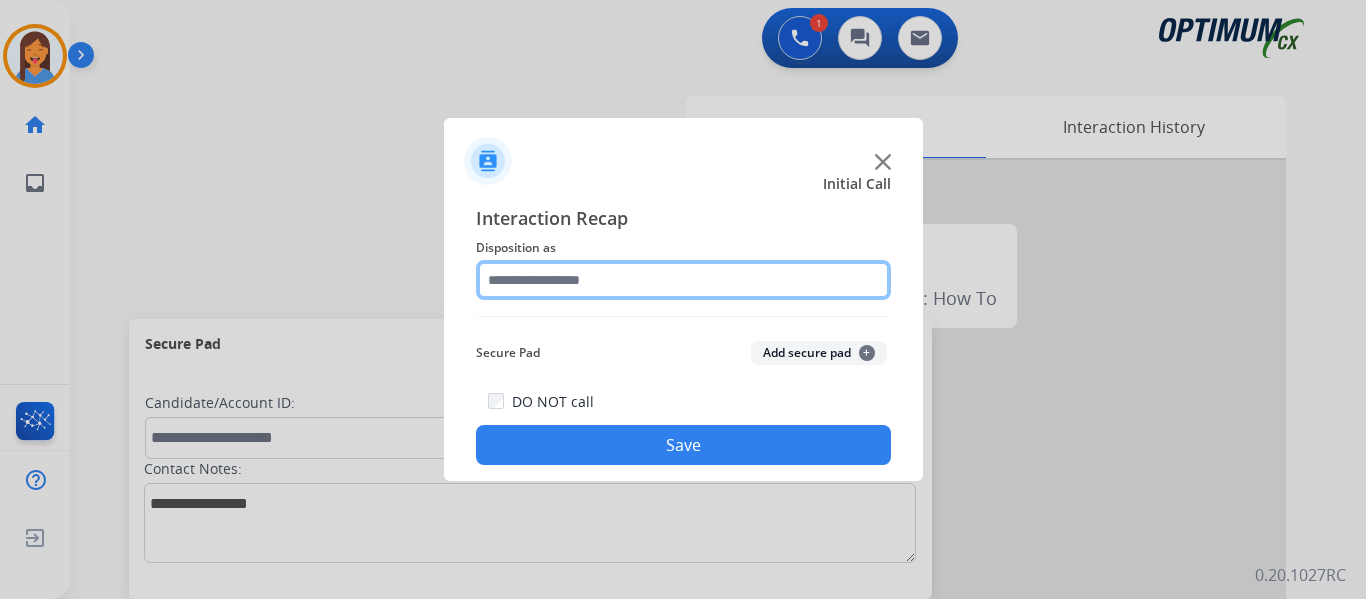 click 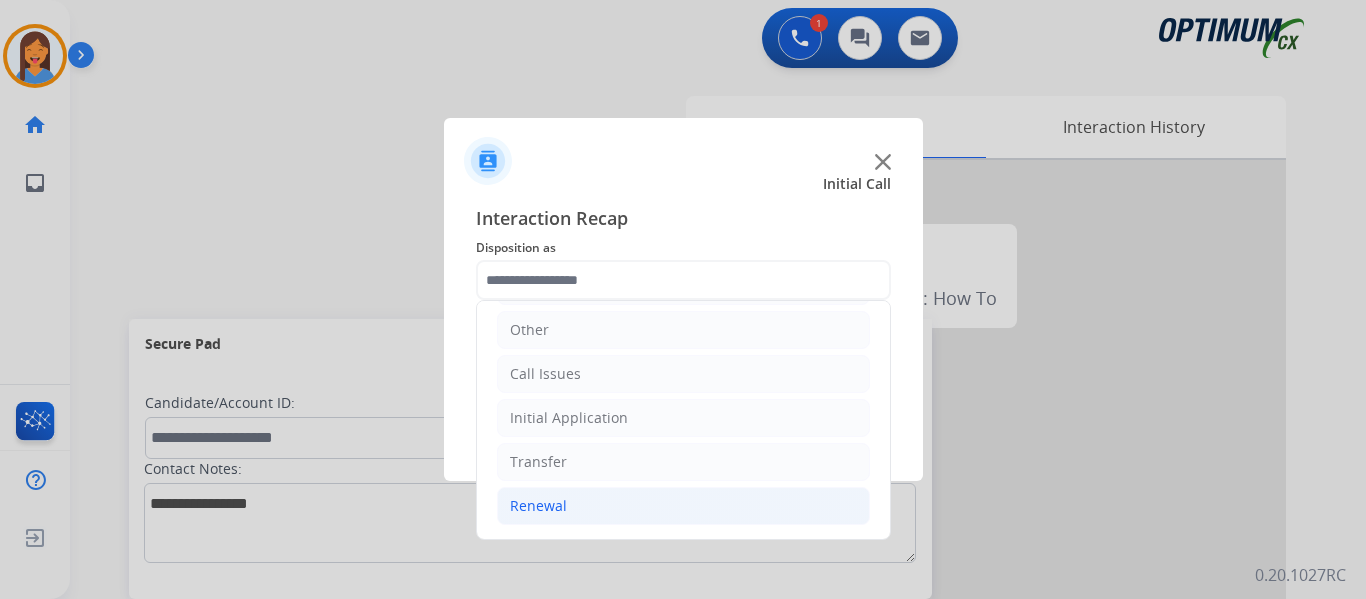 click on "Renewal" 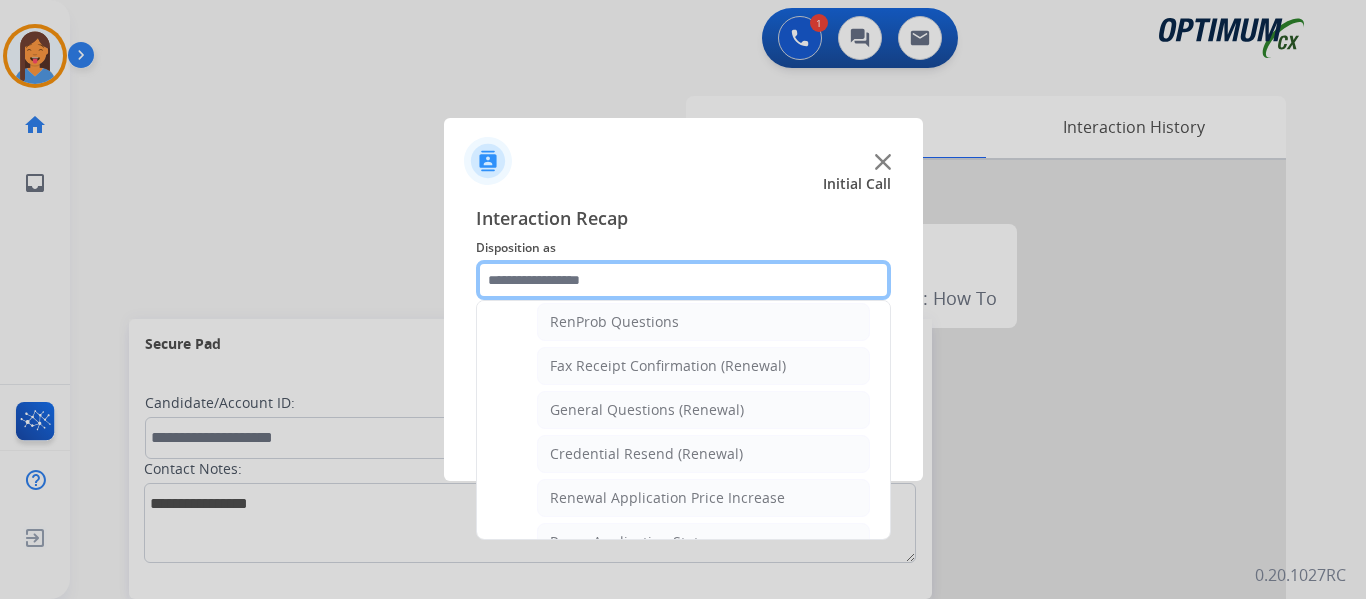 scroll, scrollTop: 536, scrollLeft: 0, axis: vertical 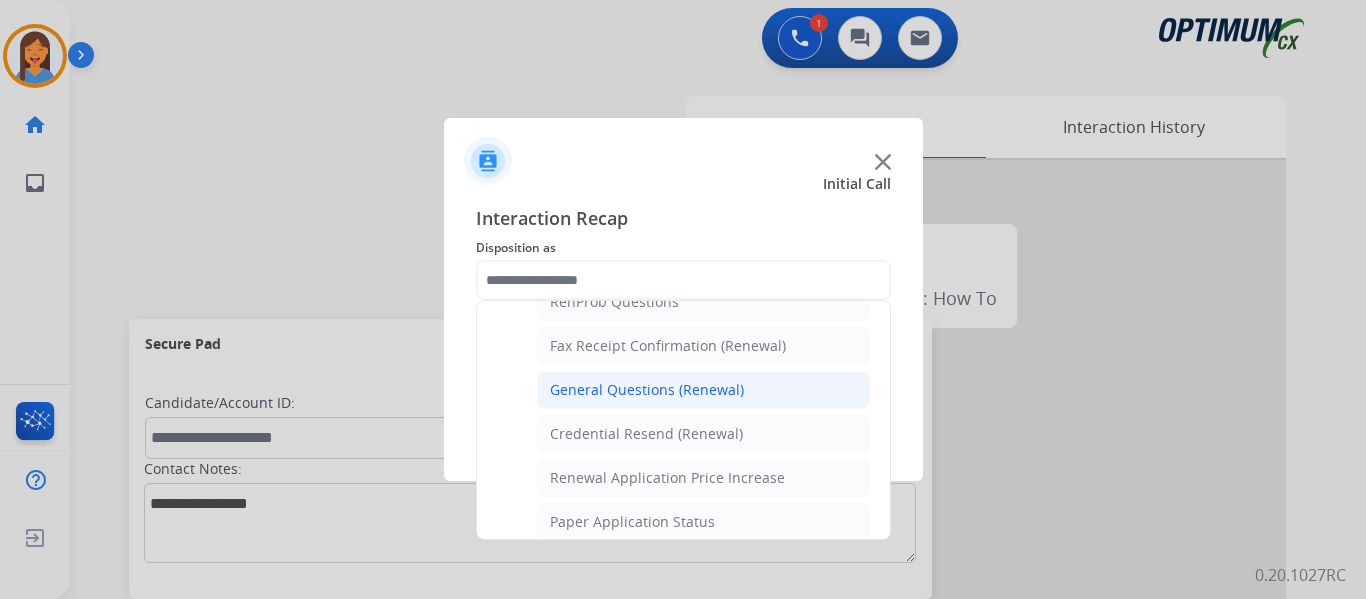 click on "General Questions (Renewal)" 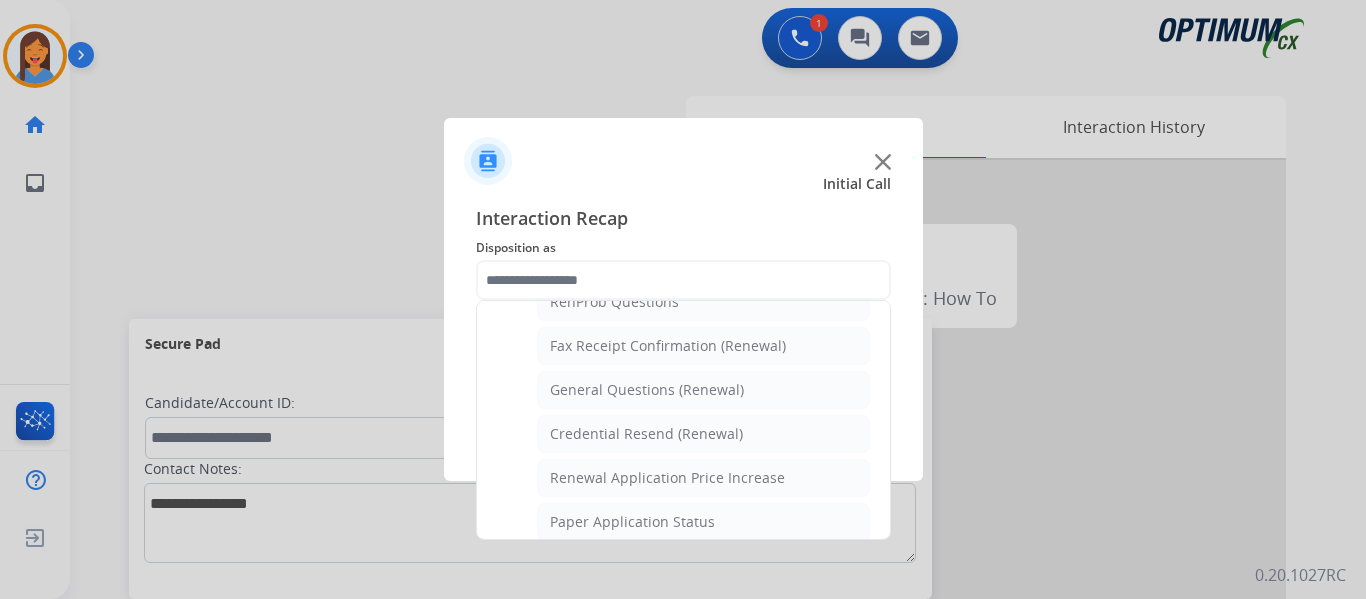 type on "**********" 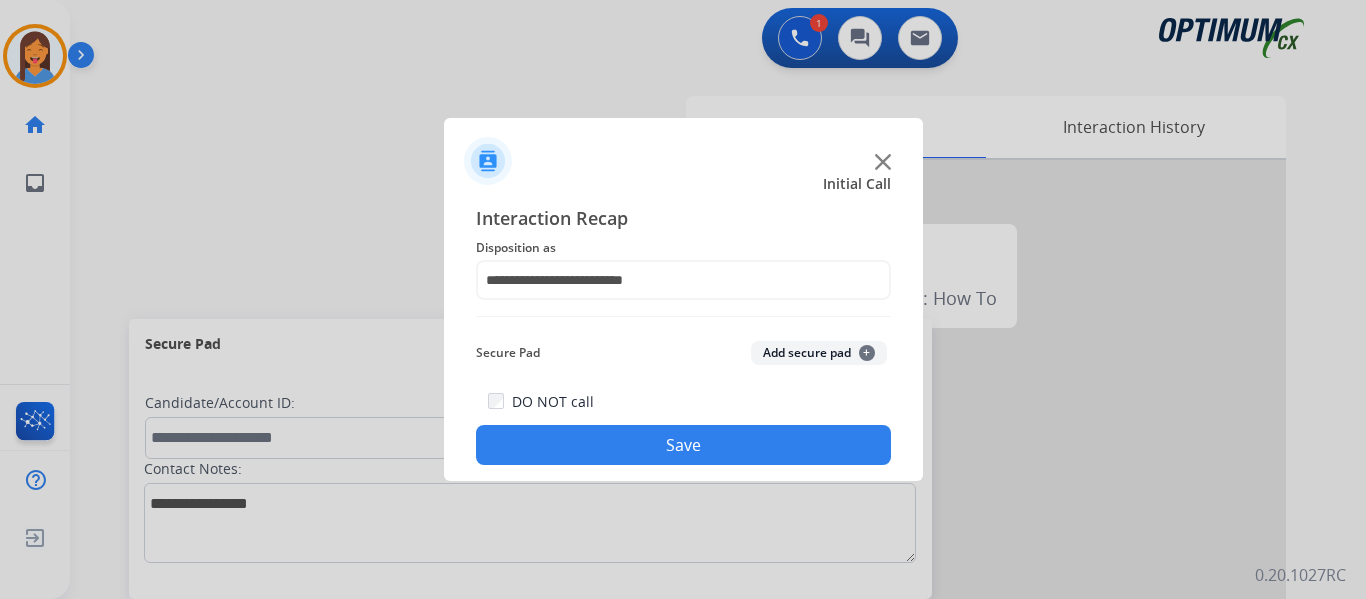 click on "**********" 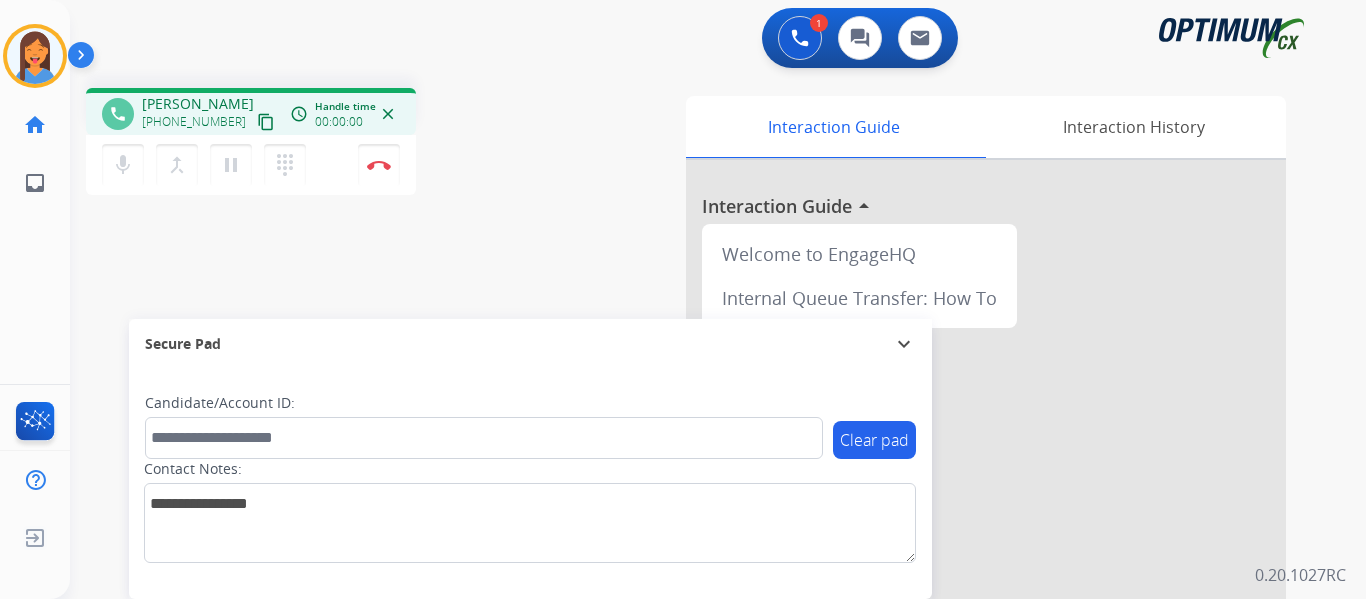 drag, startPoint x: 237, startPoint y: 127, endPoint x: 532, endPoint y: 135, distance: 295.10846 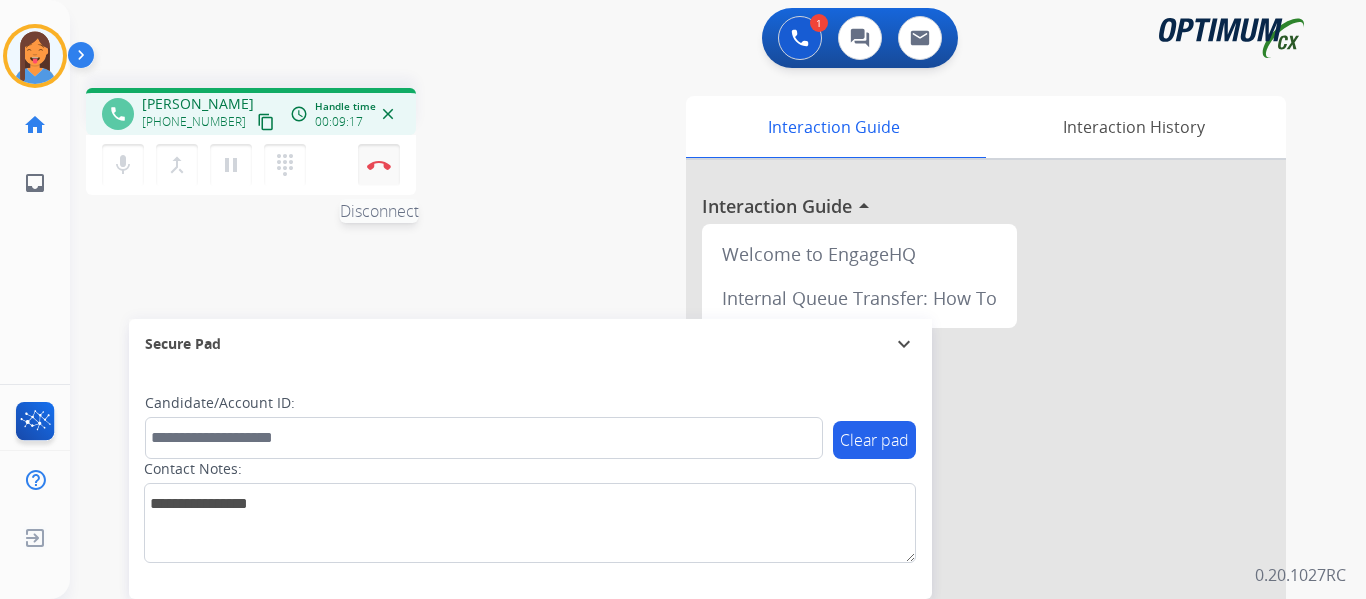 click on "Disconnect" at bounding box center [379, 165] 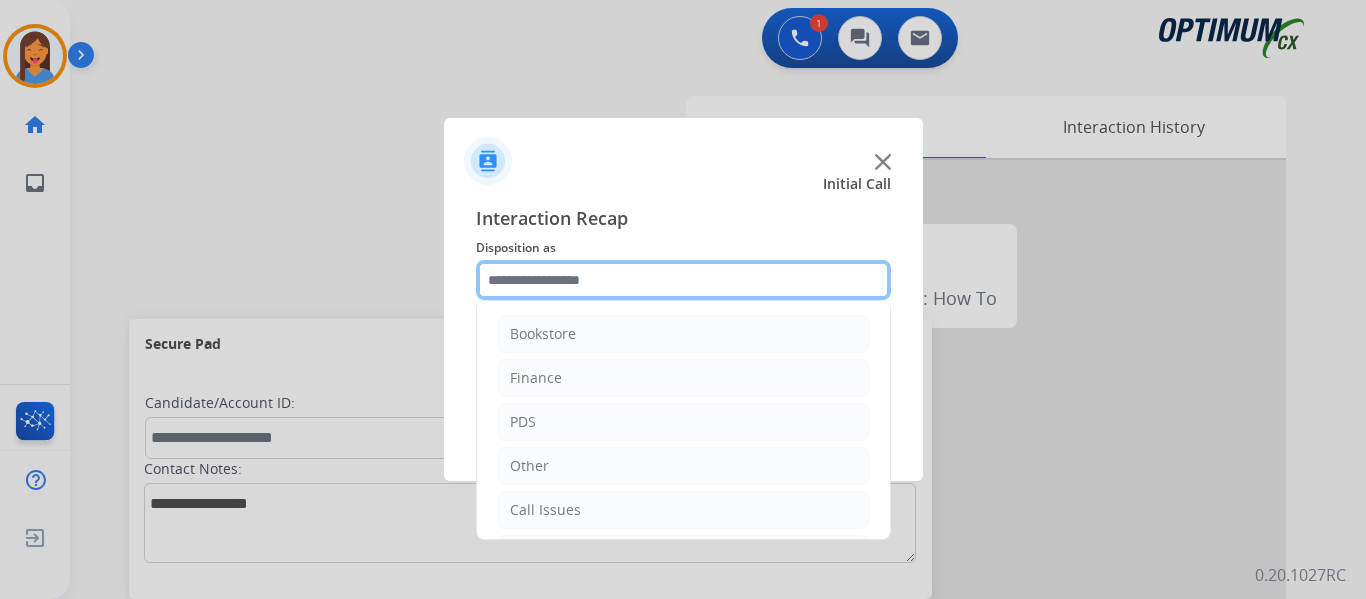 click 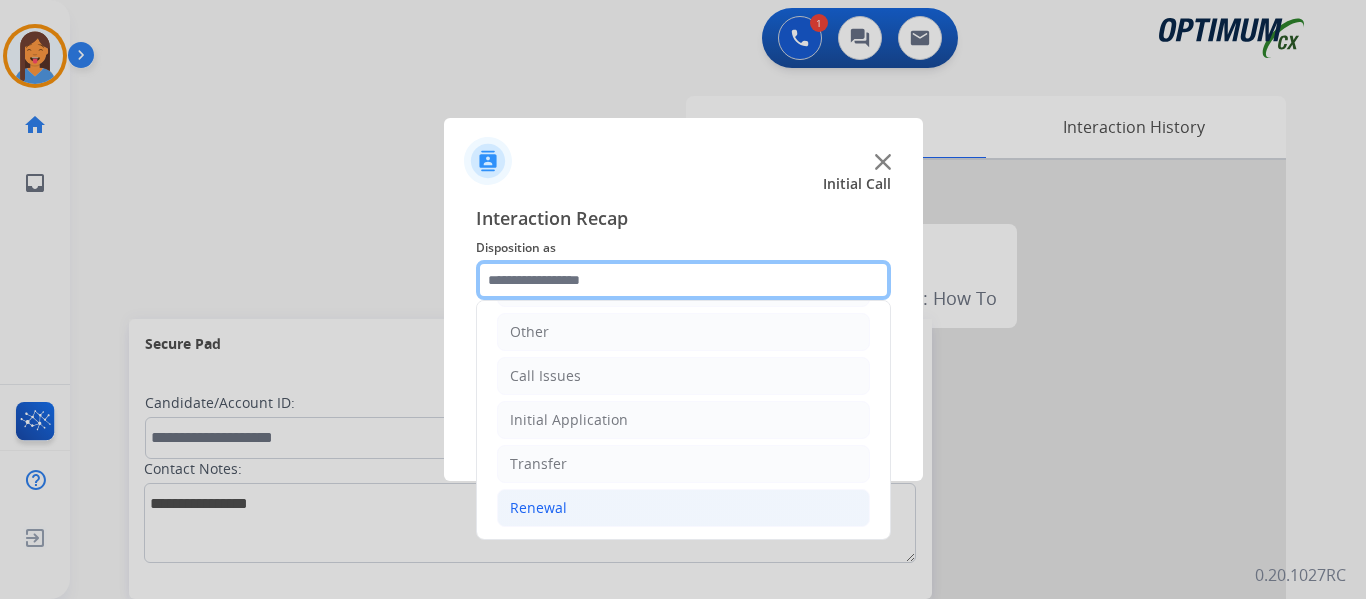 scroll, scrollTop: 136, scrollLeft: 0, axis: vertical 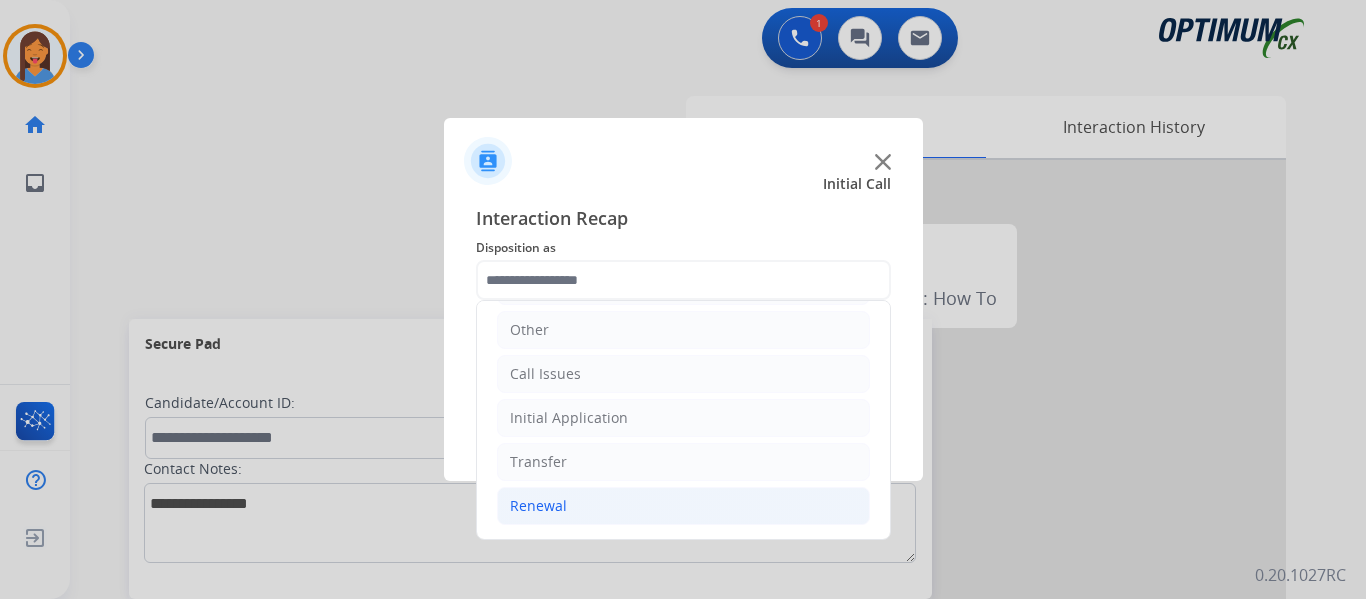click on "Renewal" 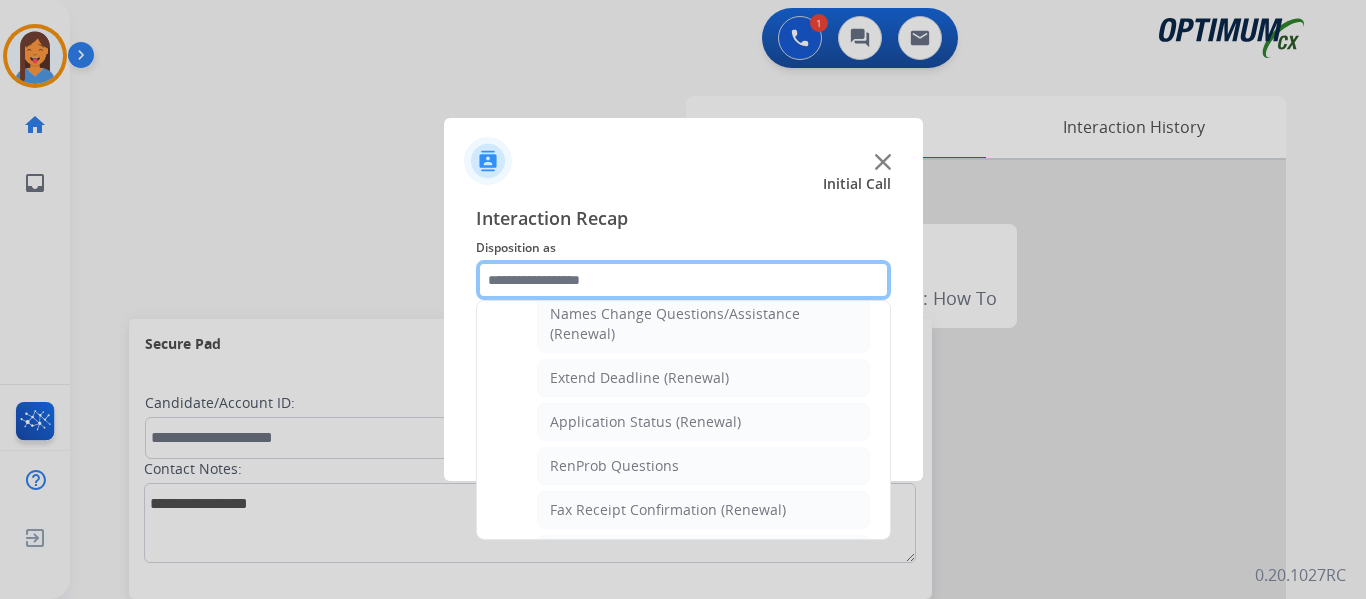 scroll, scrollTop: 272, scrollLeft: 0, axis: vertical 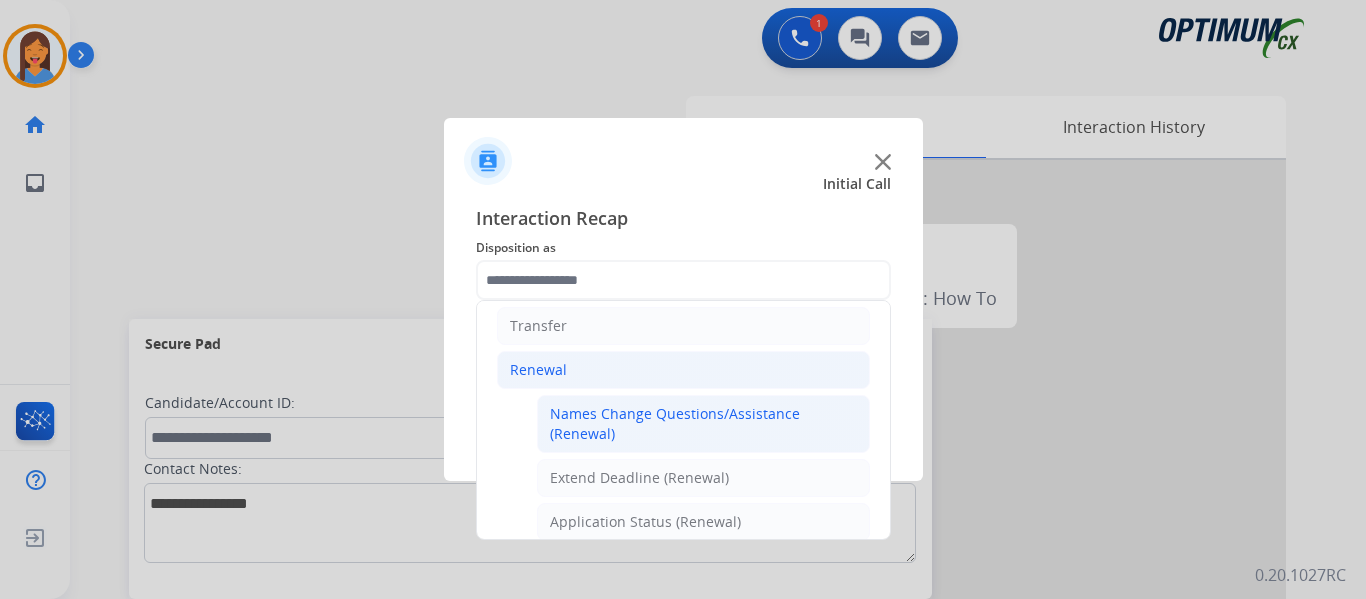click on "Names Change Questions/Assistance (Renewal)" 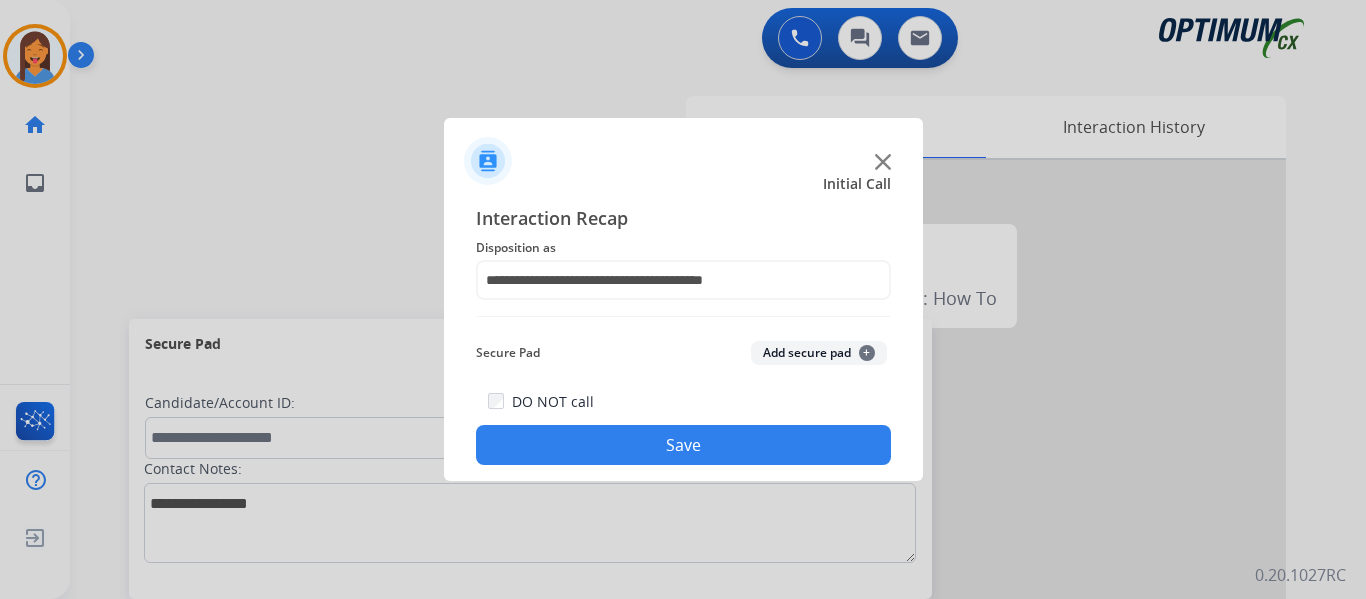 click on "Save" 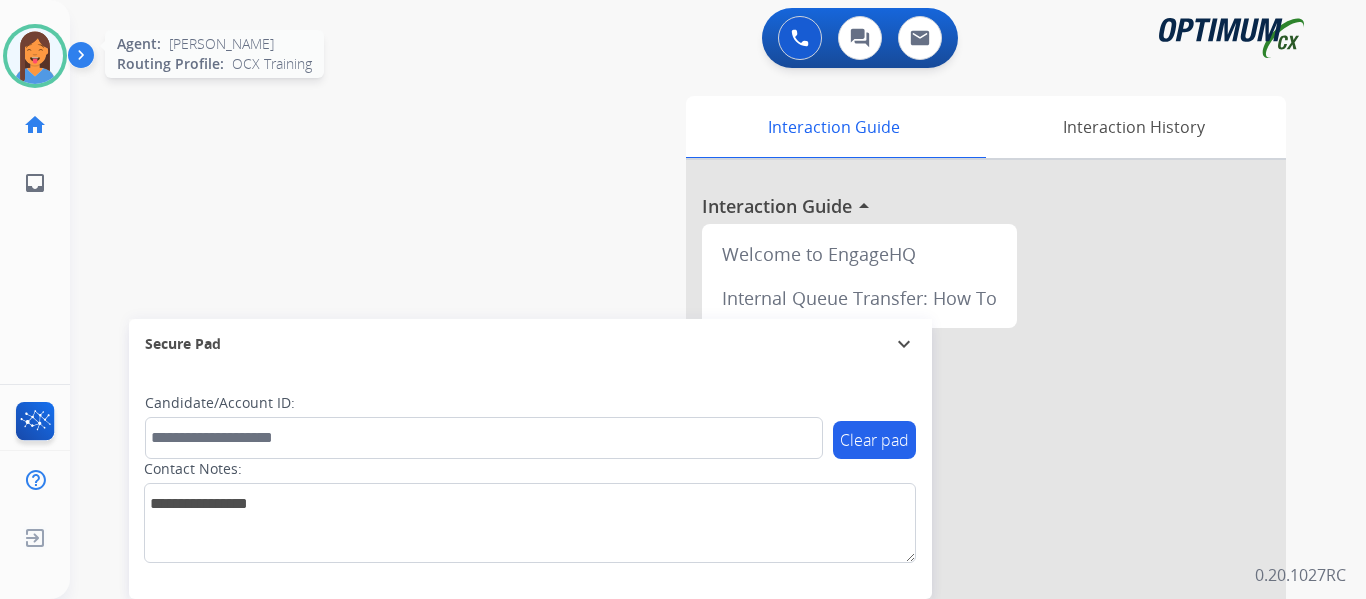 click at bounding box center (35, 56) 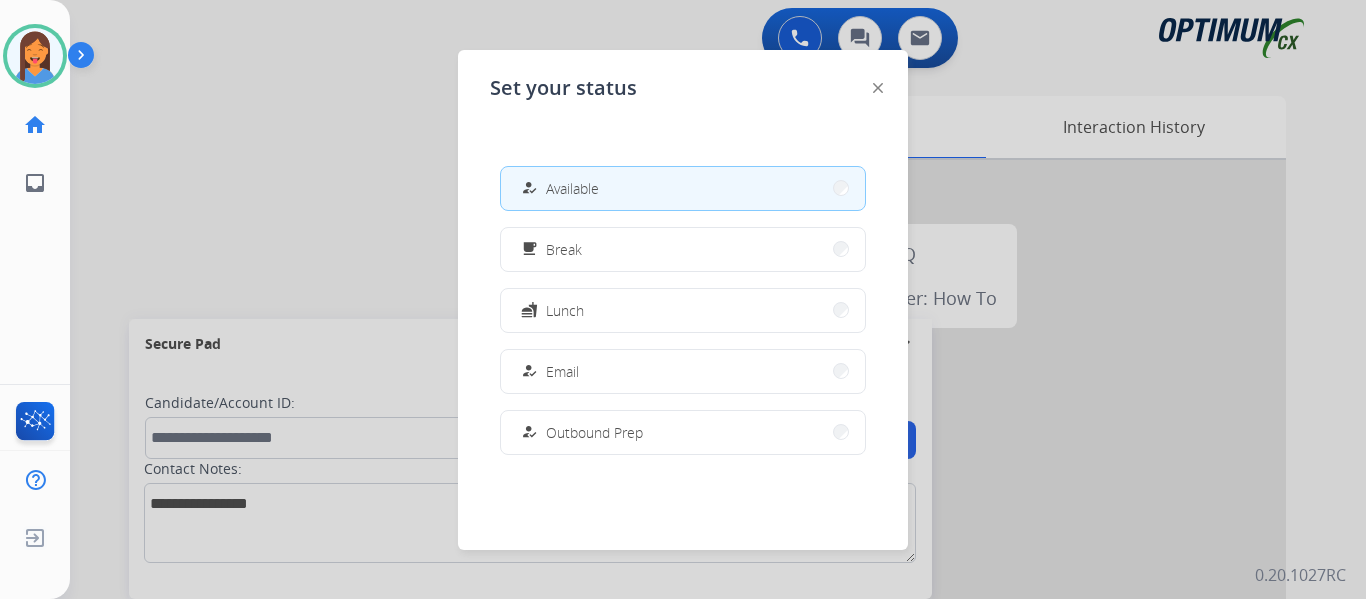 click on "how_to_reg Available free_breakfast Break fastfood Lunch how_to_reg Email how_to_reg Outbound Prep school Coaching menu_book Training how_to_reg Notes how_to_reg Research / Special Project how_to_reg Computer Issue how_to_reg Internet Issue how_to_reg Power Outage work_off Offline" at bounding box center (683, 310) 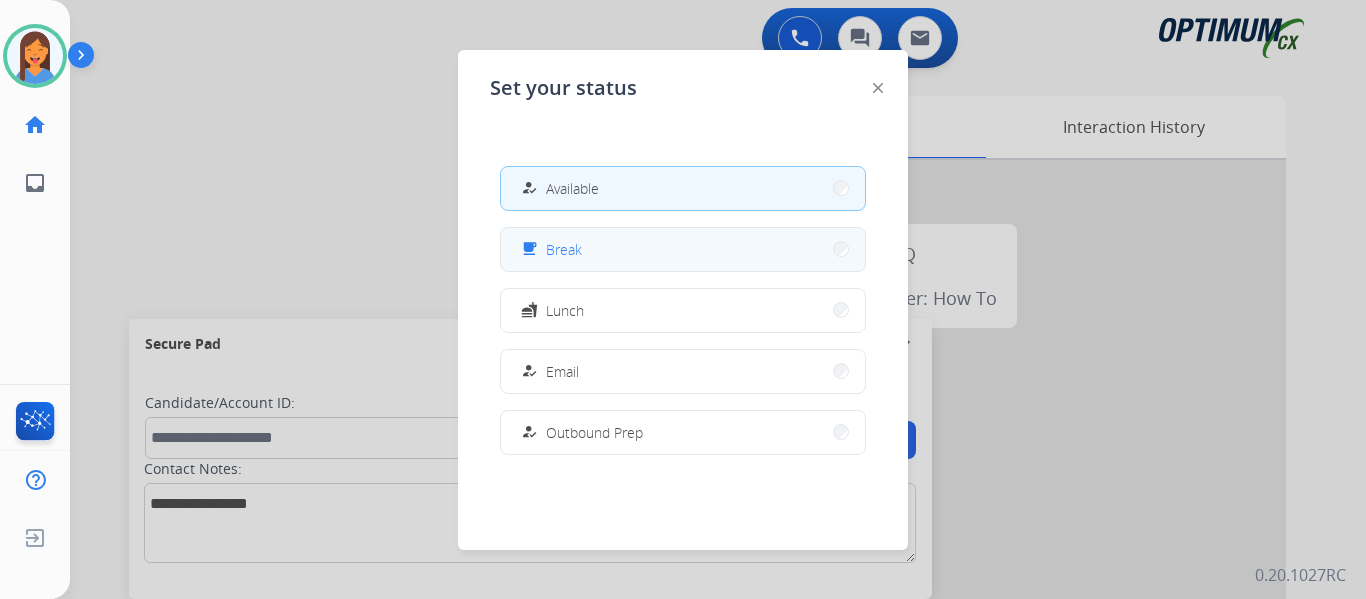 click on "free_breakfast Break" at bounding box center (683, 249) 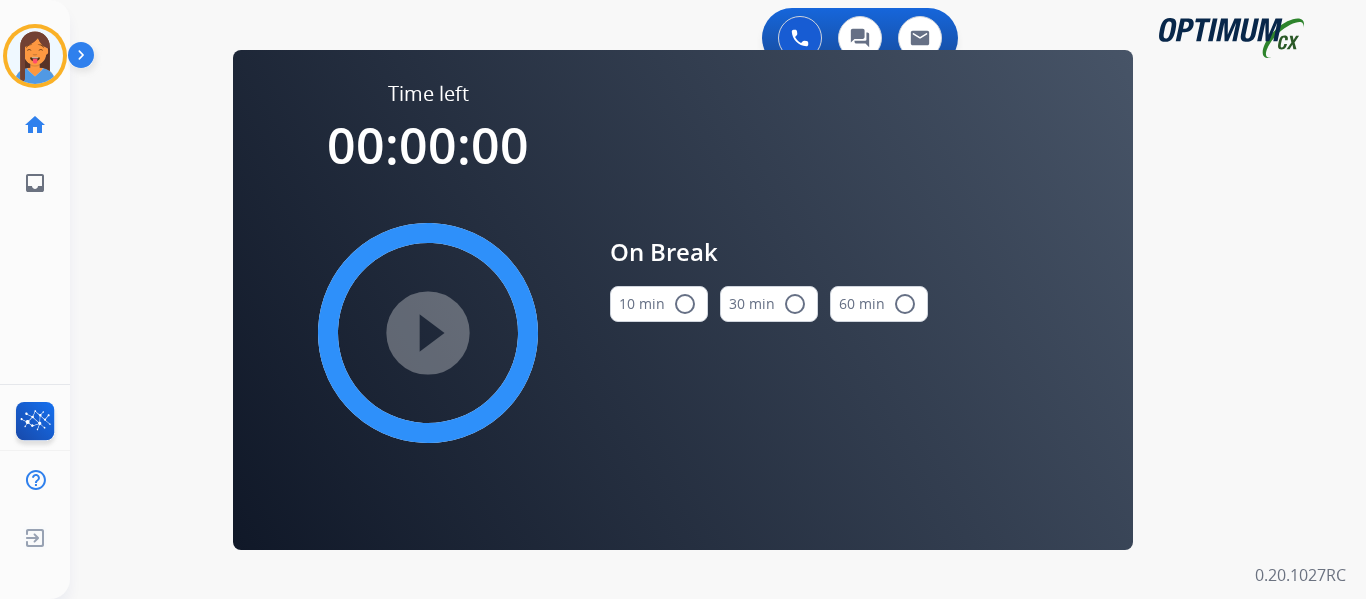 click on "10 min  radio_button_unchecked" at bounding box center [659, 304] 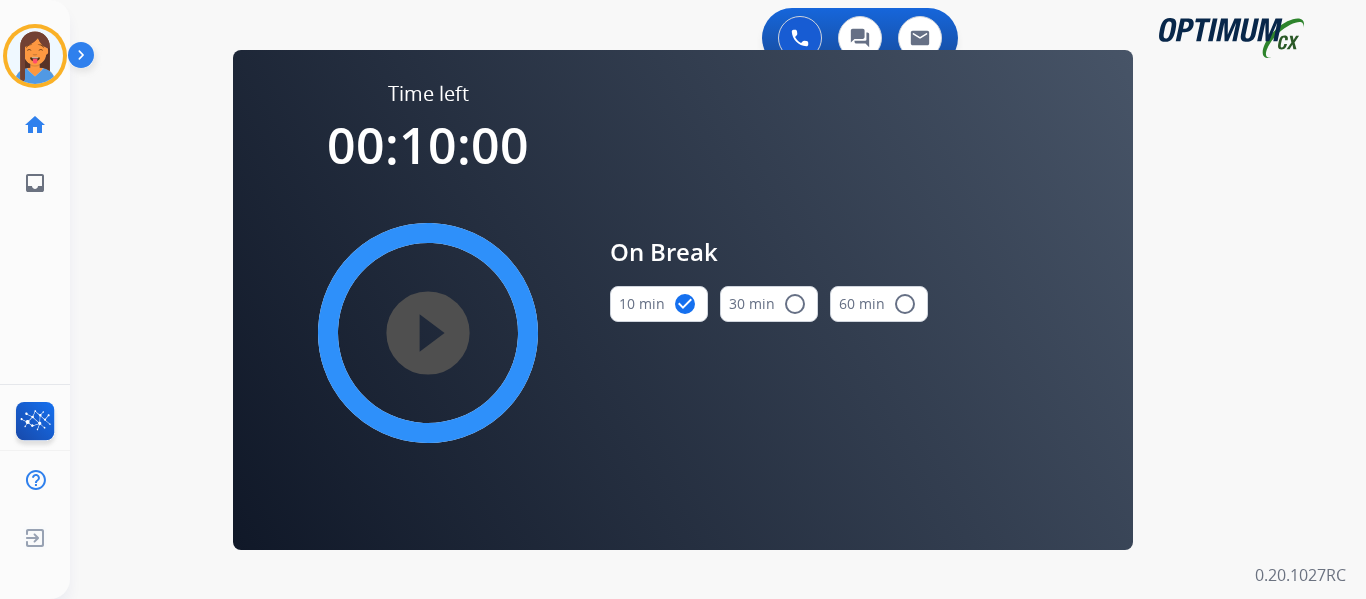 click on "play_circle_filled" at bounding box center [428, 333] 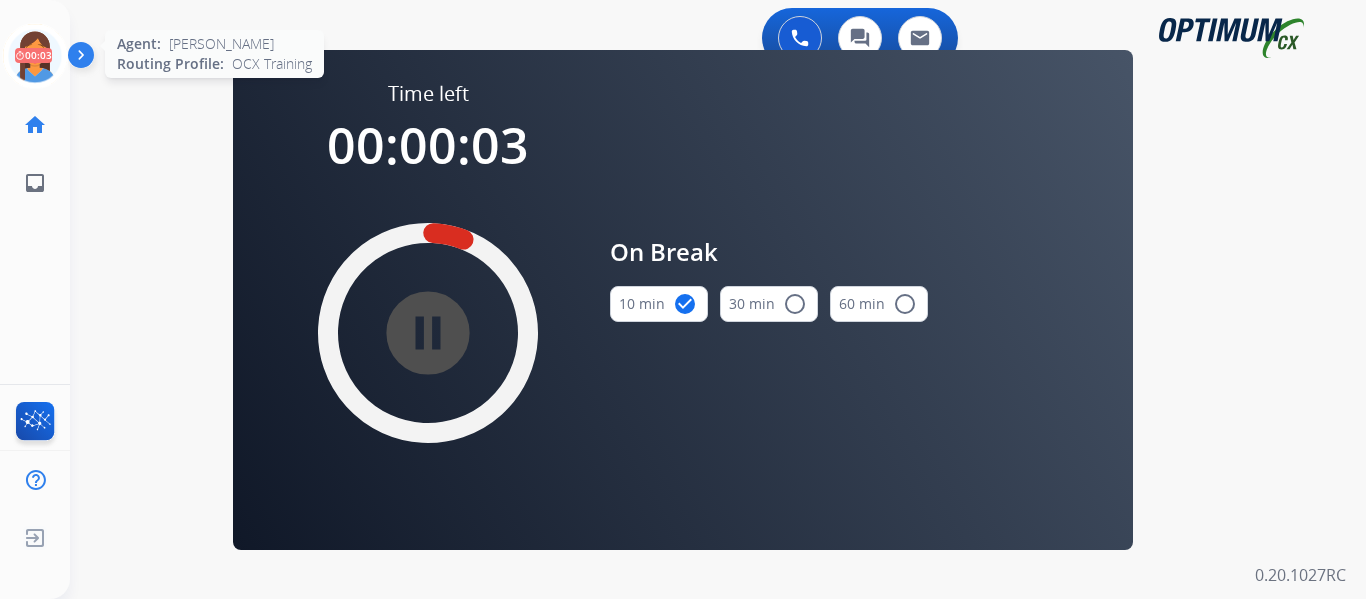 click 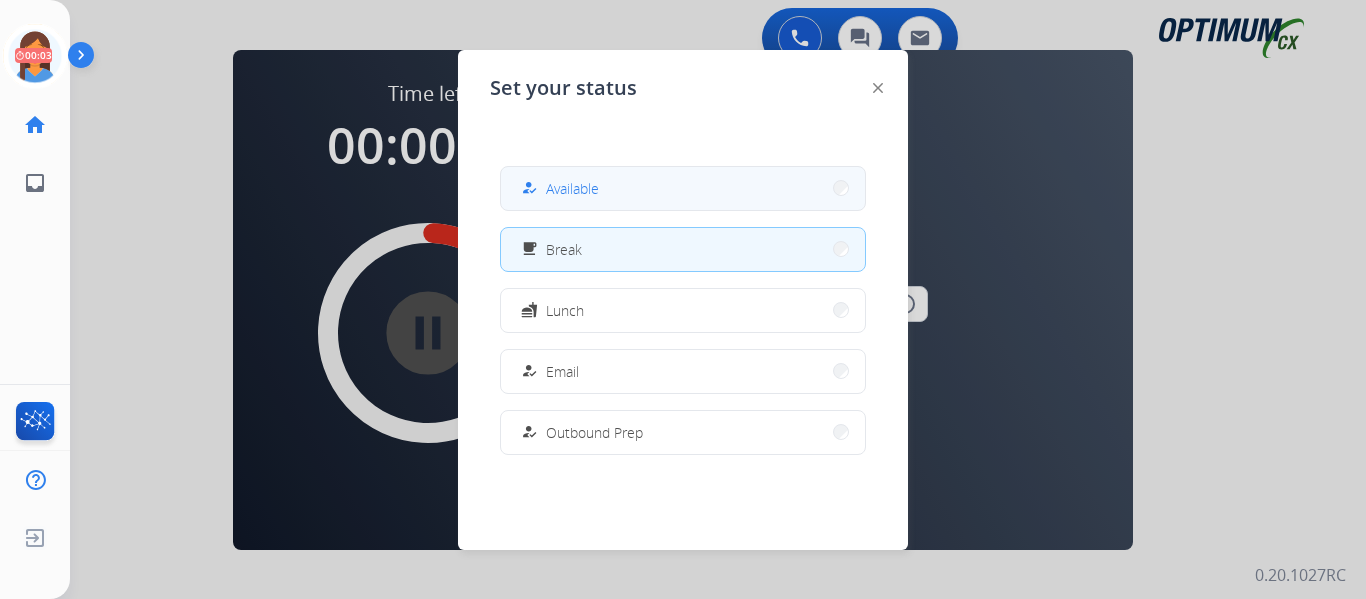 click on "Available" at bounding box center (572, 188) 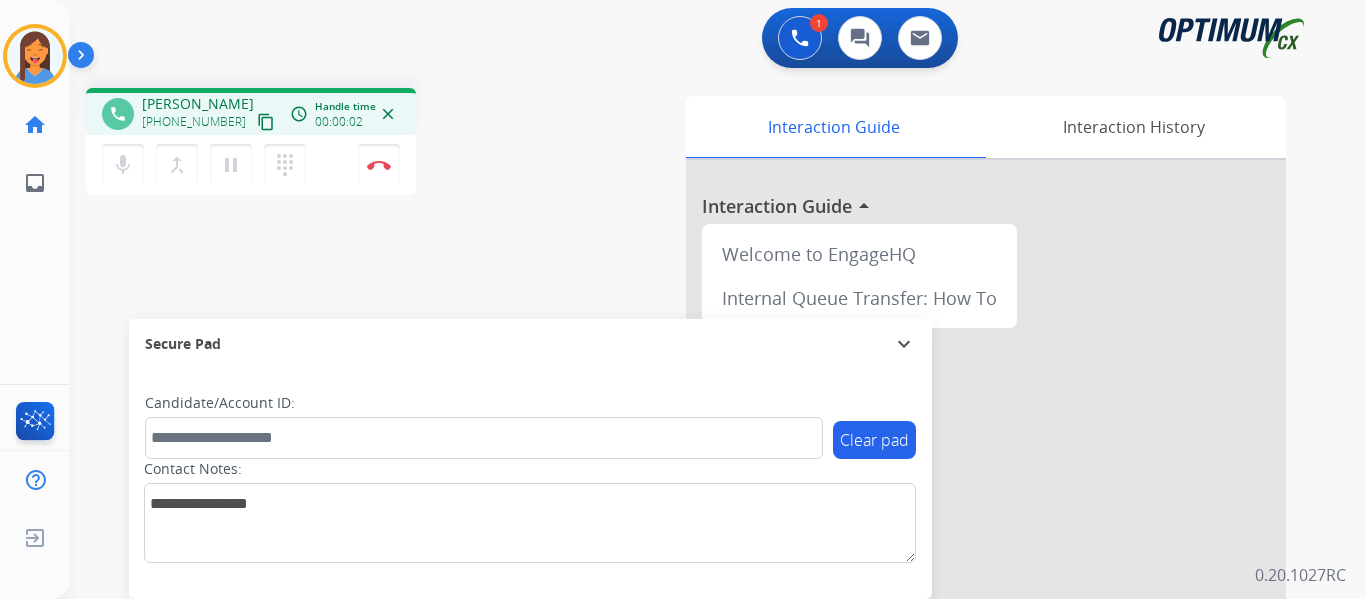 click on "content_copy" at bounding box center [266, 122] 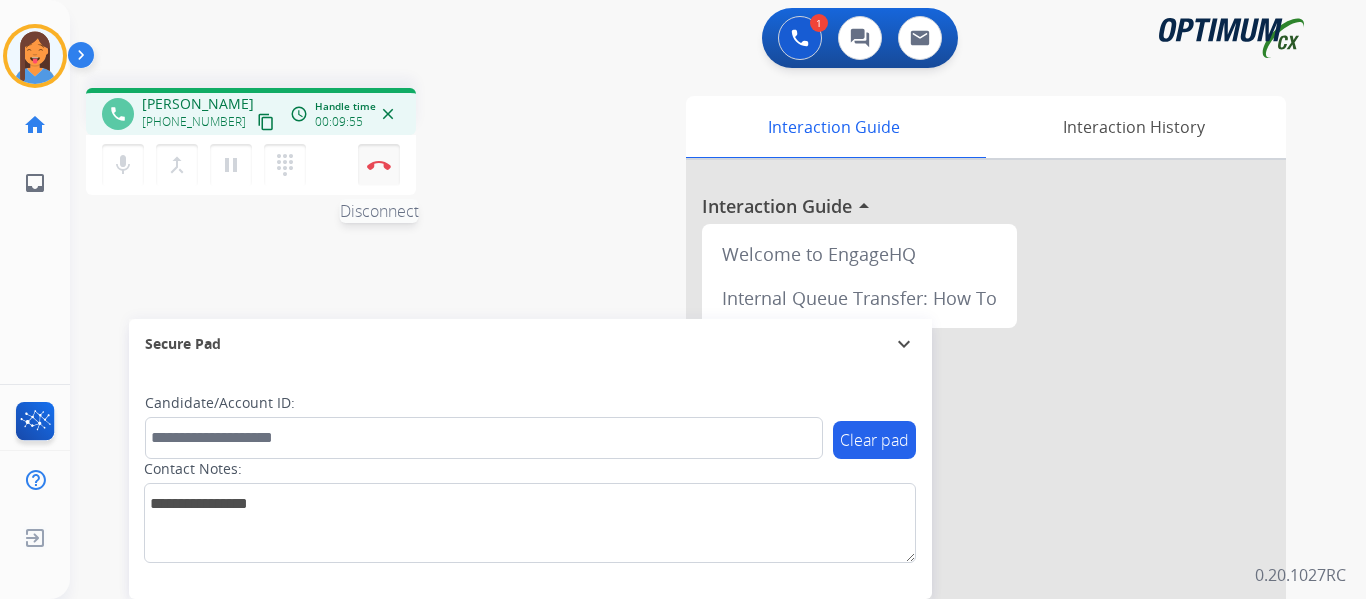 click at bounding box center [379, 165] 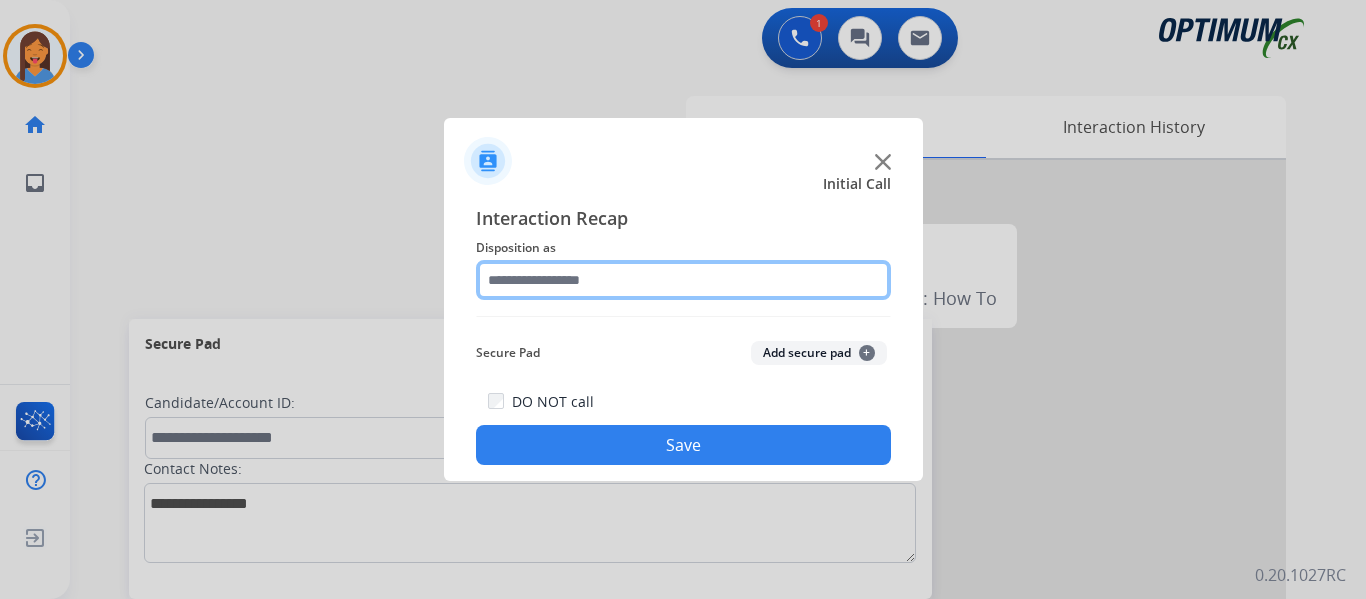 click 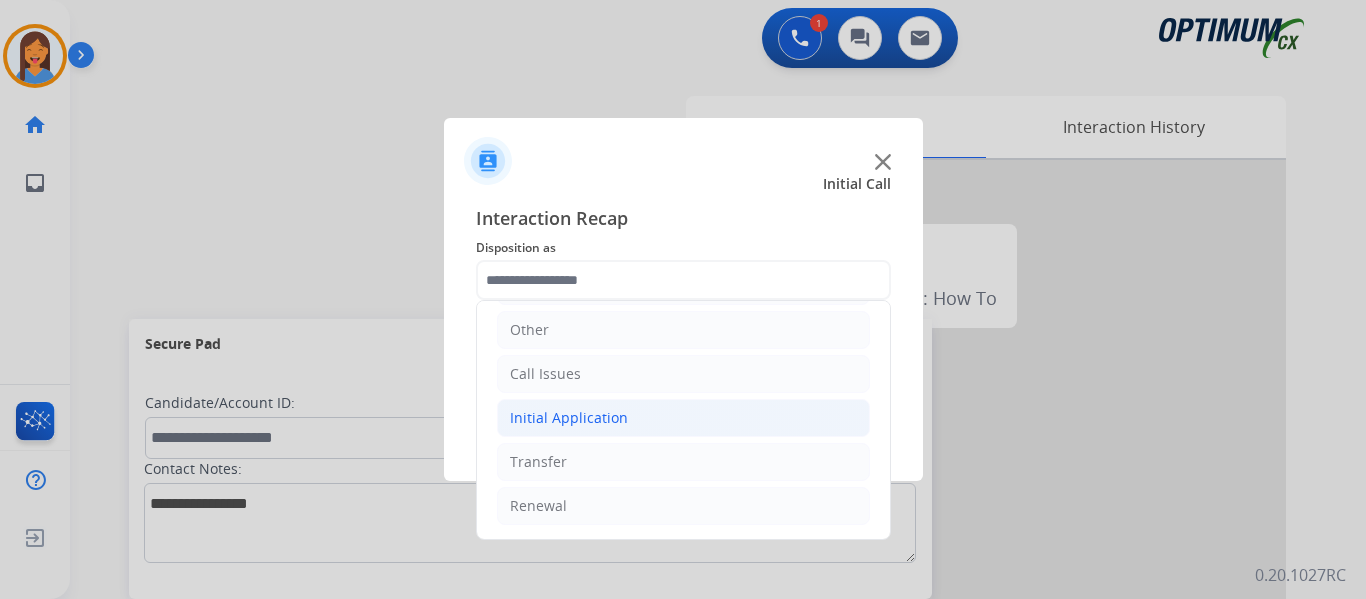 click on "Initial Application" 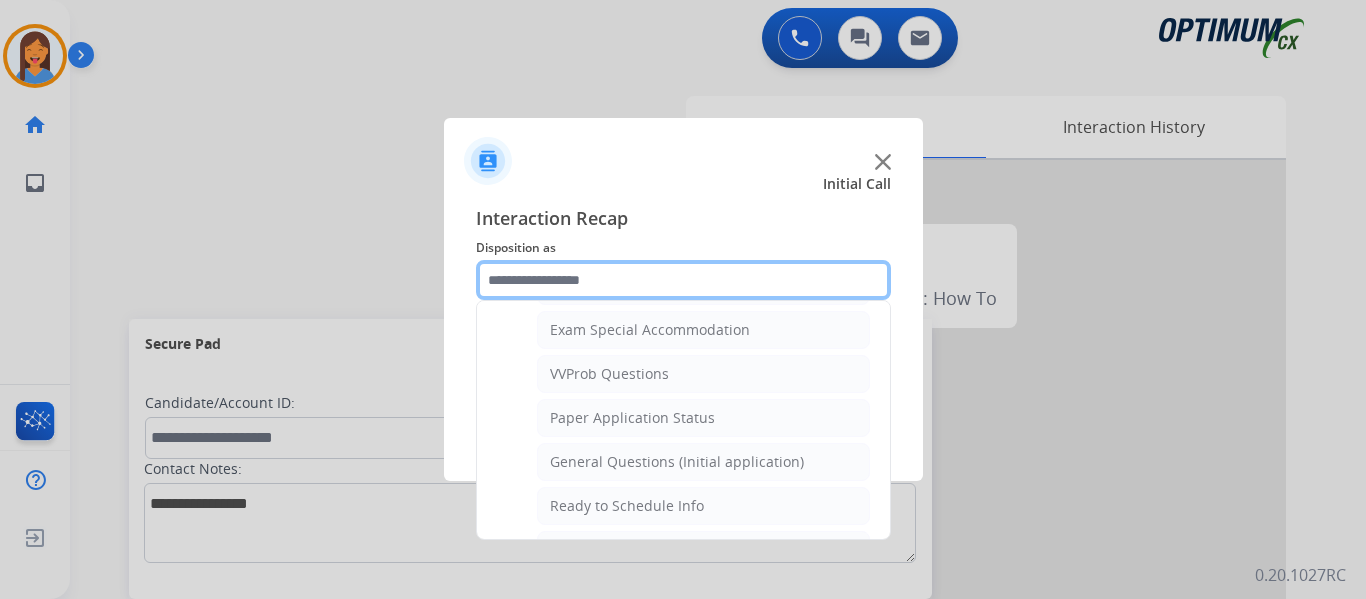 scroll, scrollTop: 1136, scrollLeft: 0, axis: vertical 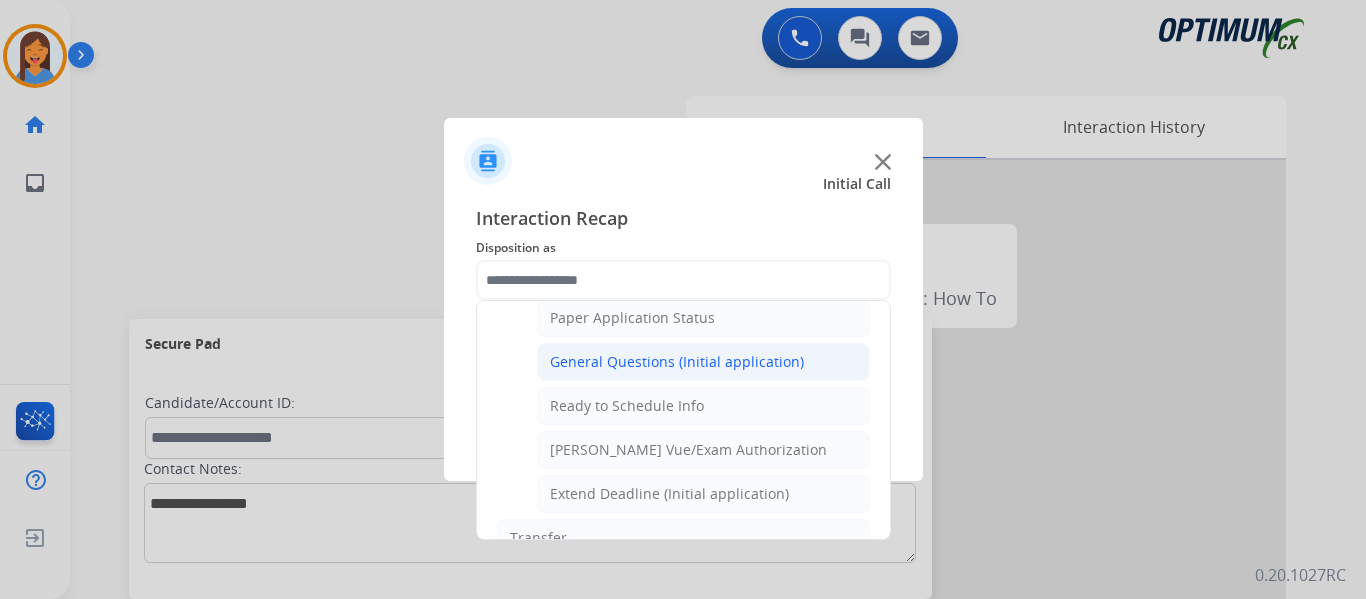 click on "General Questions (Initial application)" 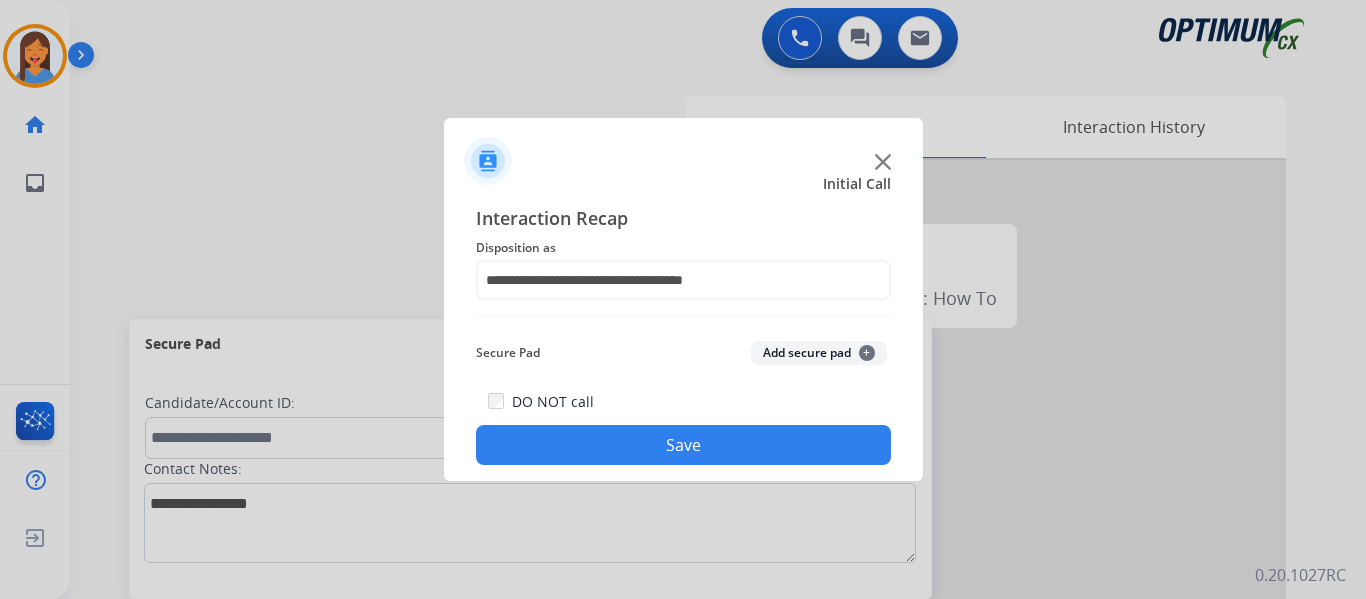 click on "Save" 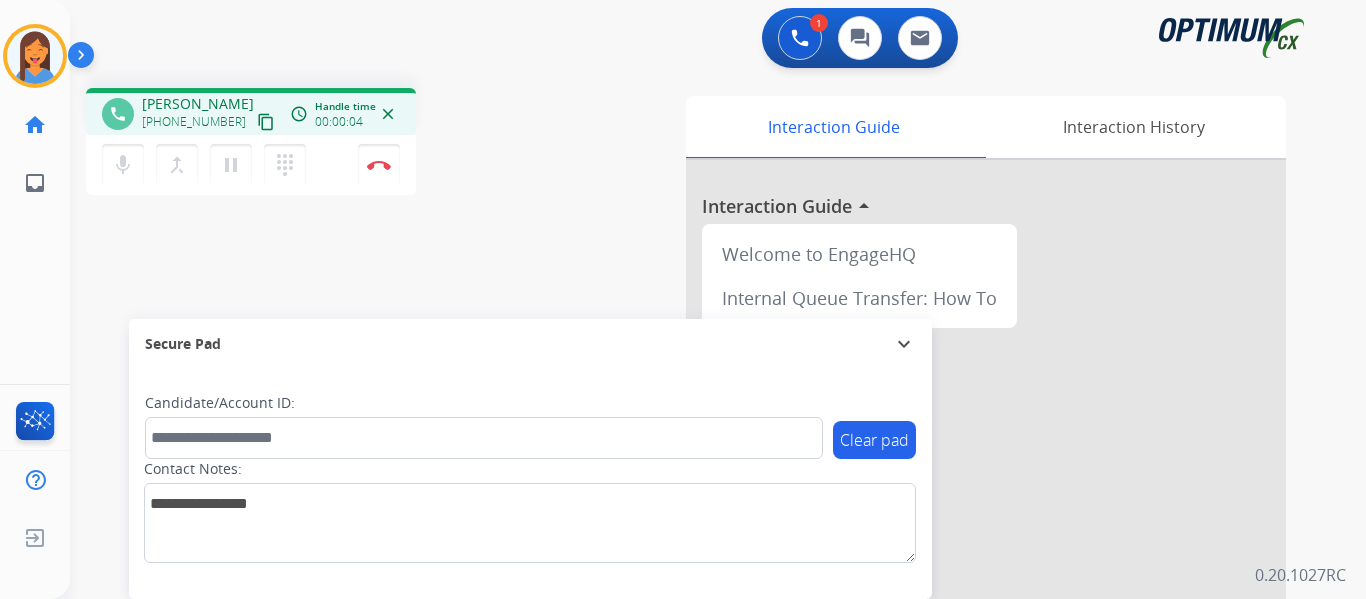 click on "content_copy" at bounding box center [266, 122] 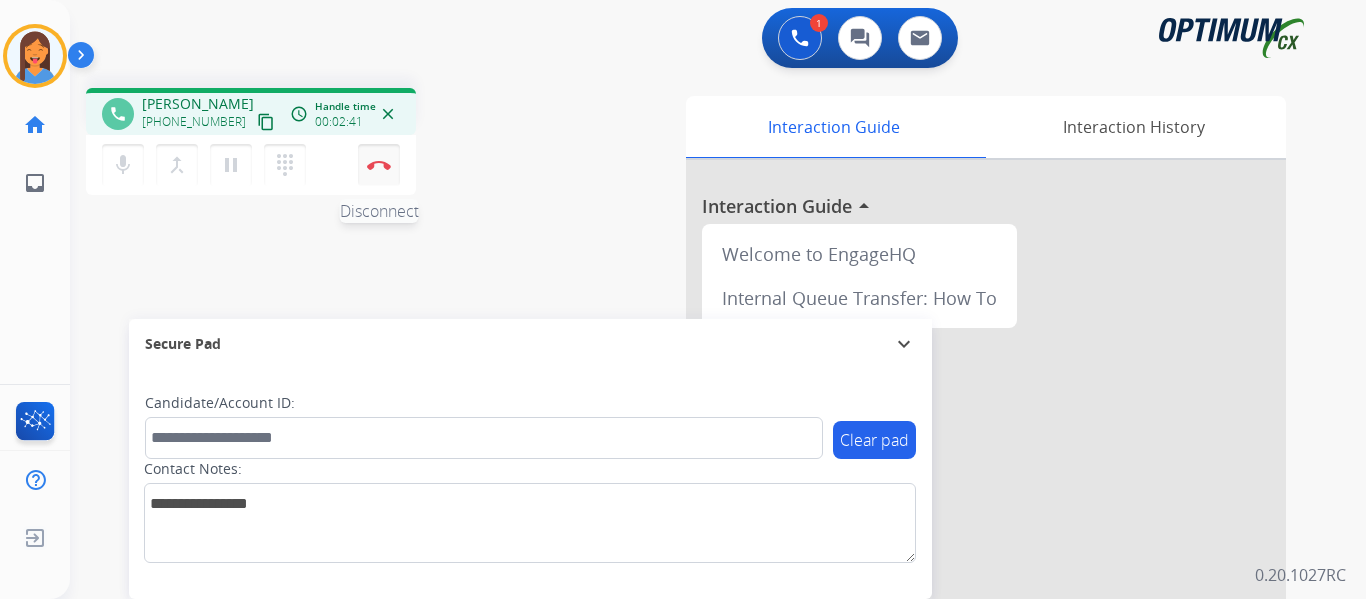 click on "Disconnect" at bounding box center [379, 165] 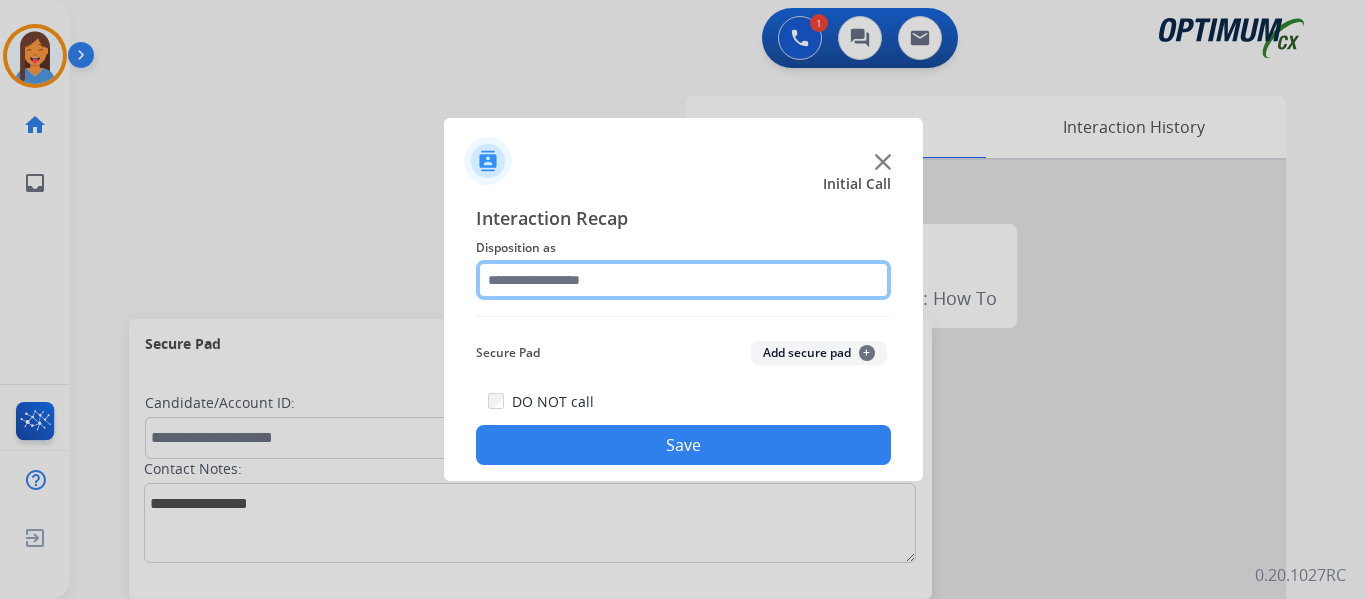 click 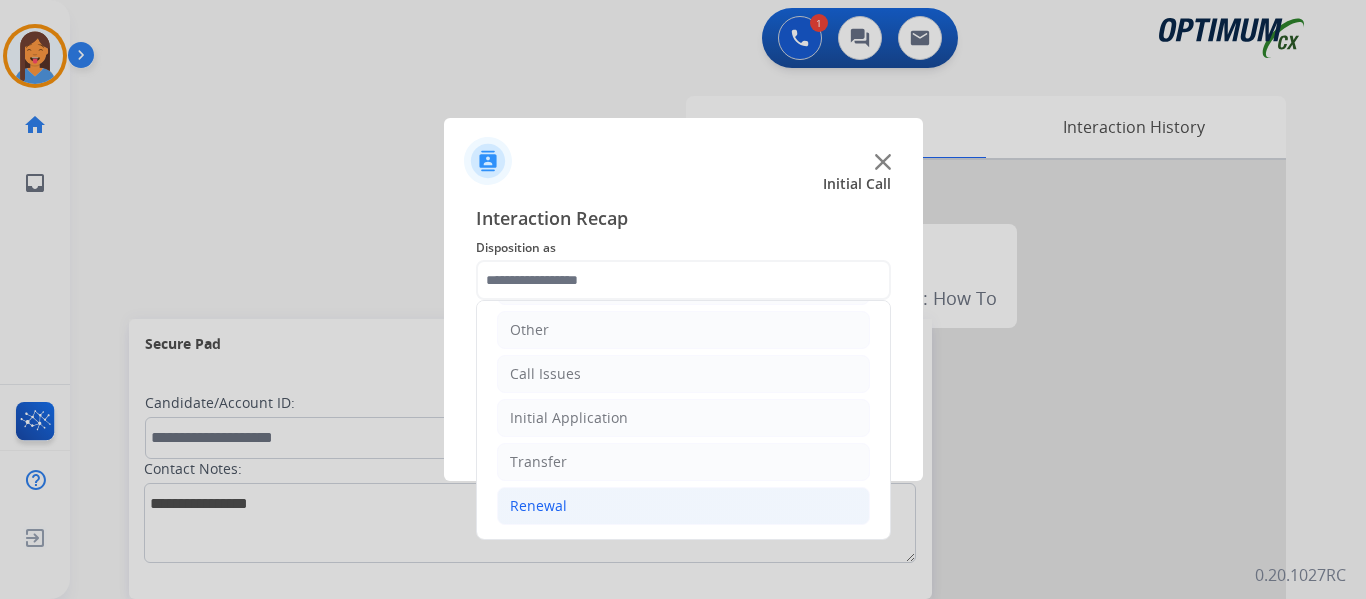 click on "Renewal" 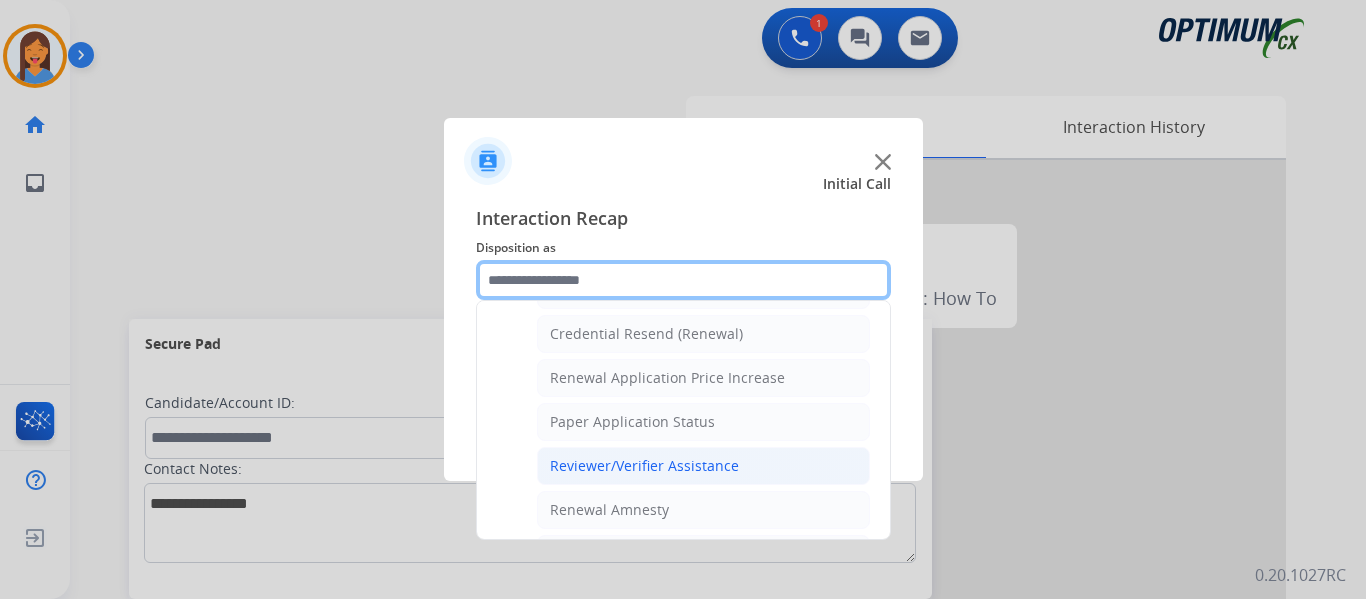 scroll, scrollTop: 536, scrollLeft: 0, axis: vertical 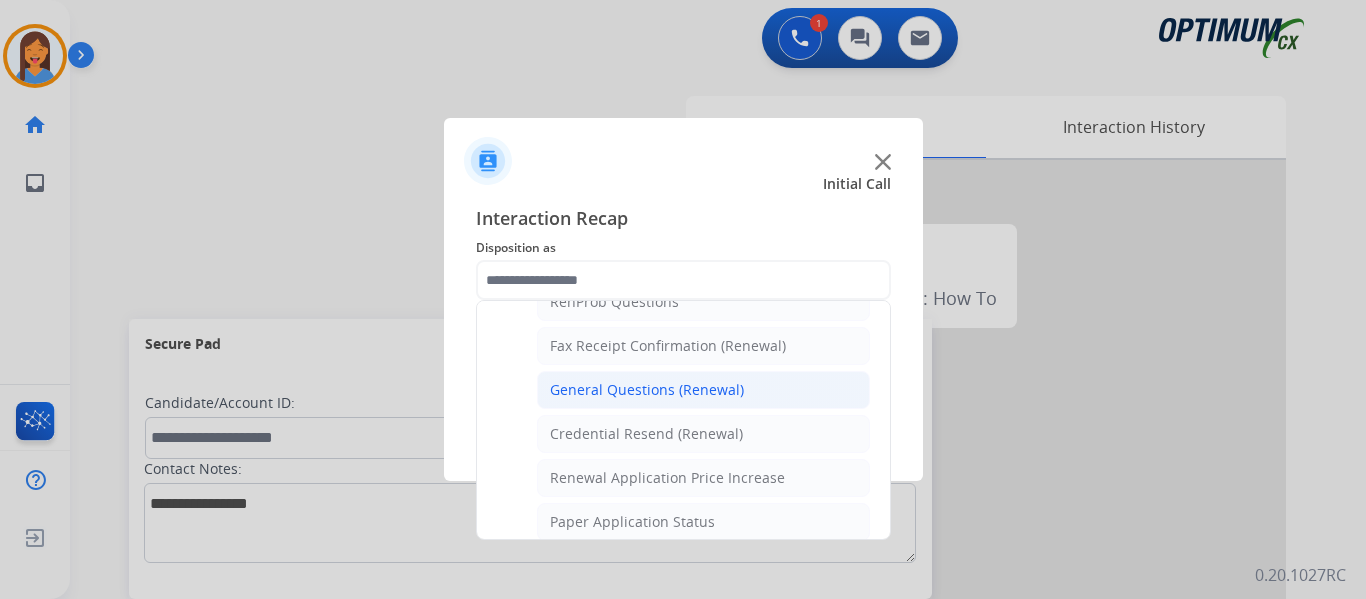click on "General Questions (Renewal)" 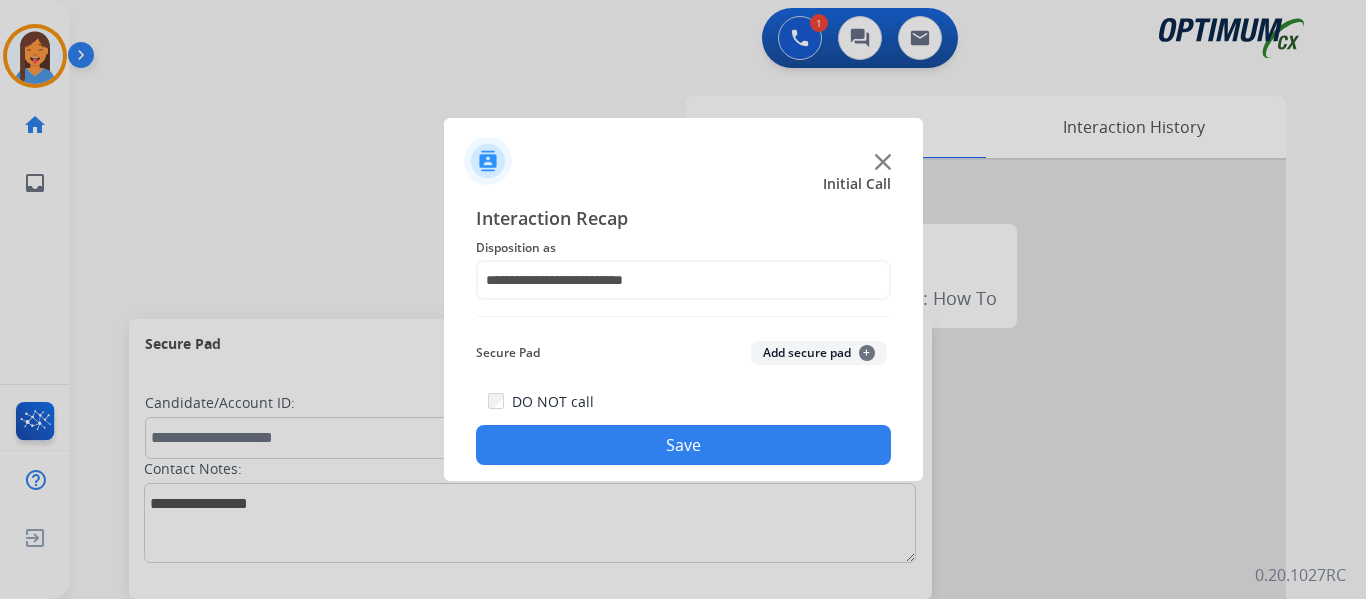 click on "Save" 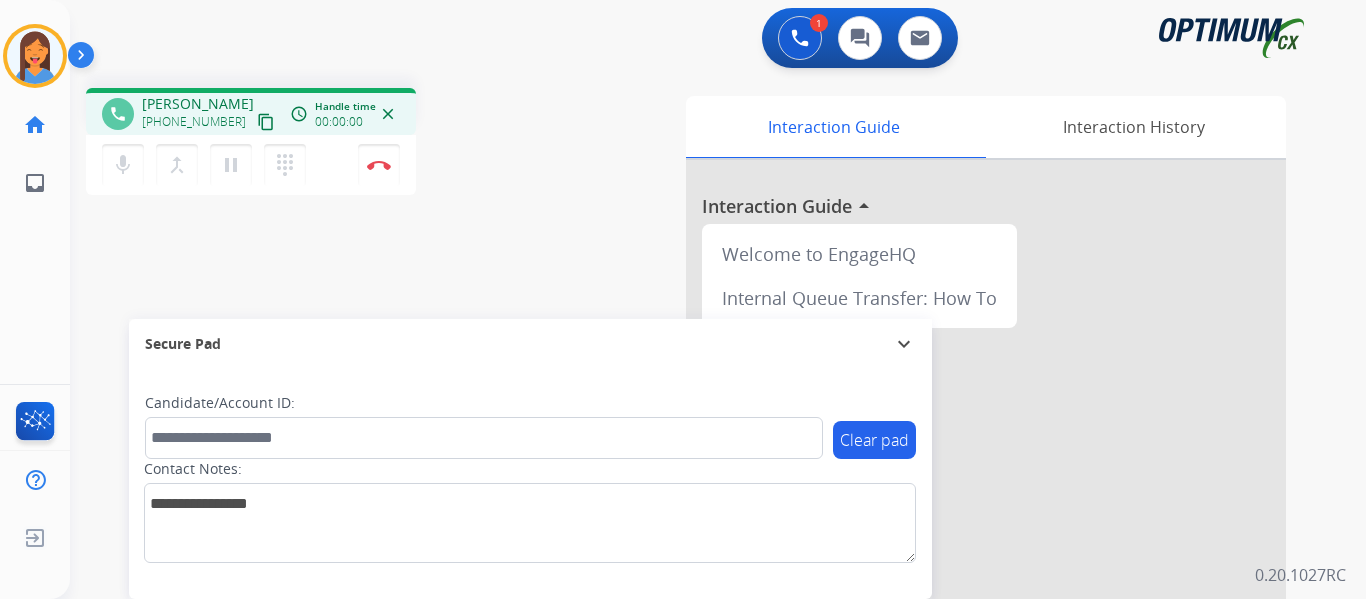 drag, startPoint x: 236, startPoint y: 124, endPoint x: 247, endPoint y: 124, distance: 11 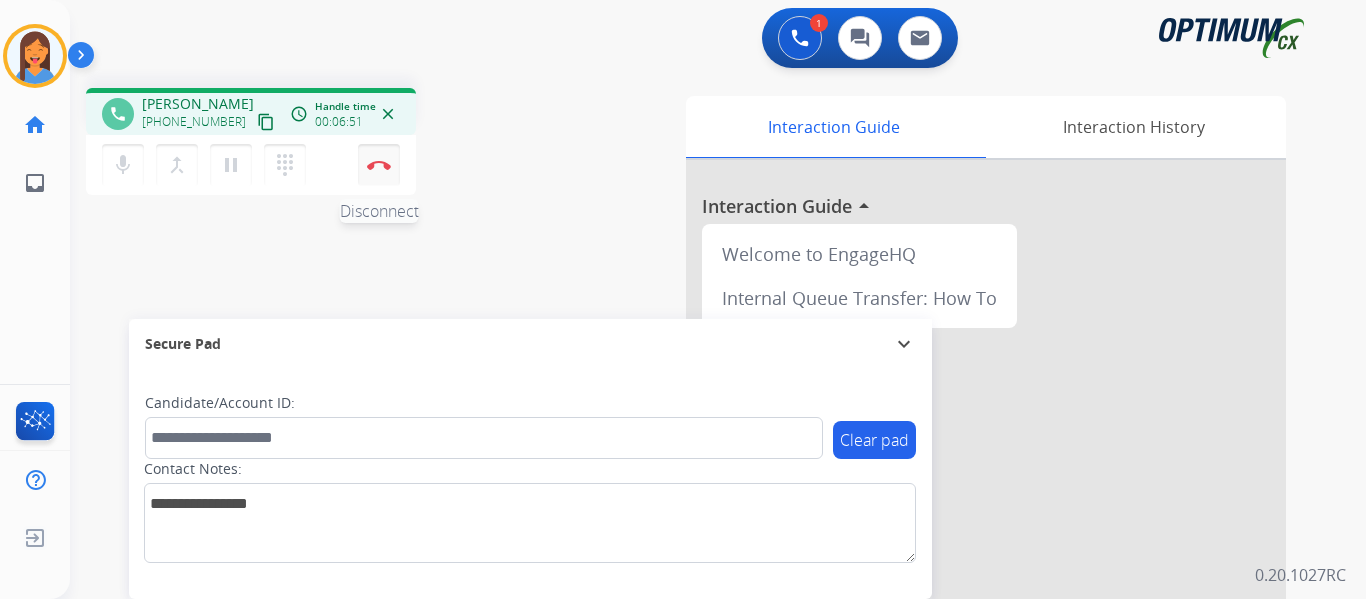 click on "Disconnect" at bounding box center (379, 165) 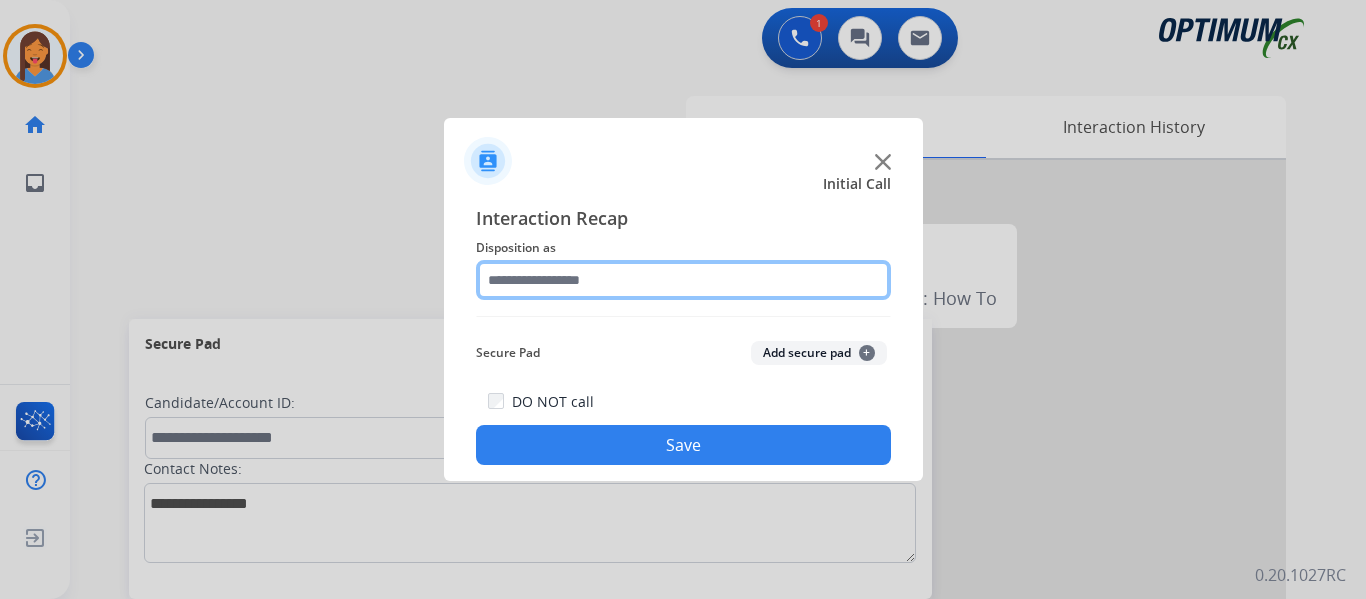 click 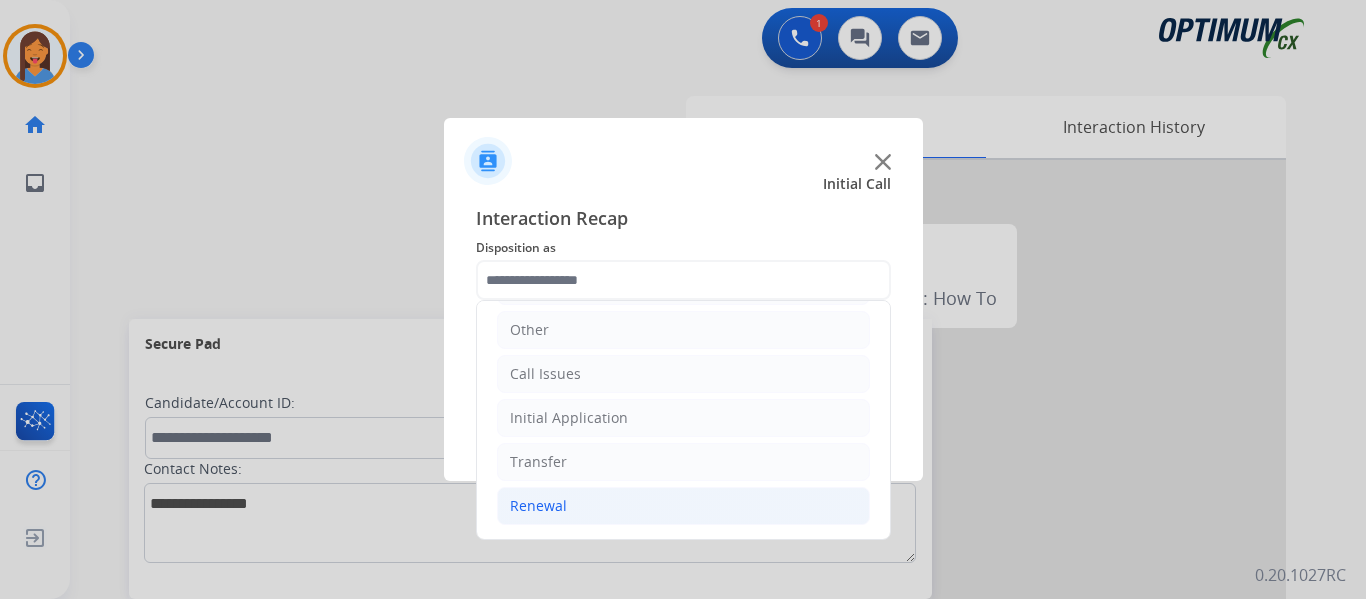 click on "Renewal" 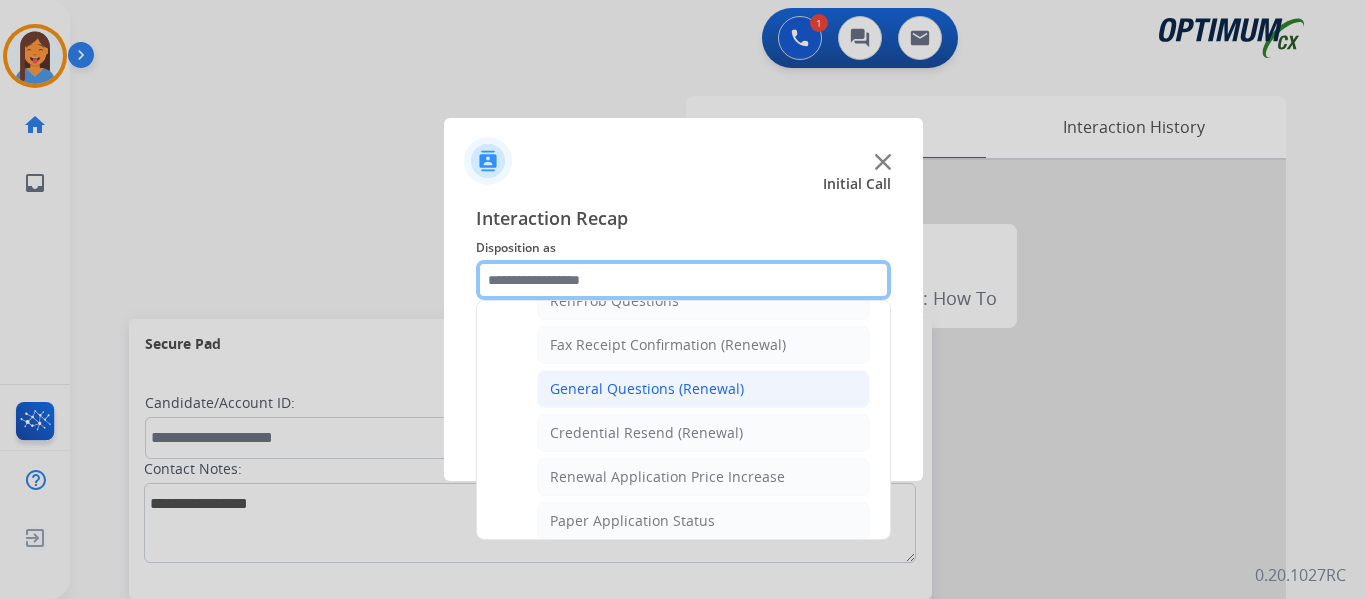 scroll, scrollTop: 536, scrollLeft: 0, axis: vertical 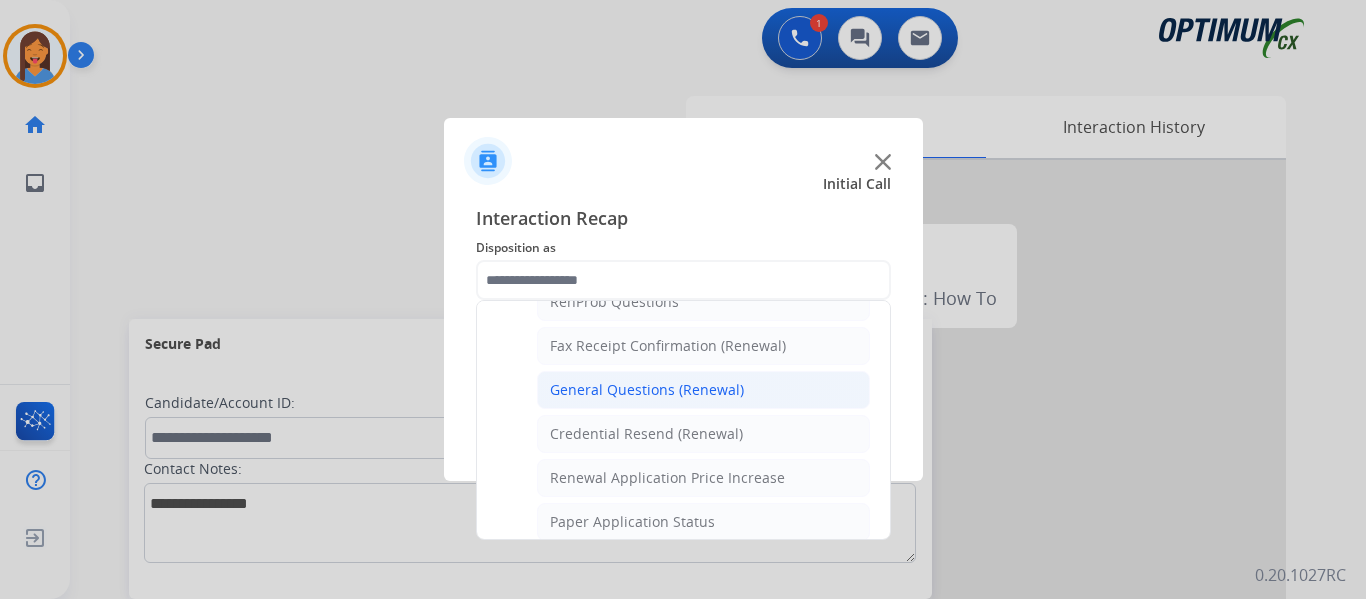 click on "General Questions (Renewal)" 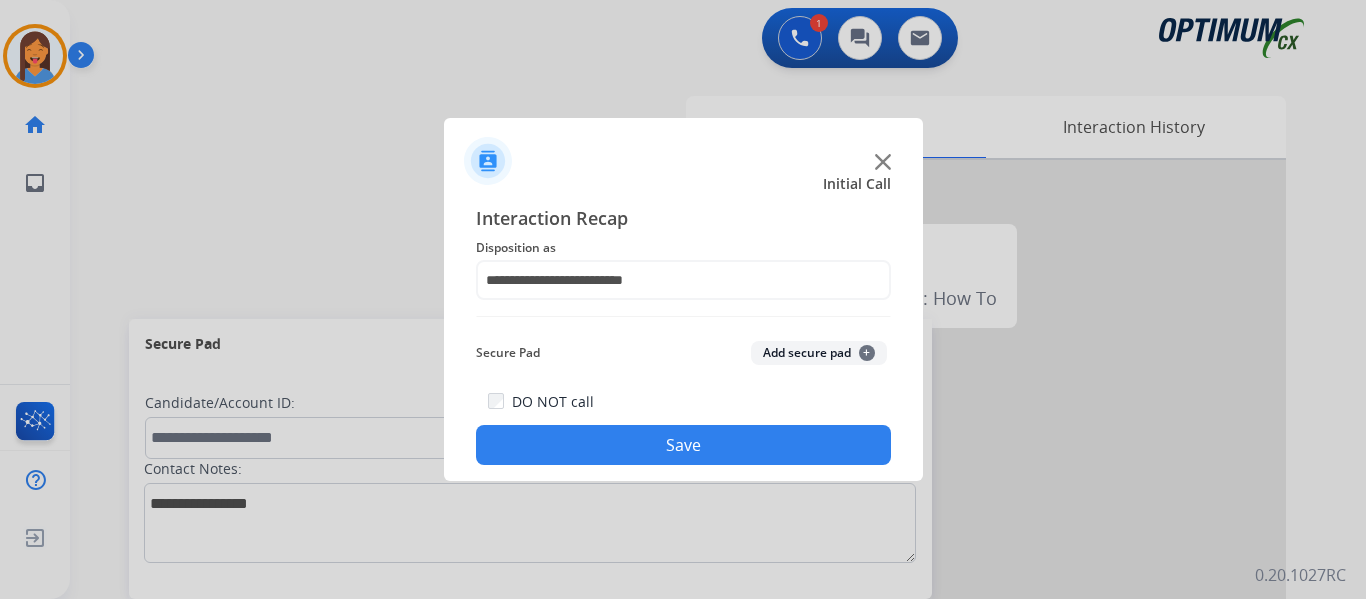 click on "Save" 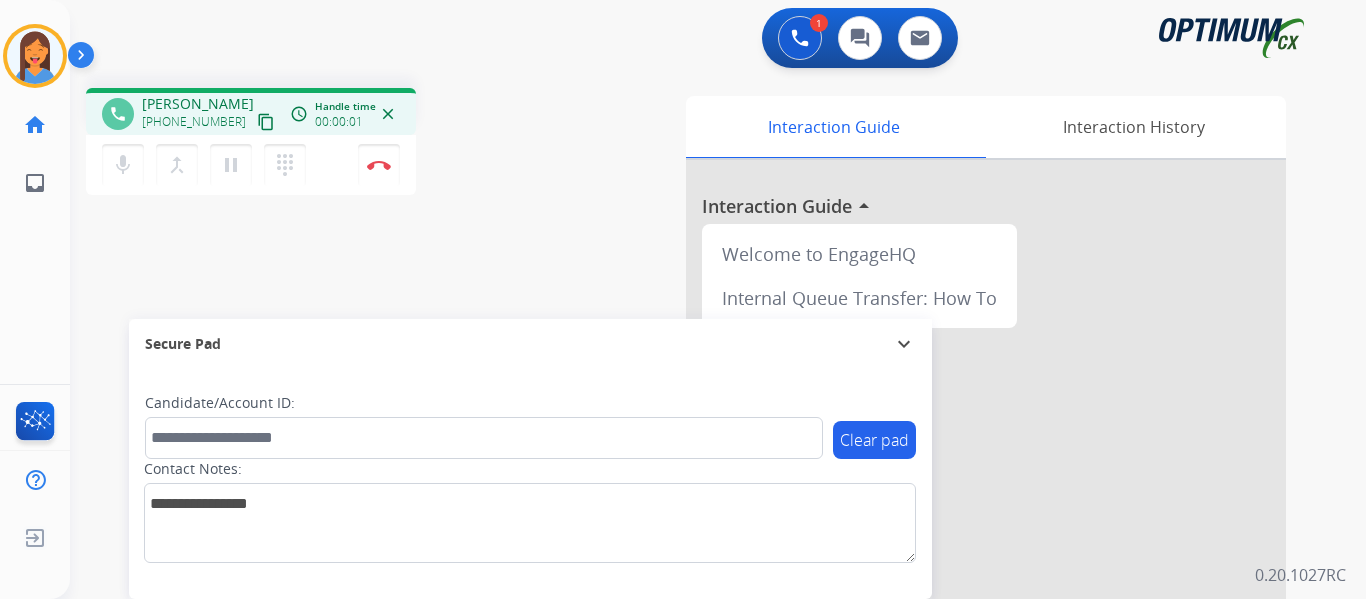 click on "content_copy" at bounding box center (266, 122) 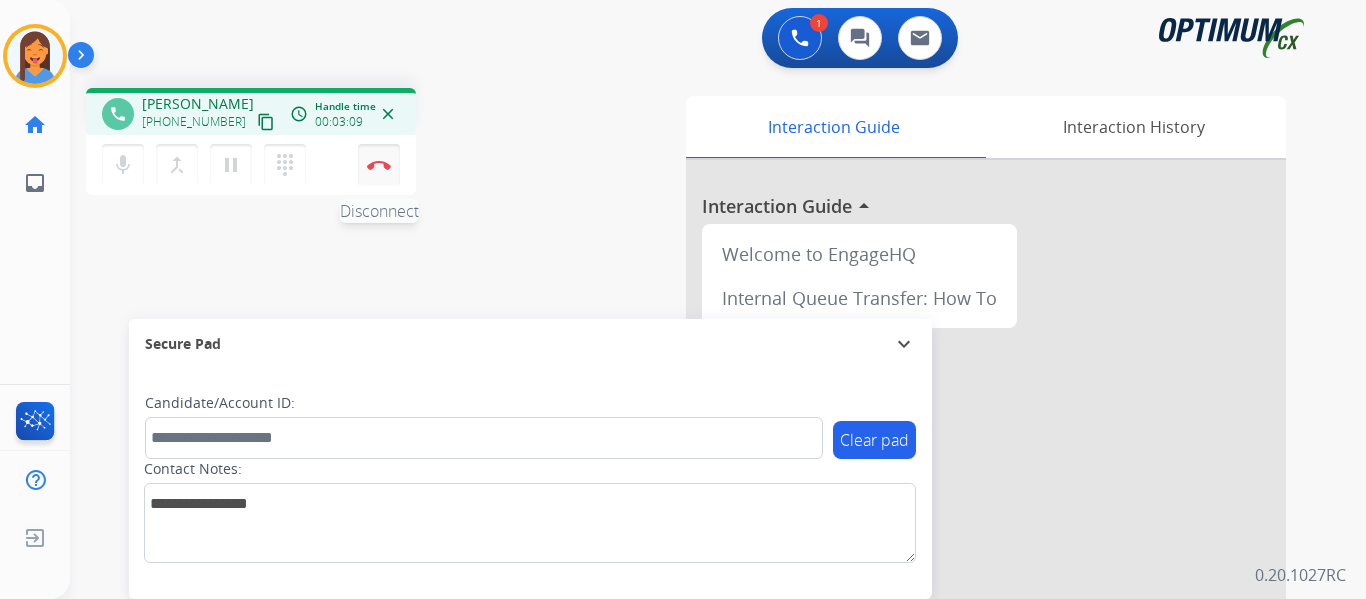 click on "Disconnect" at bounding box center (379, 165) 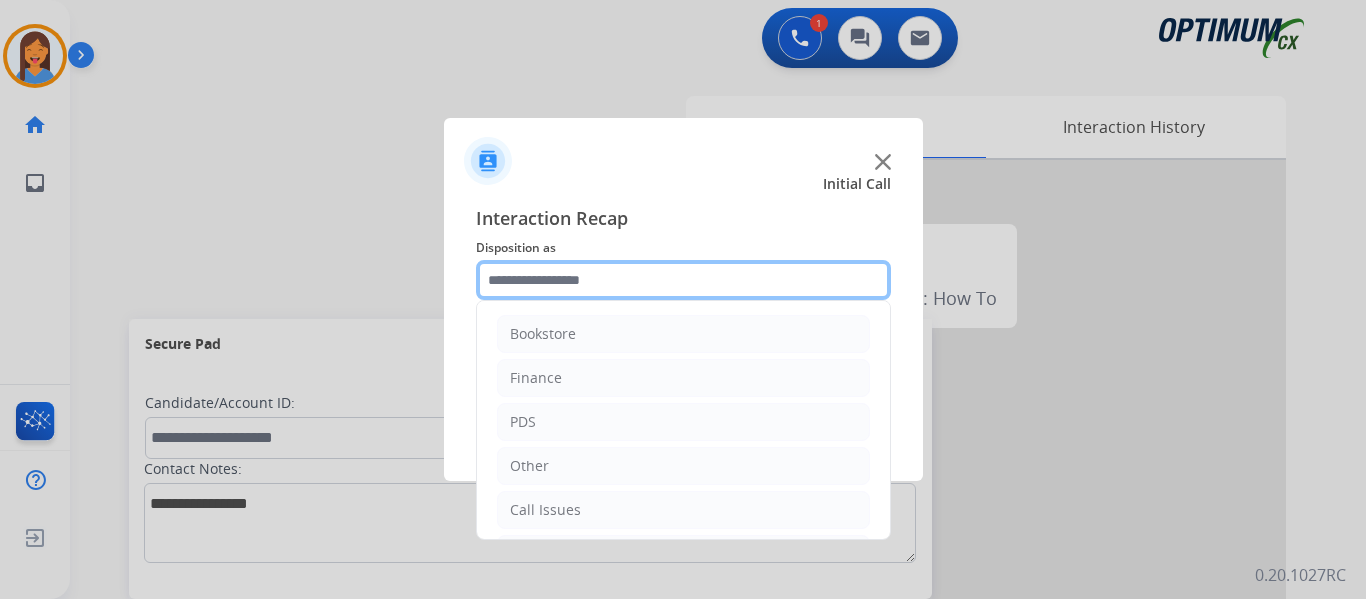 click 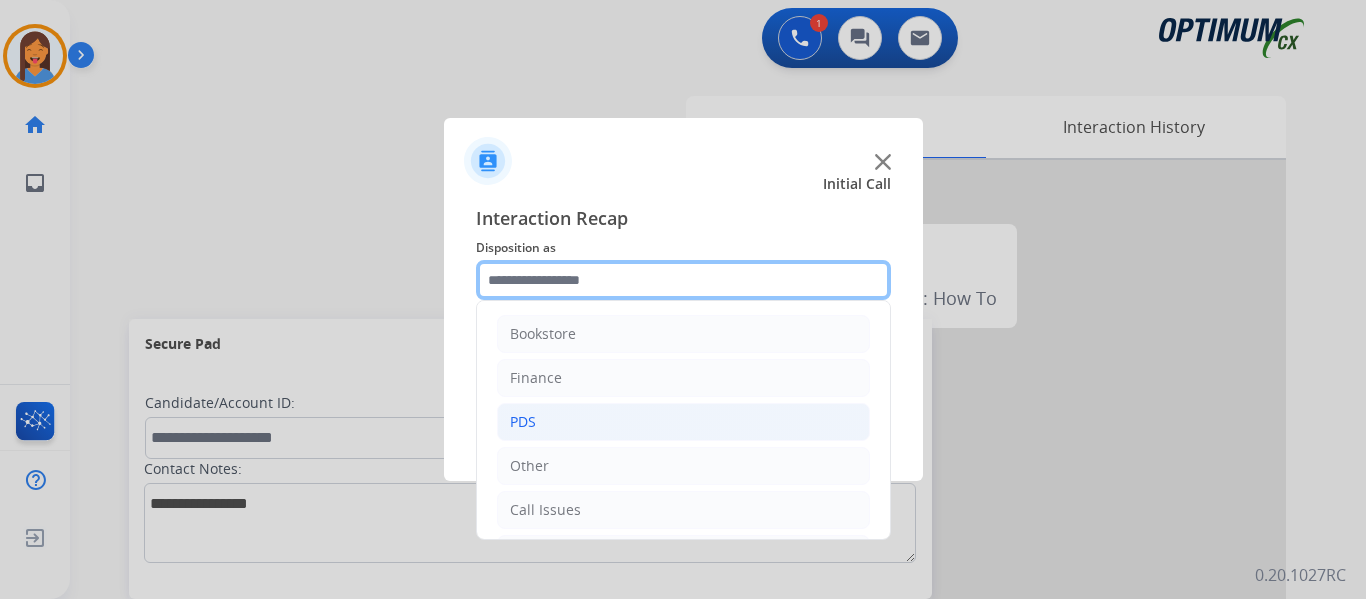 scroll, scrollTop: 136, scrollLeft: 0, axis: vertical 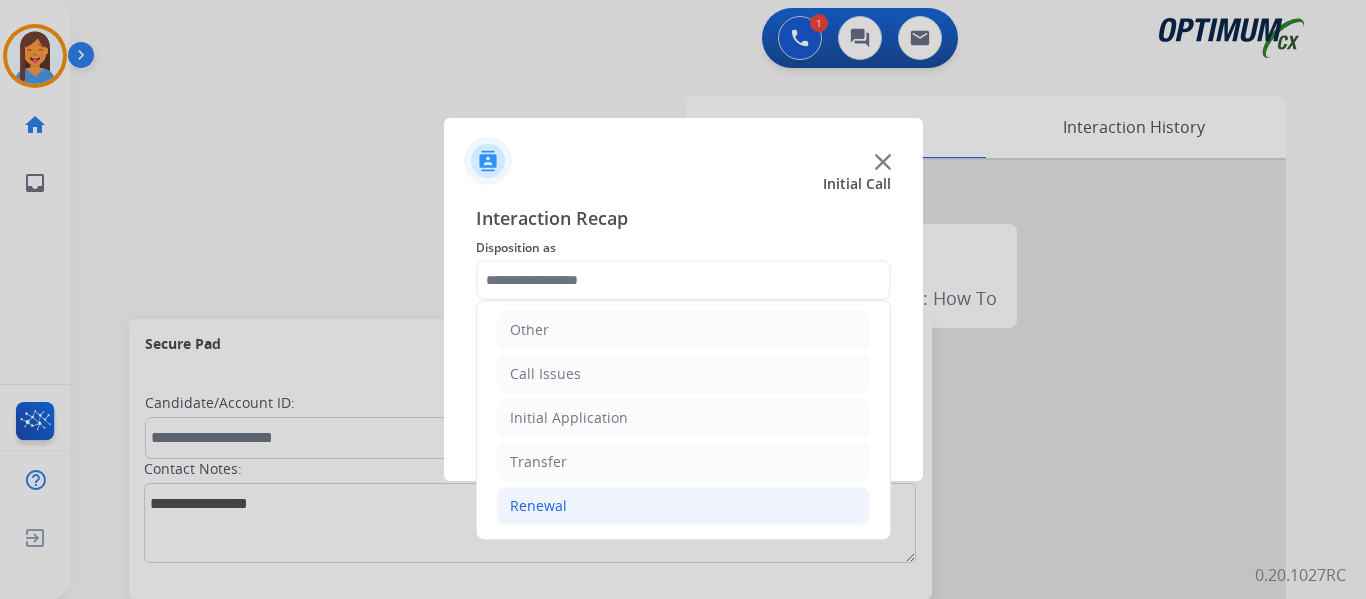 click on "Renewal" 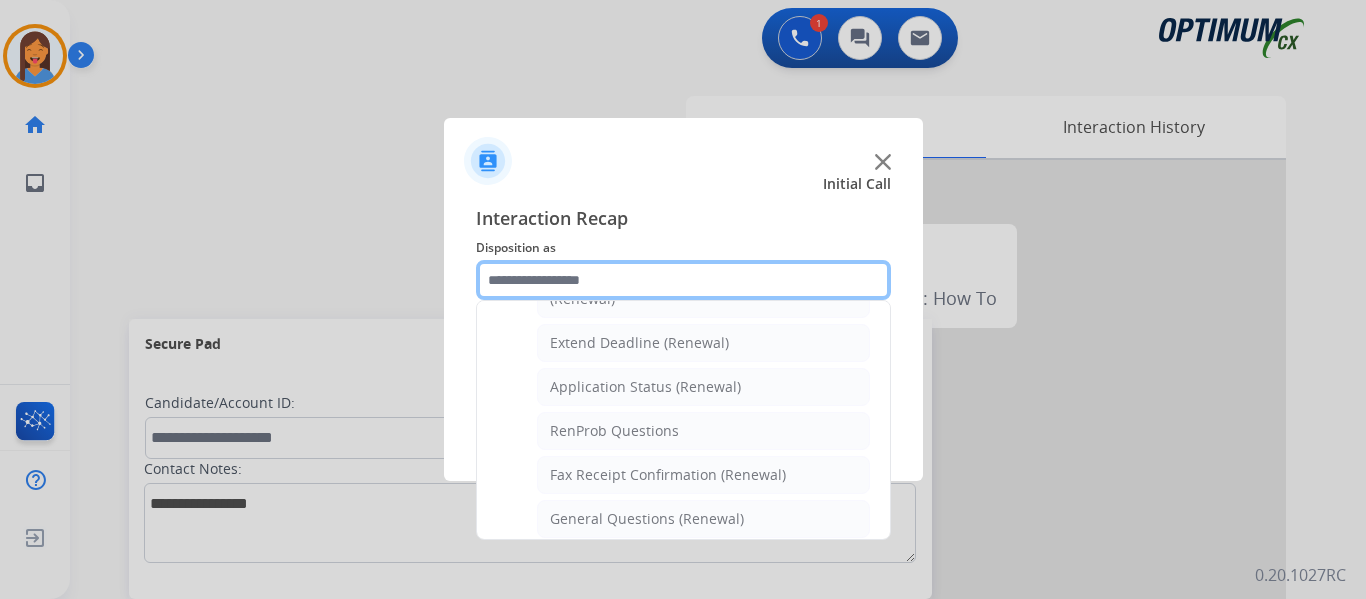 scroll, scrollTop: 436, scrollLeft: 0, axis: vertical 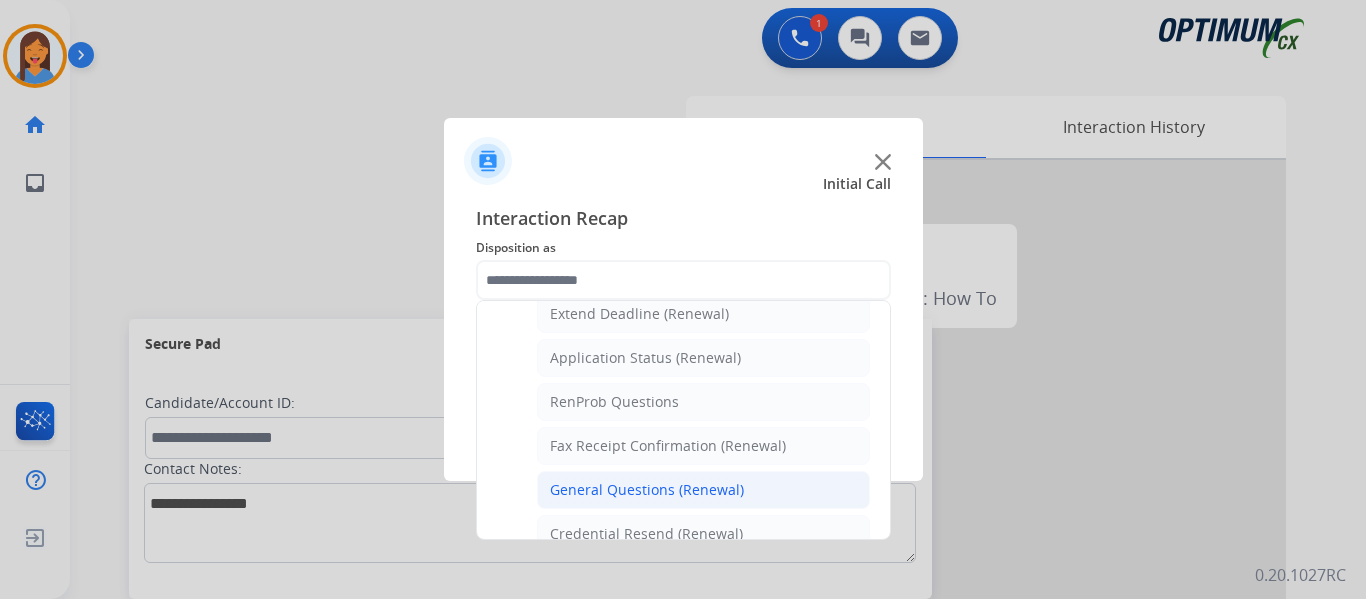 click on "General Questions (Renewal)" 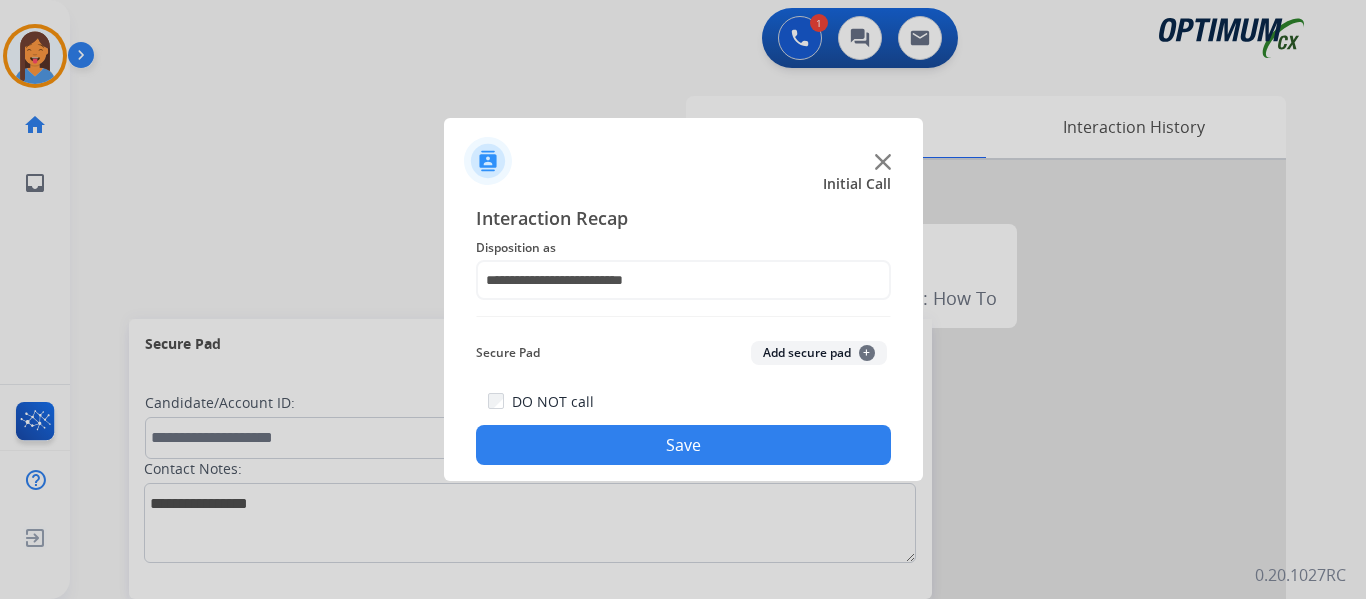 click on "Save" 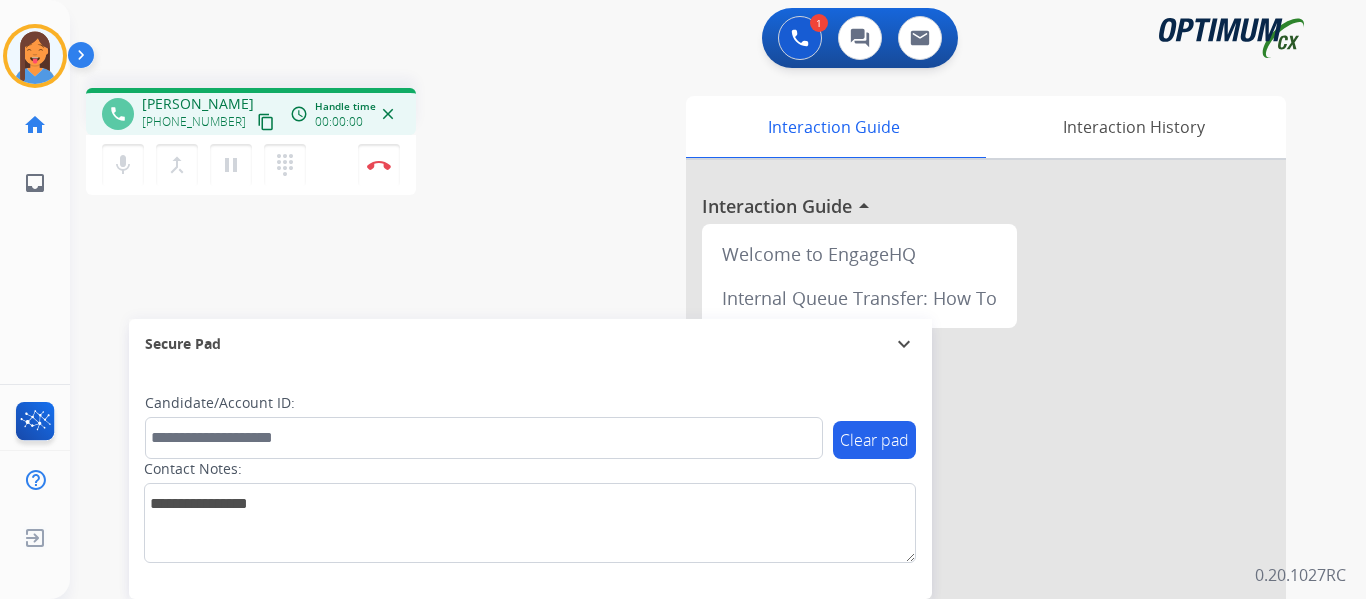drag, startPoint x: 241, startPoint y: 121, endPoint x: 300, endPoint y: 143, distance: 62.968246 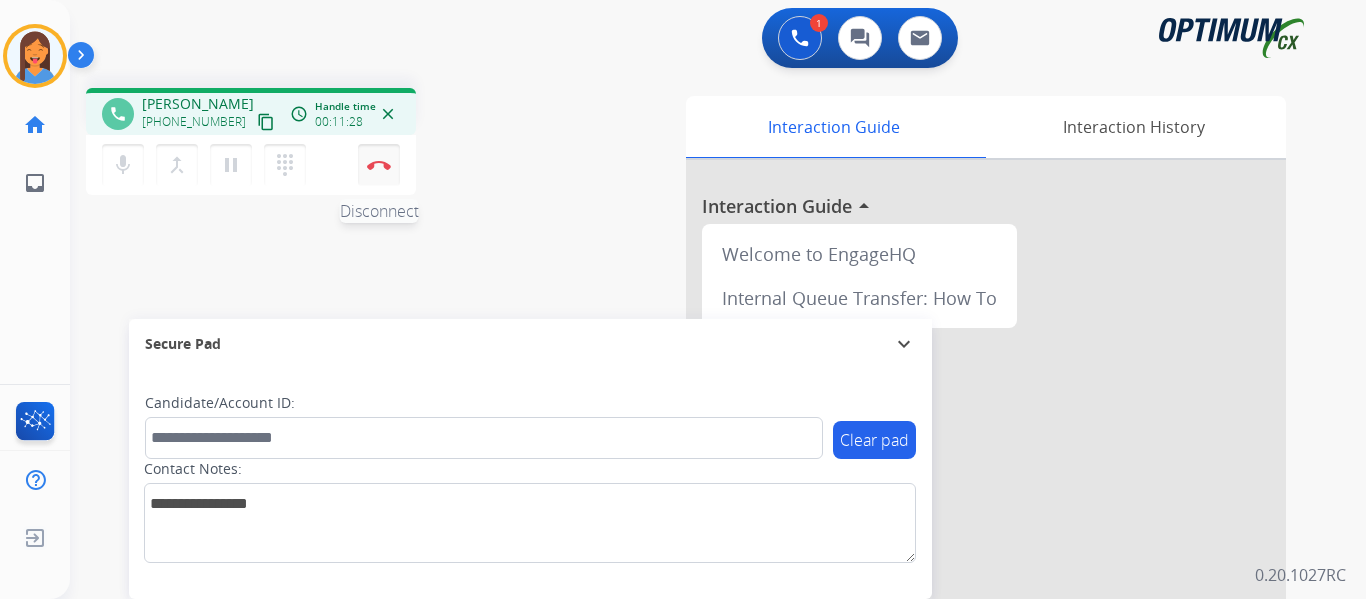 click at bounding box center [379, 165] 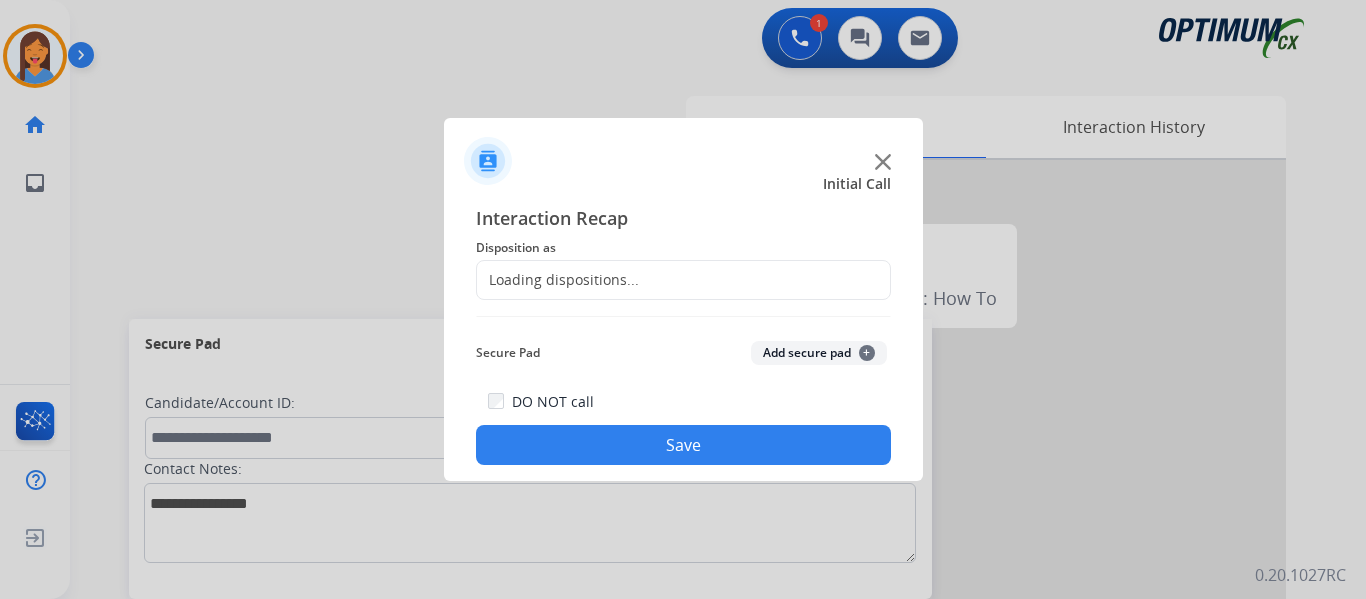 click on "Loading dispositions..." 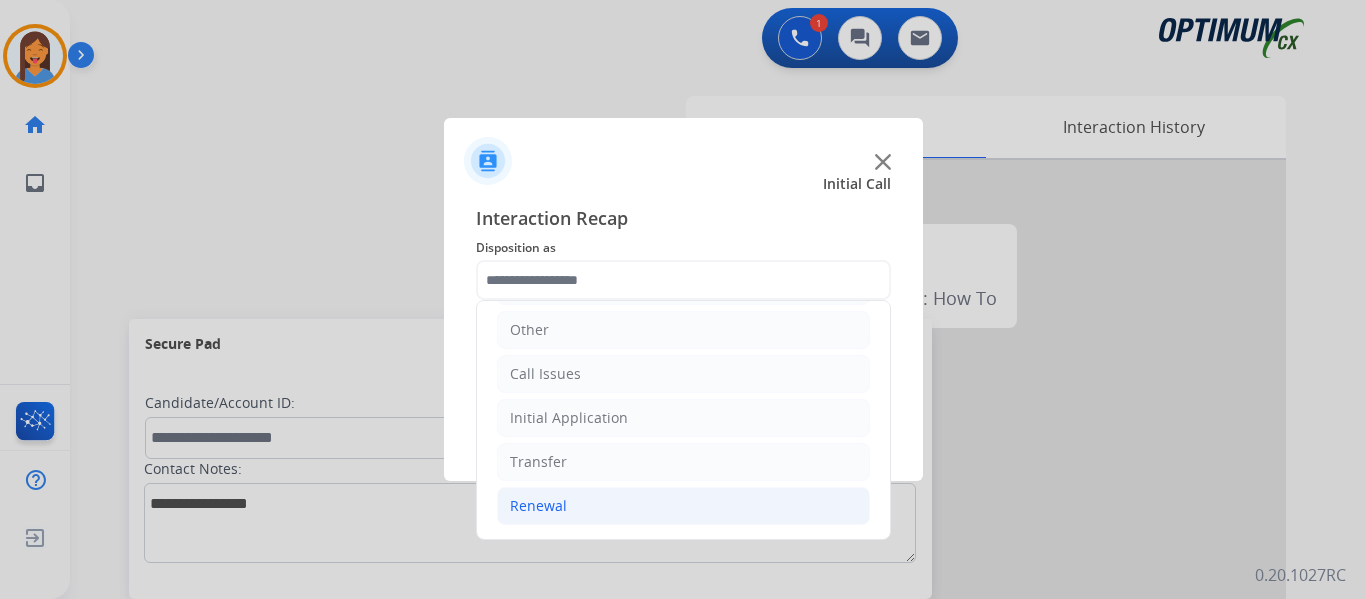 click on "Renewal" 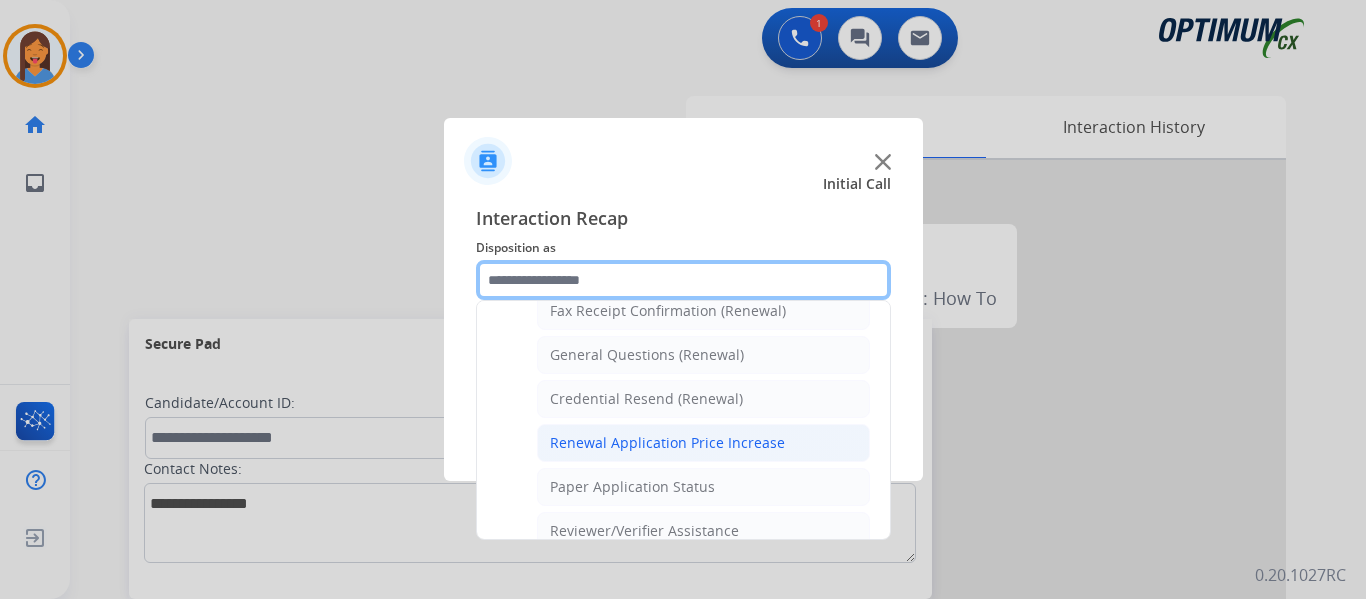 scroll, scrollTop: 536, scrollLeft: 0, axis: vertical 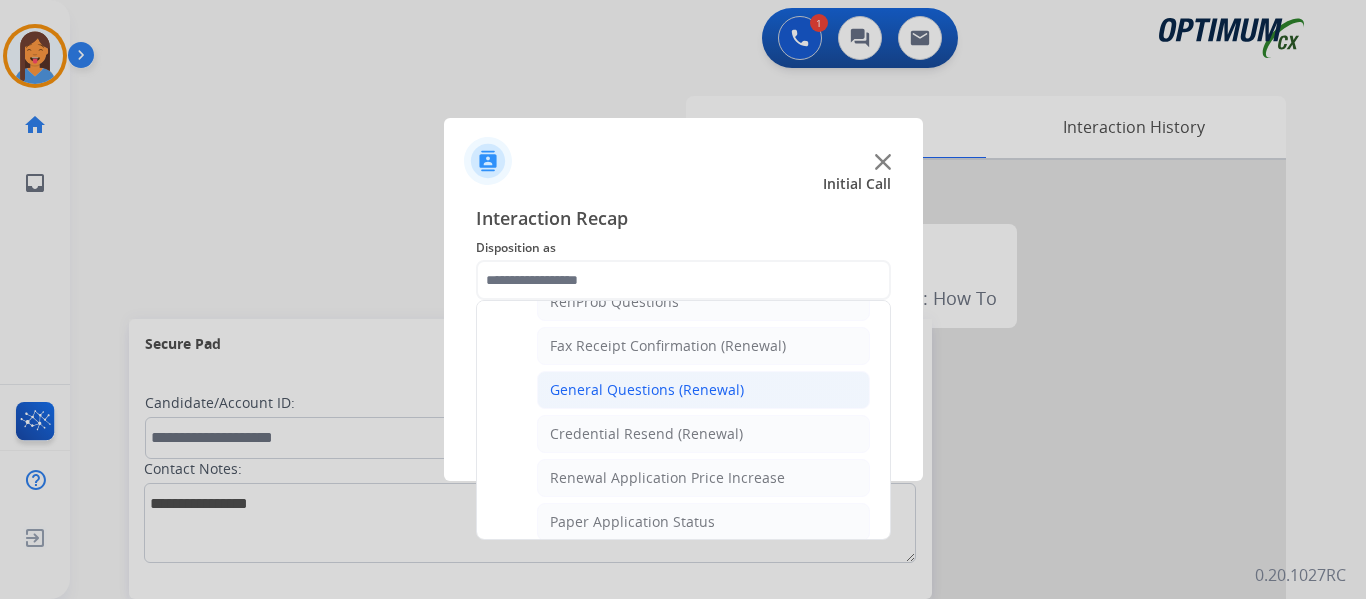 click on "General Questions (Renewal)" 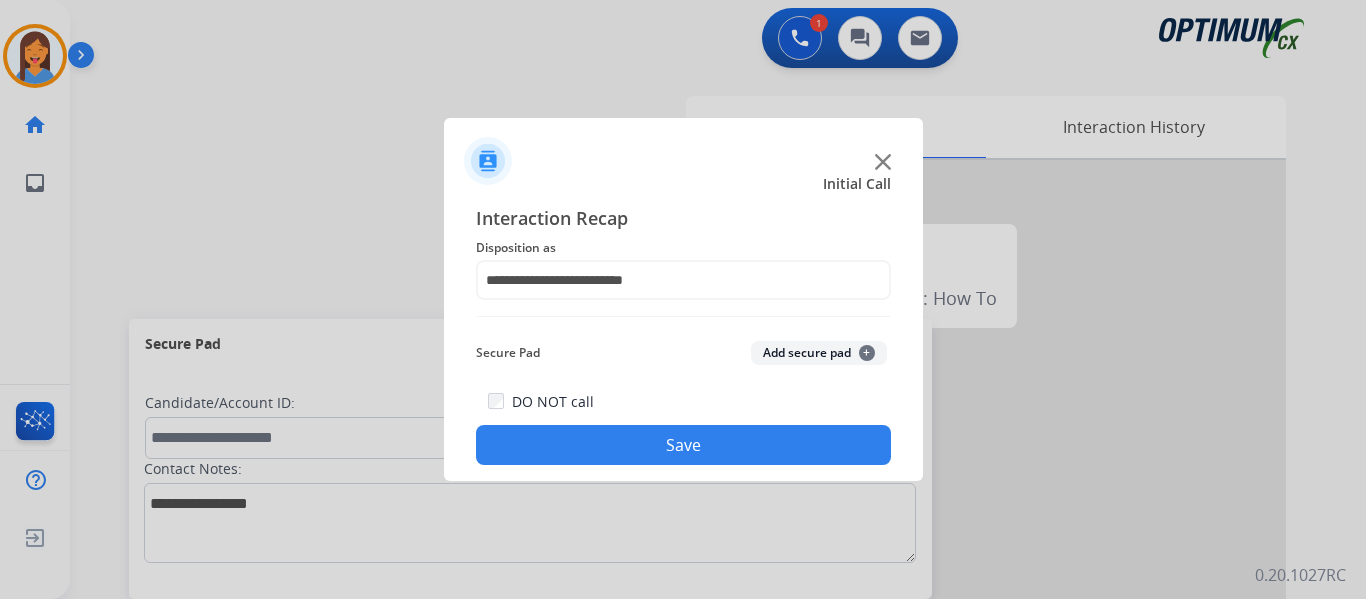 click on "Save" 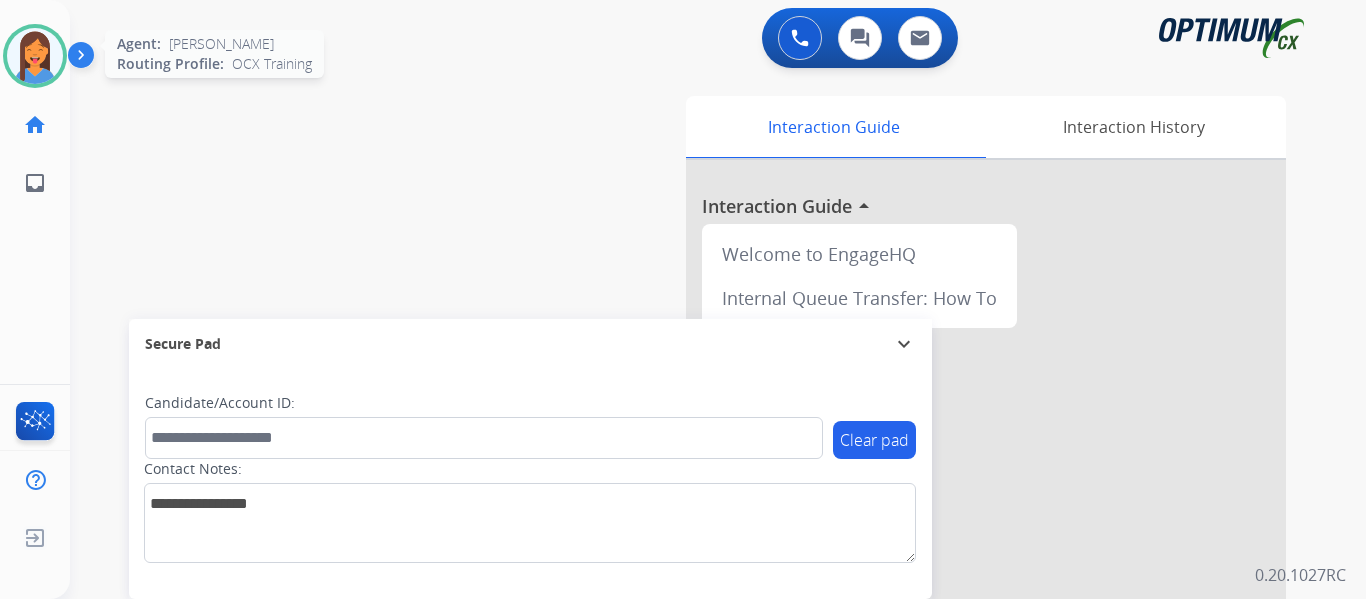 click at bounding box center (35, 56) 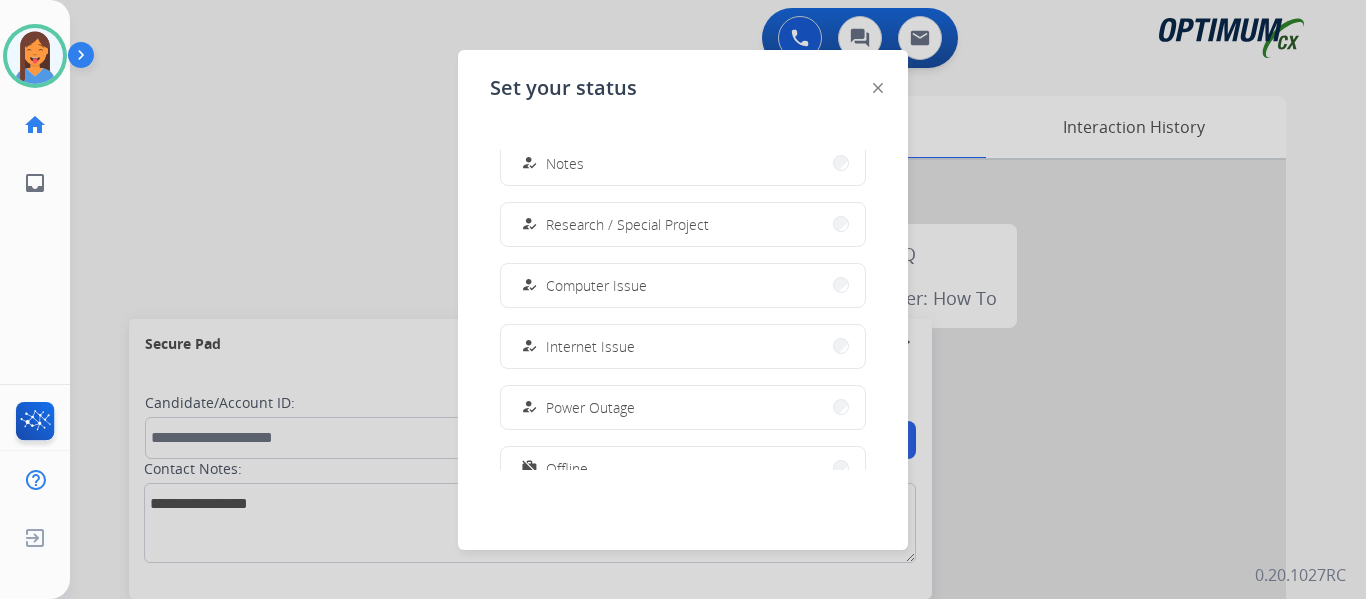 scroll, scrollTop: 499, scrollLeft: 0, axis: vertical 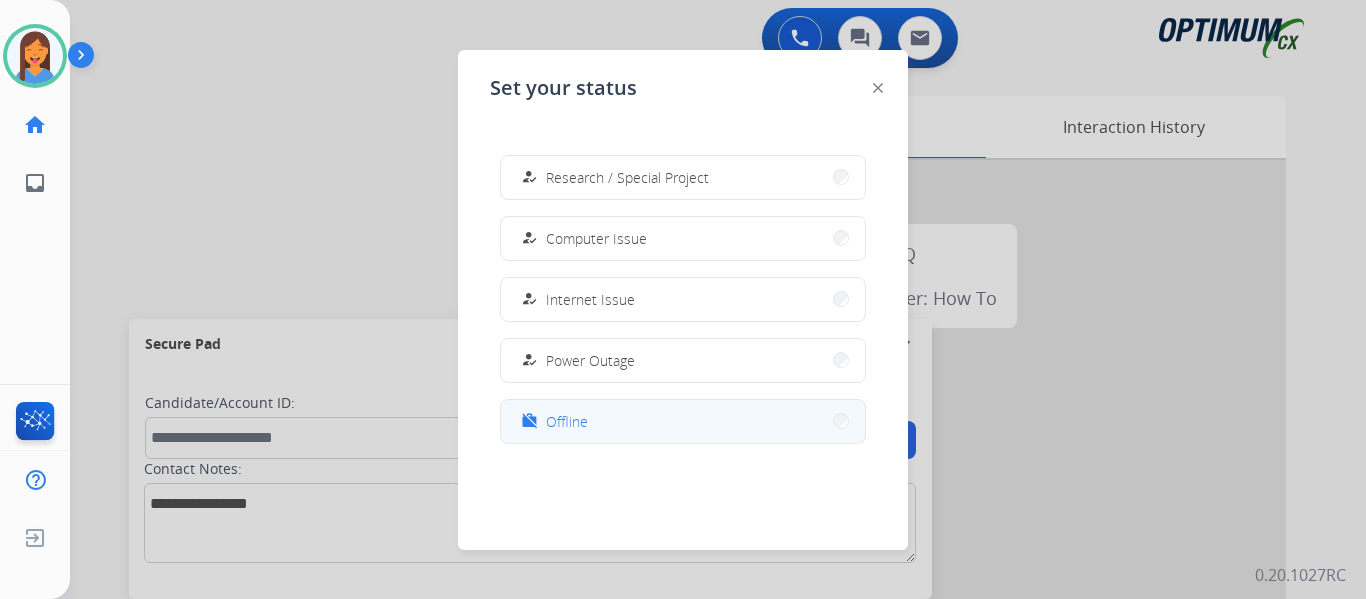 click on "Offline" at bounding box center (567, 421) 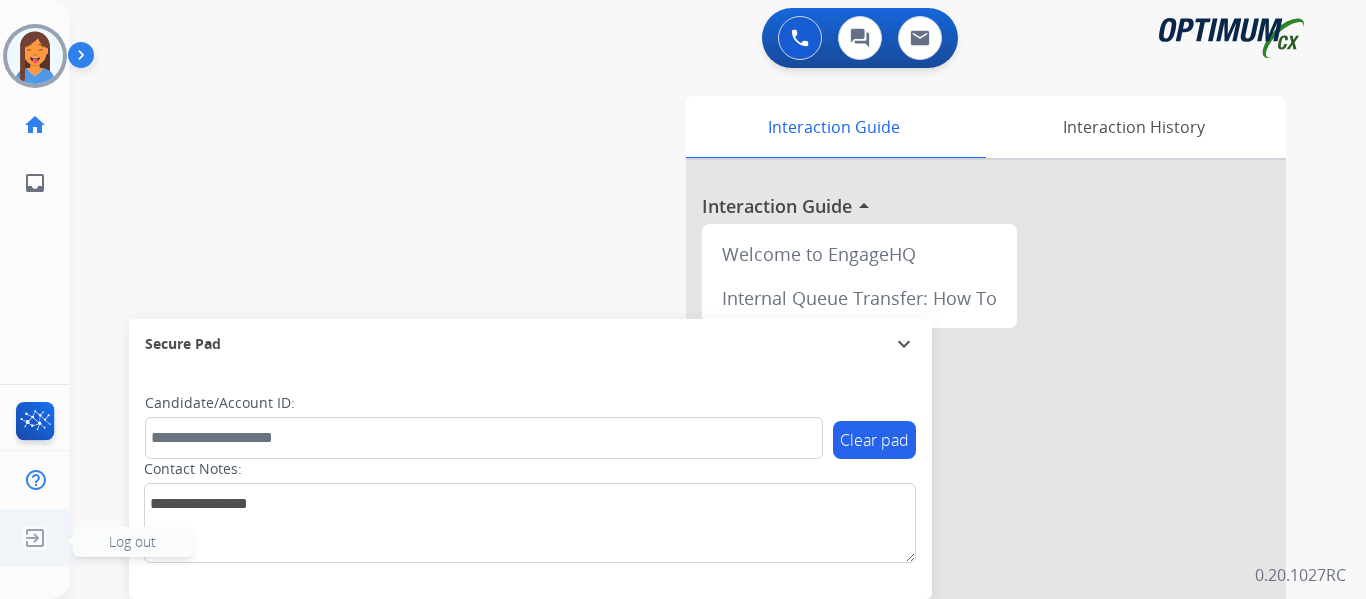 click 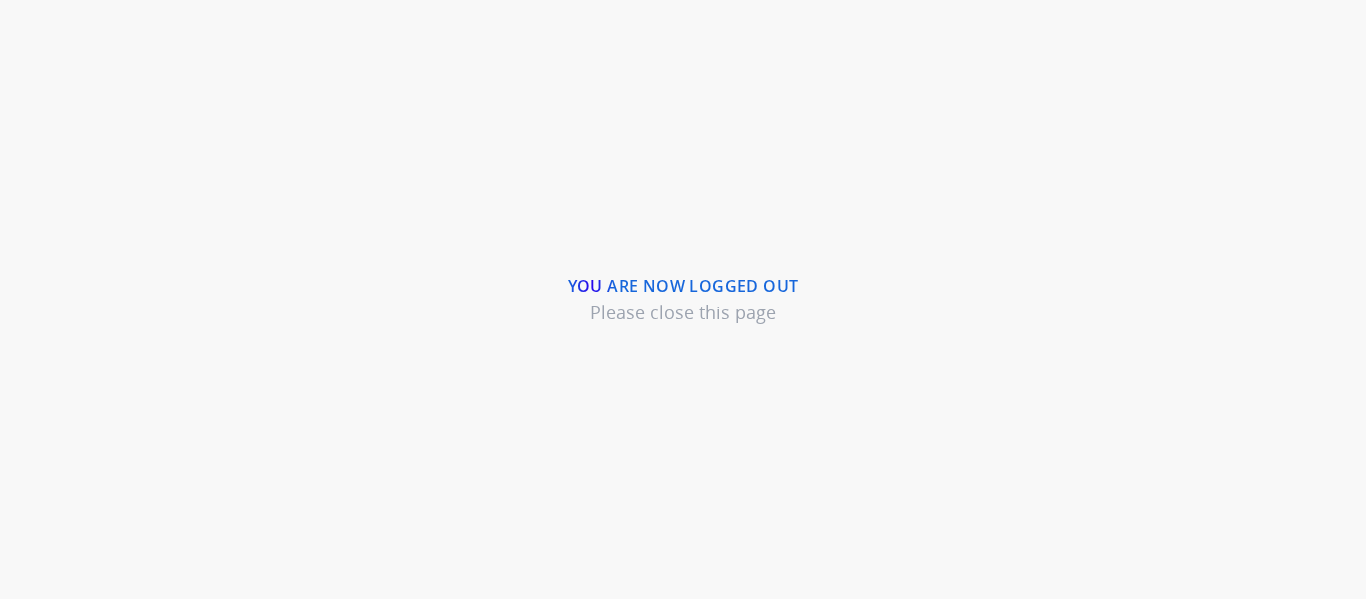 scroll, scrollTop: 0, scrollLeft: 0, axis: both 